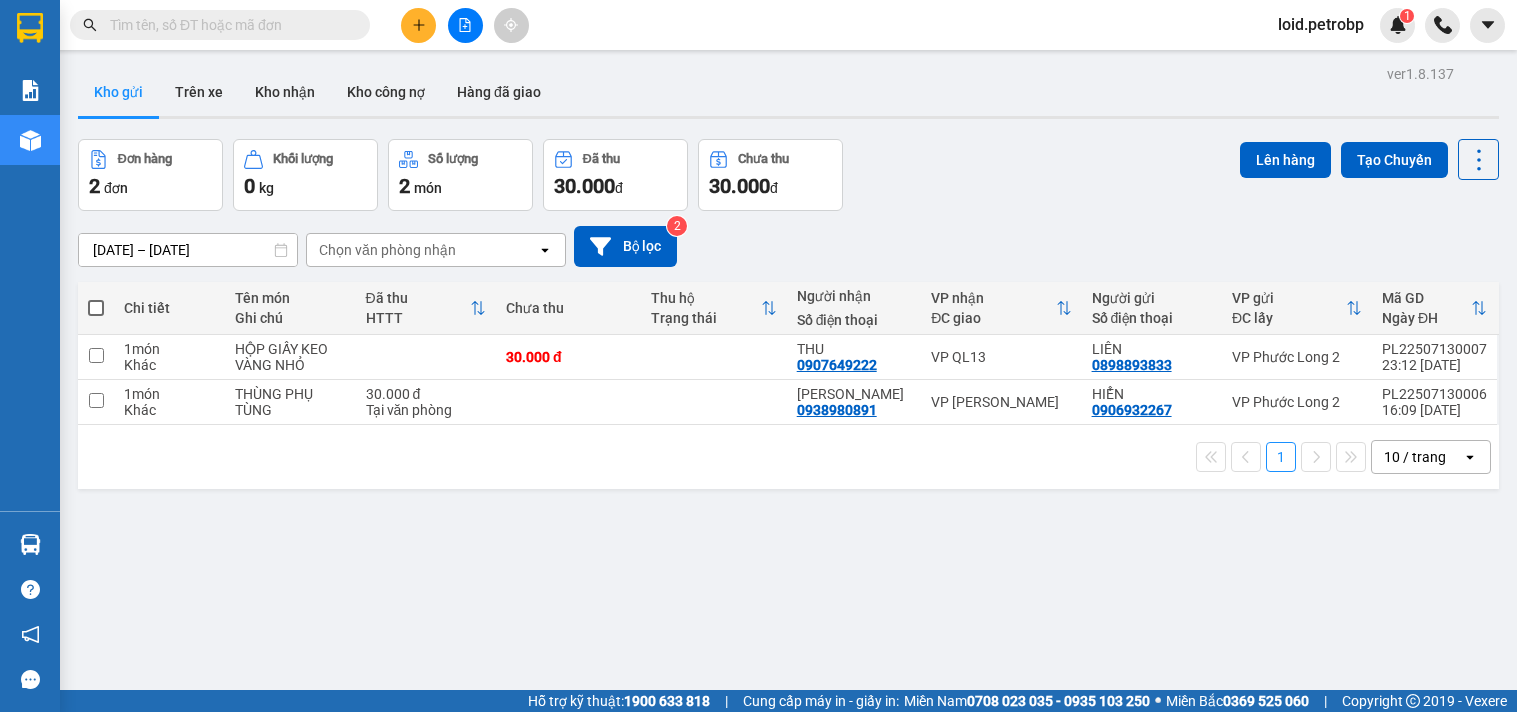 scroll, scrollTop: 0, scrollLeft: 0, axis: both 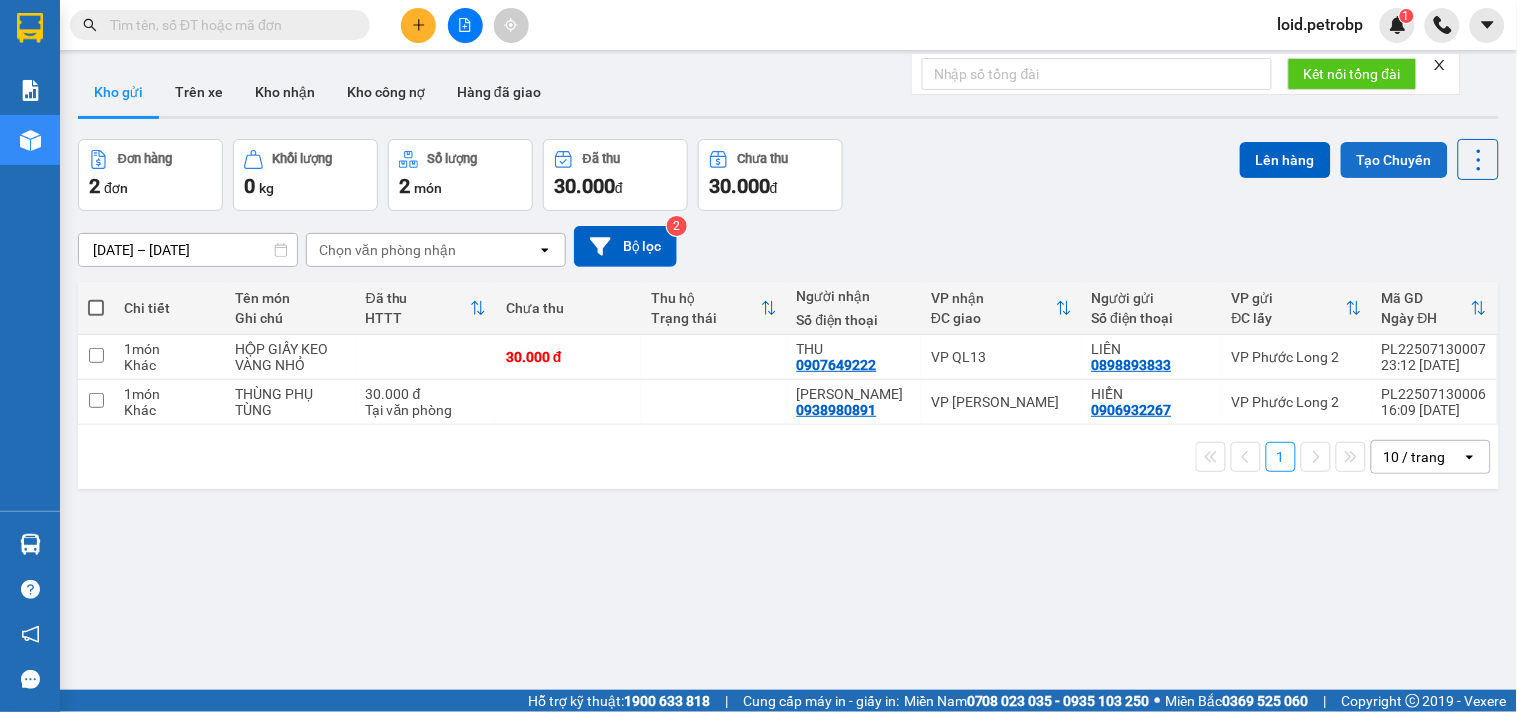 click on "Tạo Chuyến" at bounding box center (1394, 160) 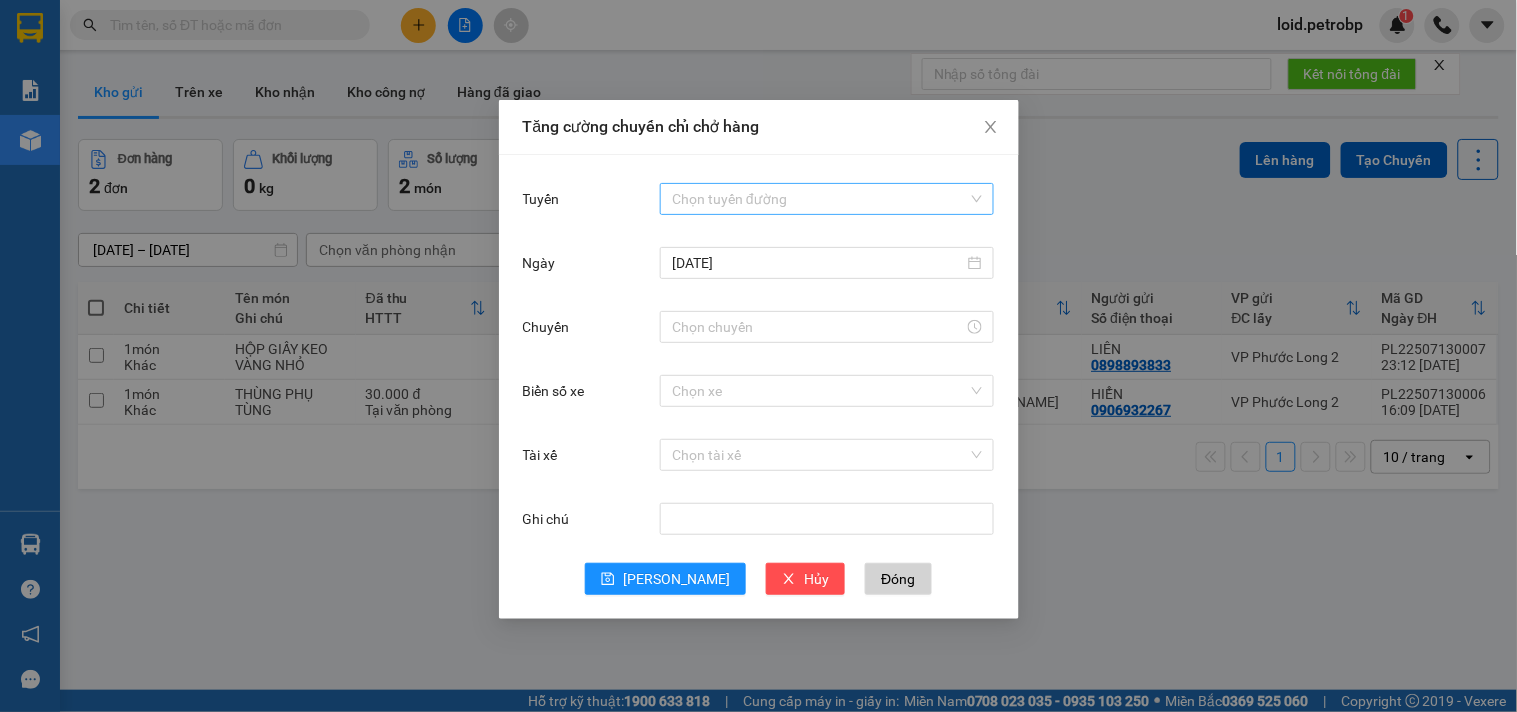 click on "Tuyến" at bounding box center [820, 199] 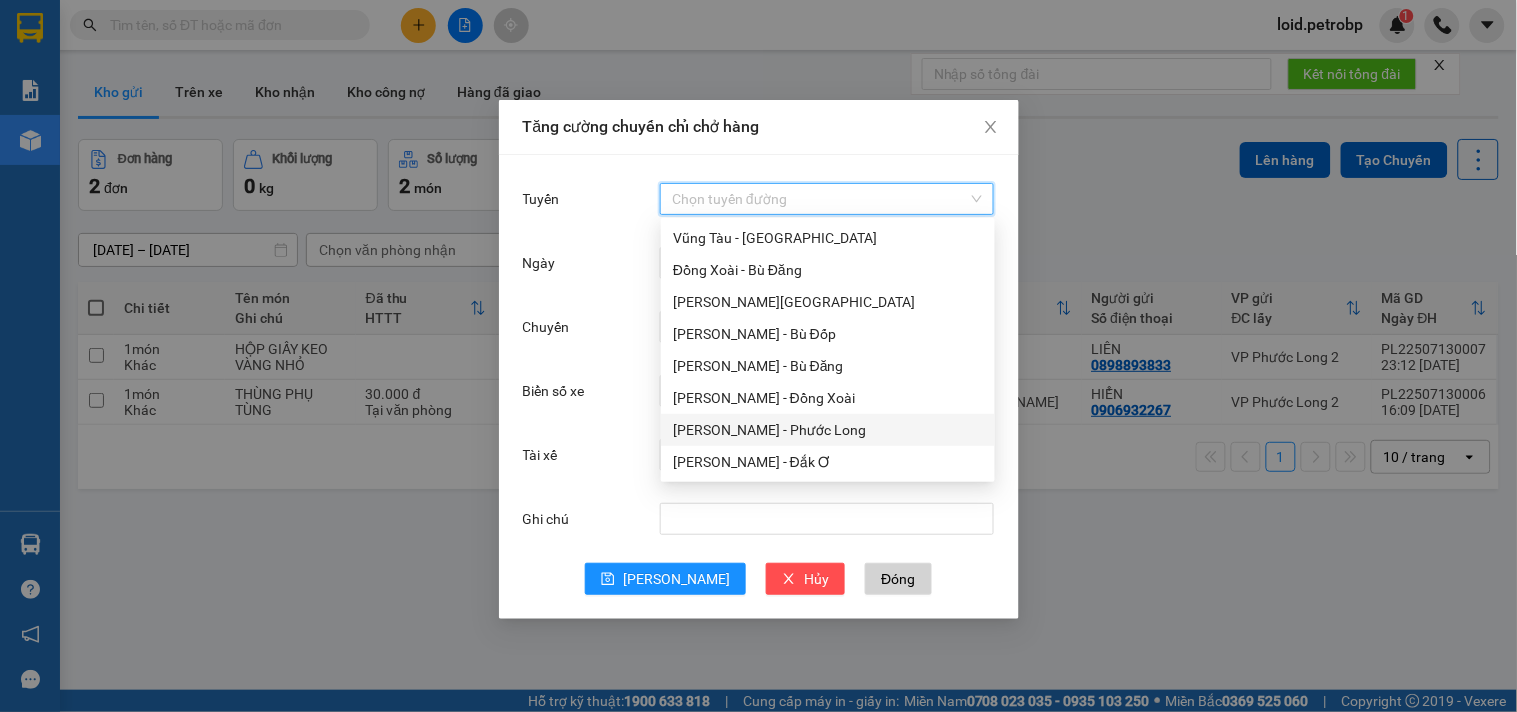 scroll, scrollTop: 111, scrollLeft: 0, axis: vertical 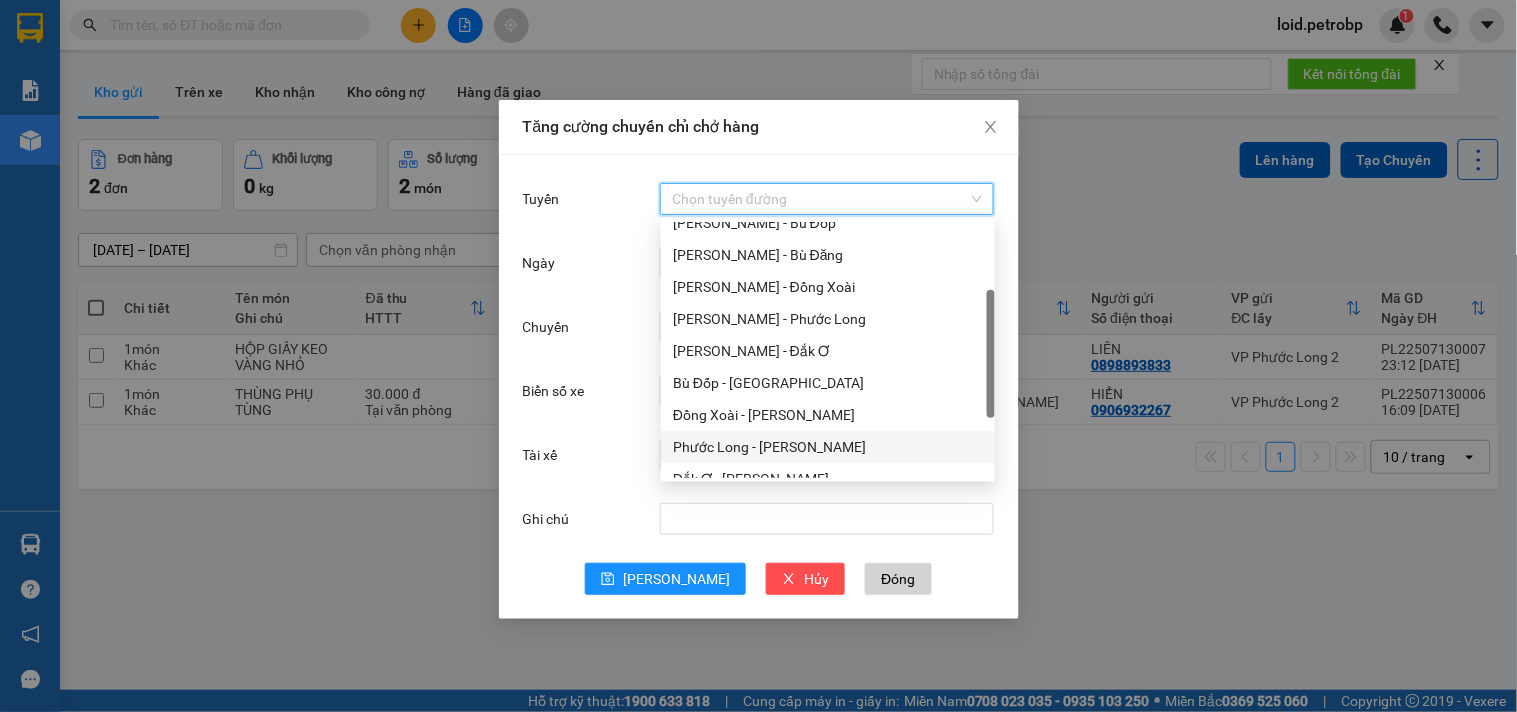click on "Phước Long - [PERSON_NAME]" at bounding box center (828, 447) 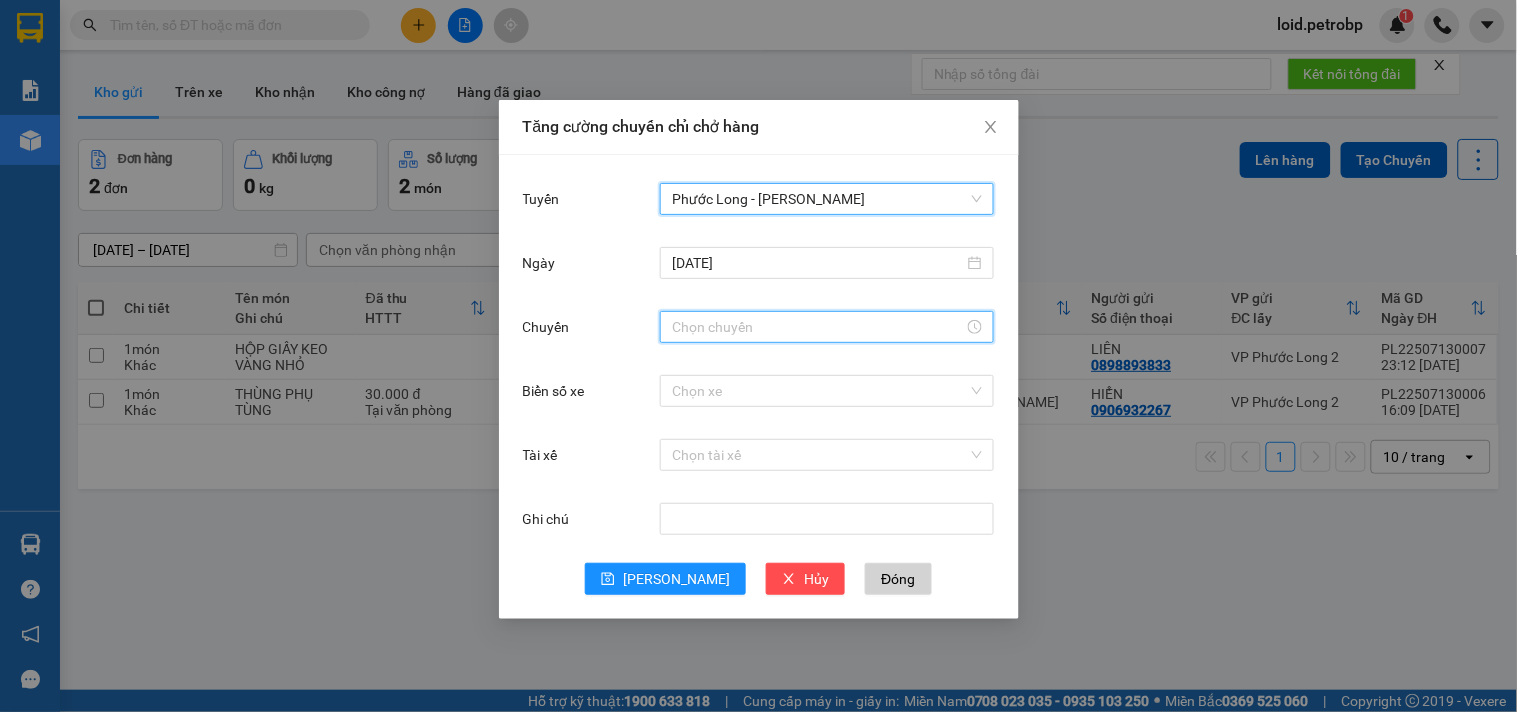 click on "Chuyến" at bounding box center (818, 327) 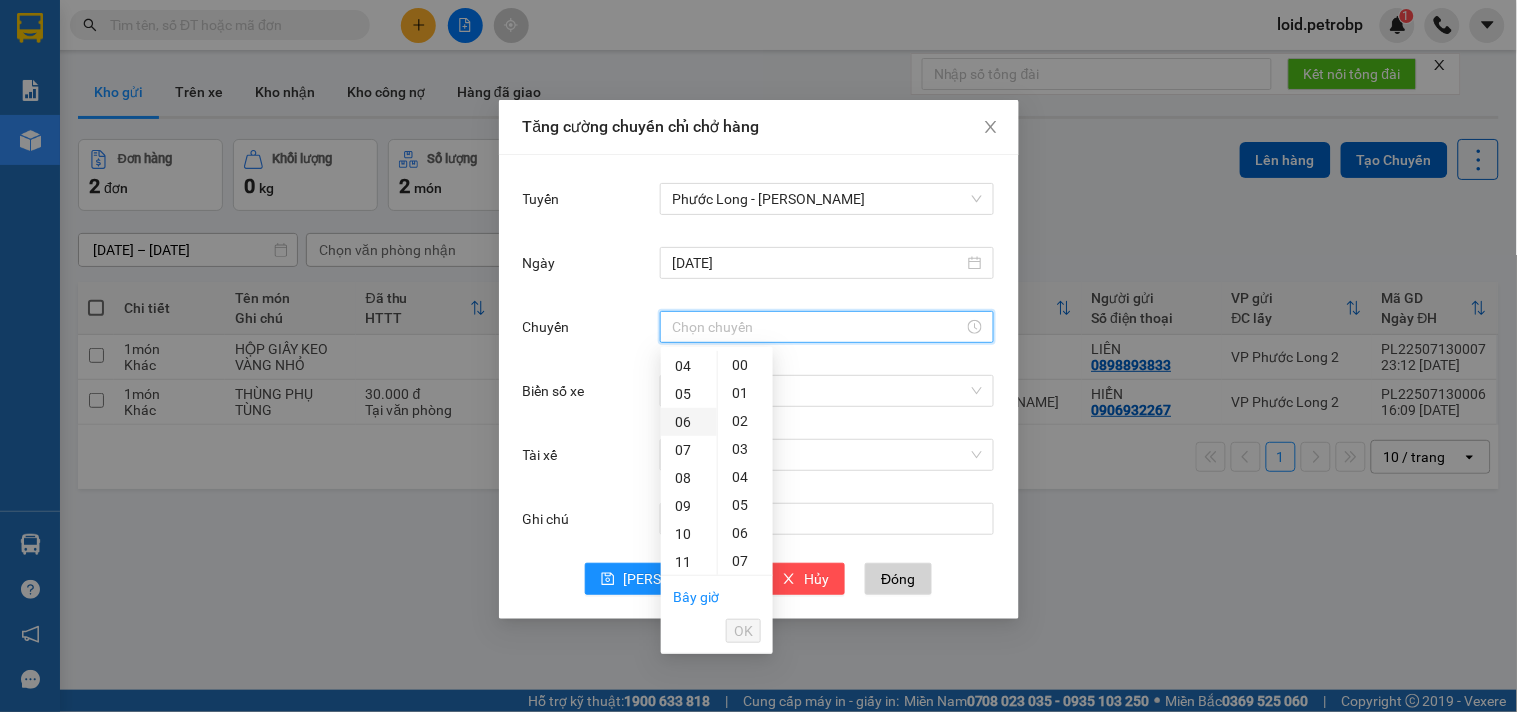 scroll, scrollTop: 222, scrollLeft: 0, axis: vertical 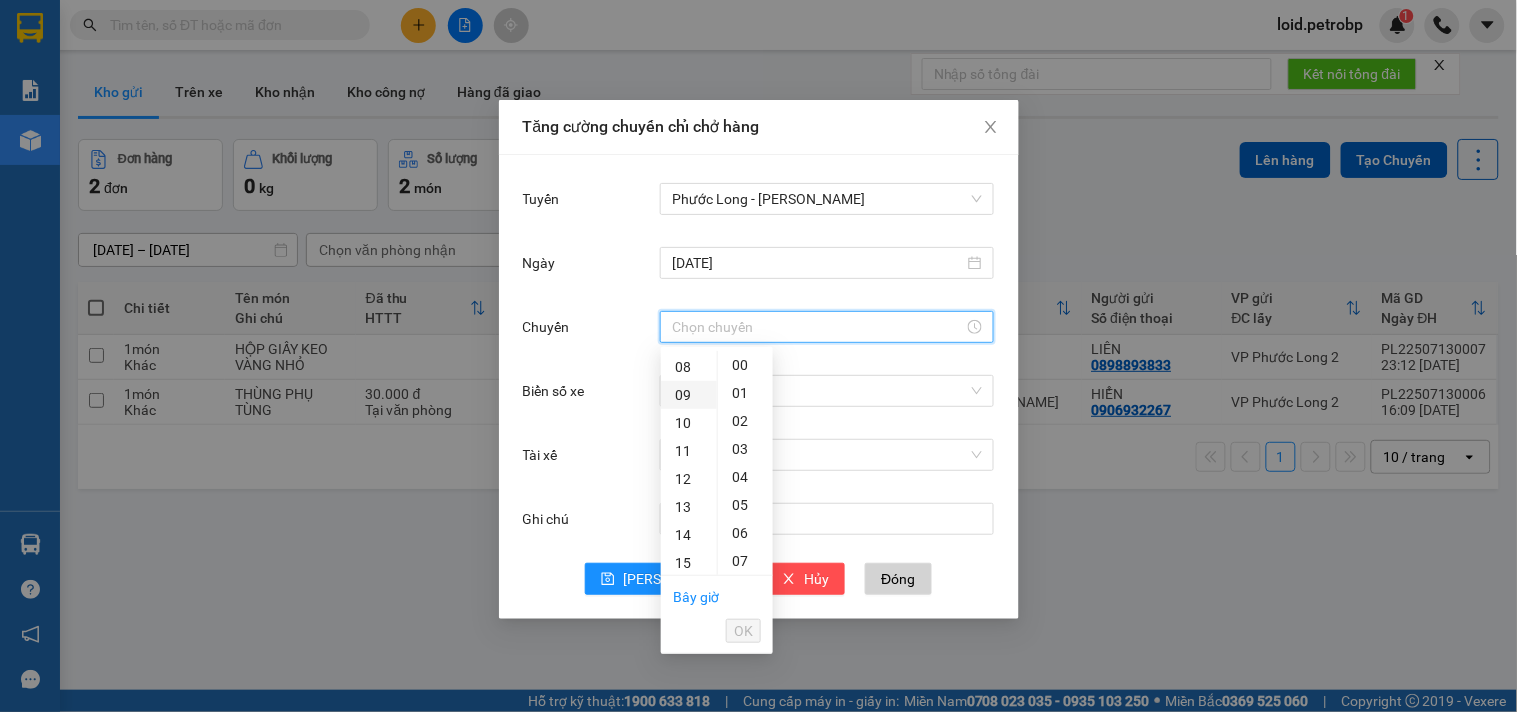 click on "09" at bounding box center (689, 395) 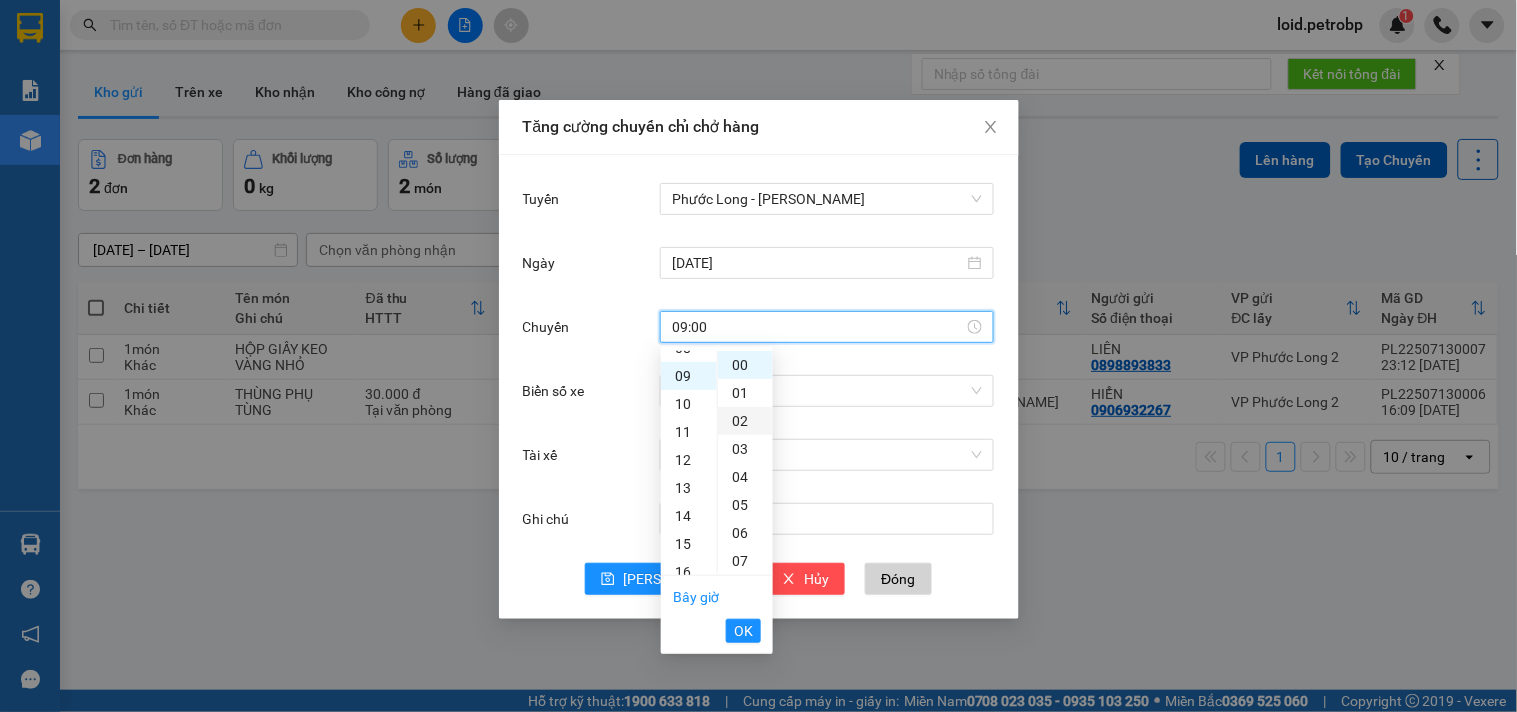 scroll, scrollTop: 252, scrollLeft: 0, axis: vertical 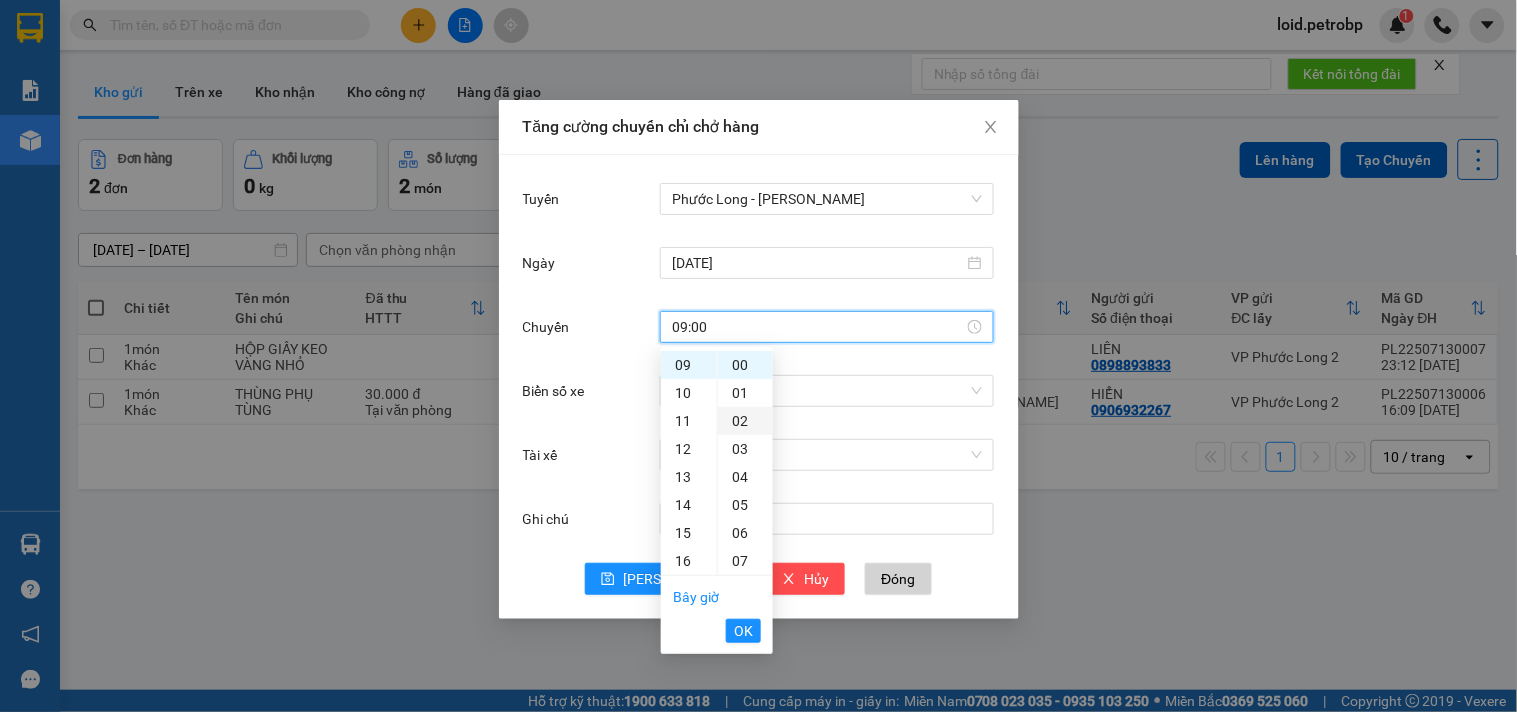 click on "02" at bounding box center (745, 421) 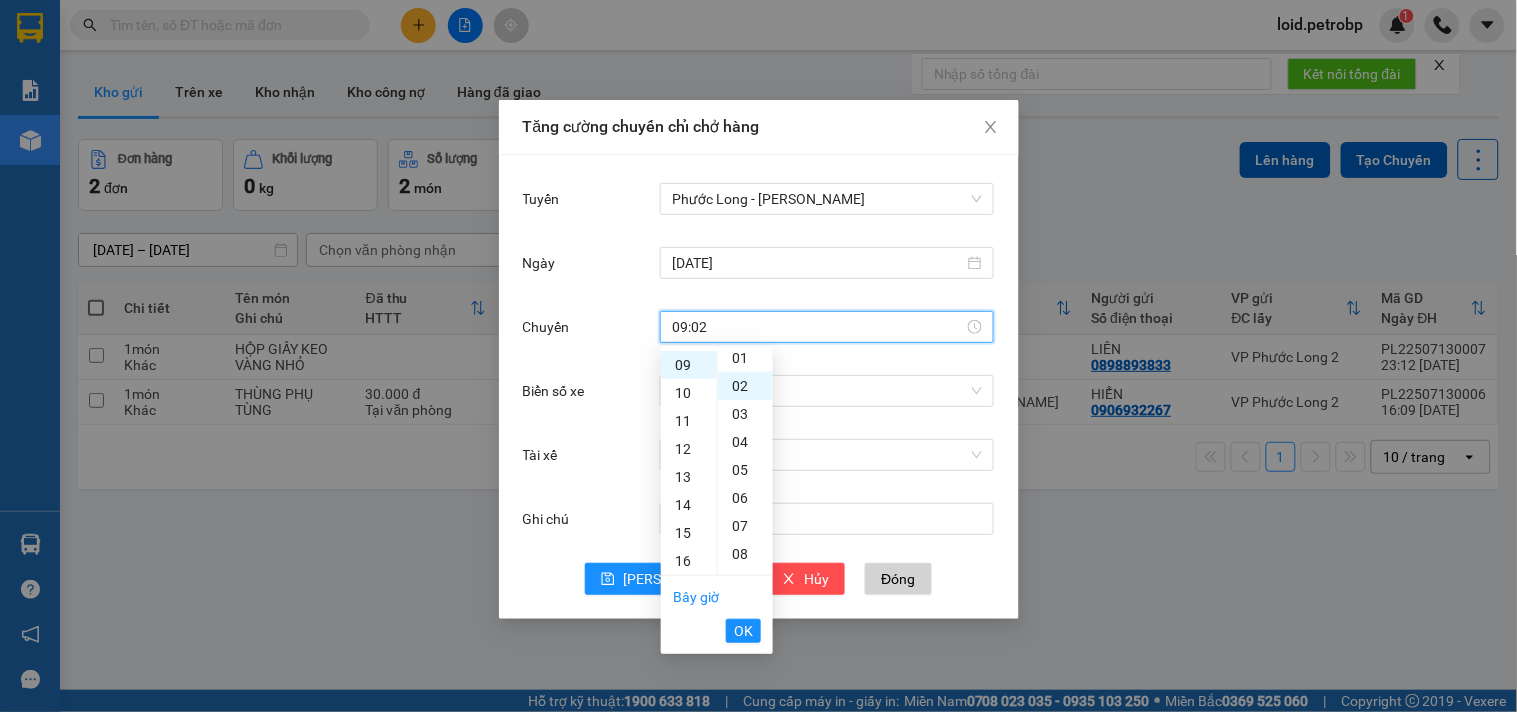 scroll, scrollTop: 55, scrollLeft: 0, axis: vertical 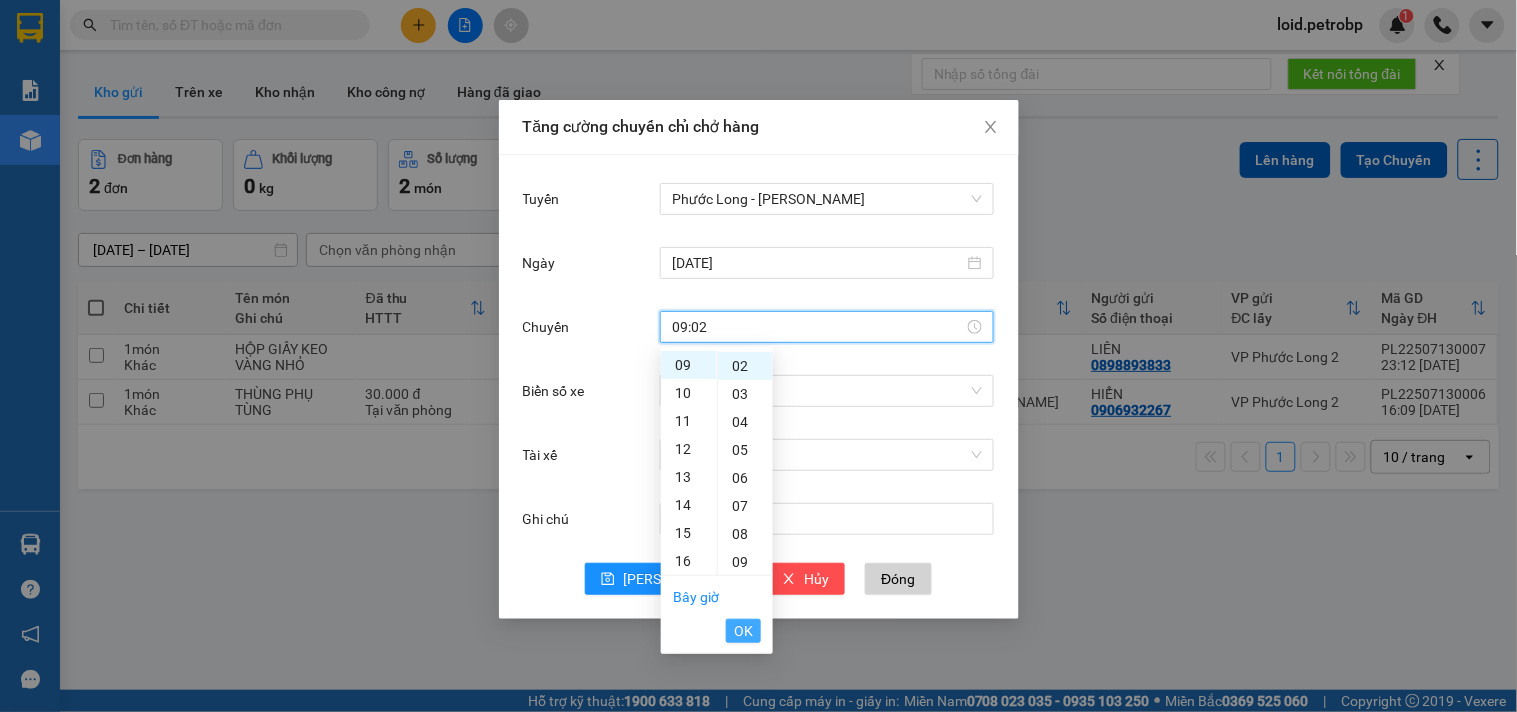 click on "OK" at bounding box center (743, 631) 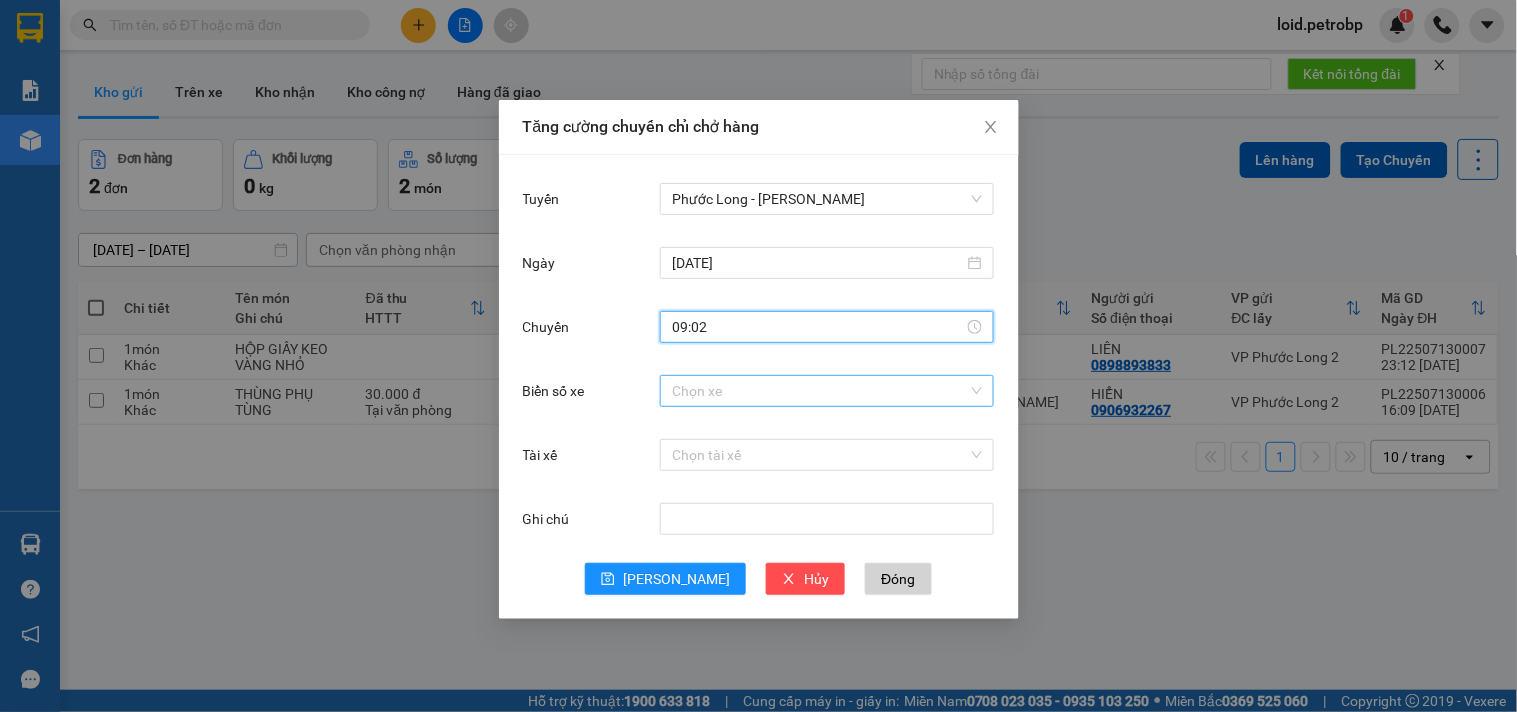 click on "Biển số xe" at bounding box center (820, 391) 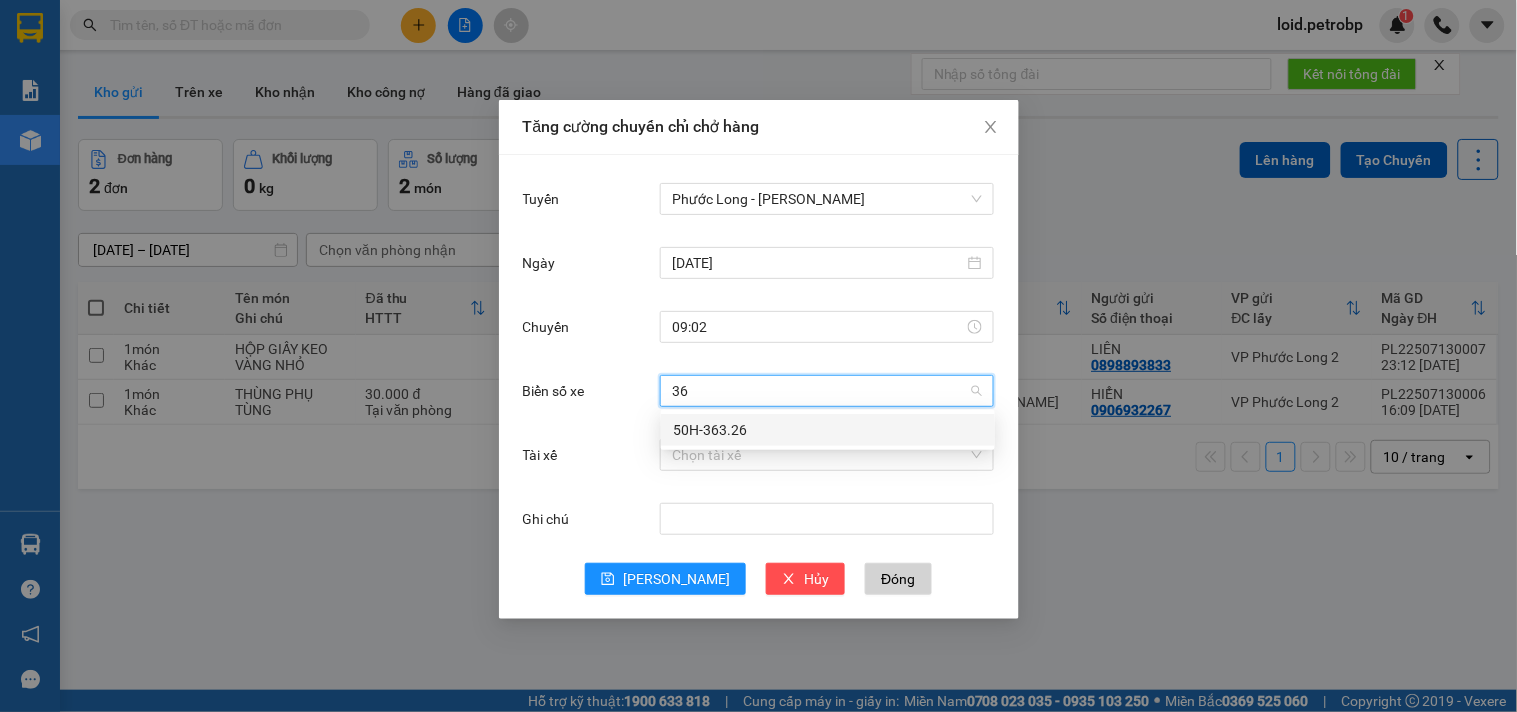 type on "363" 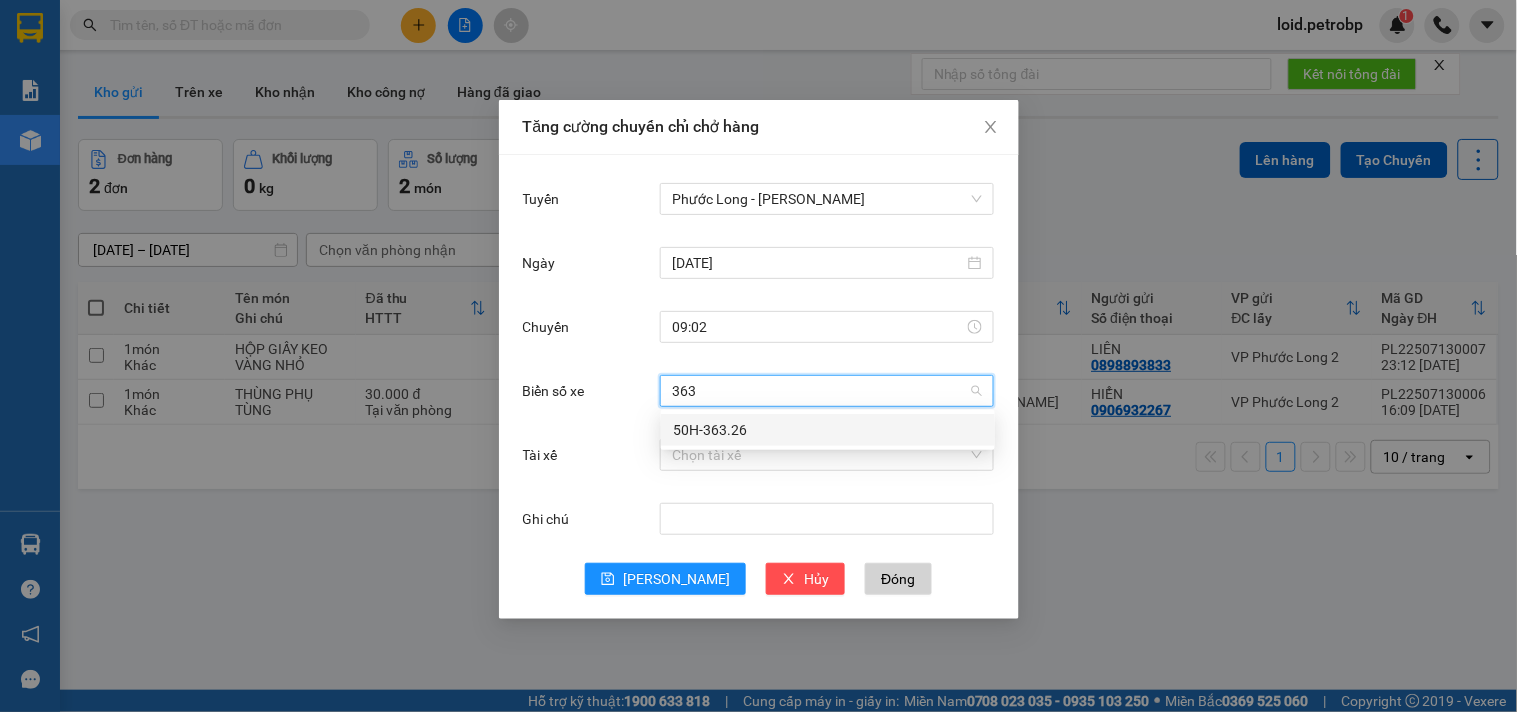 click on "50H-363.26" at bounding box center (828, 430) 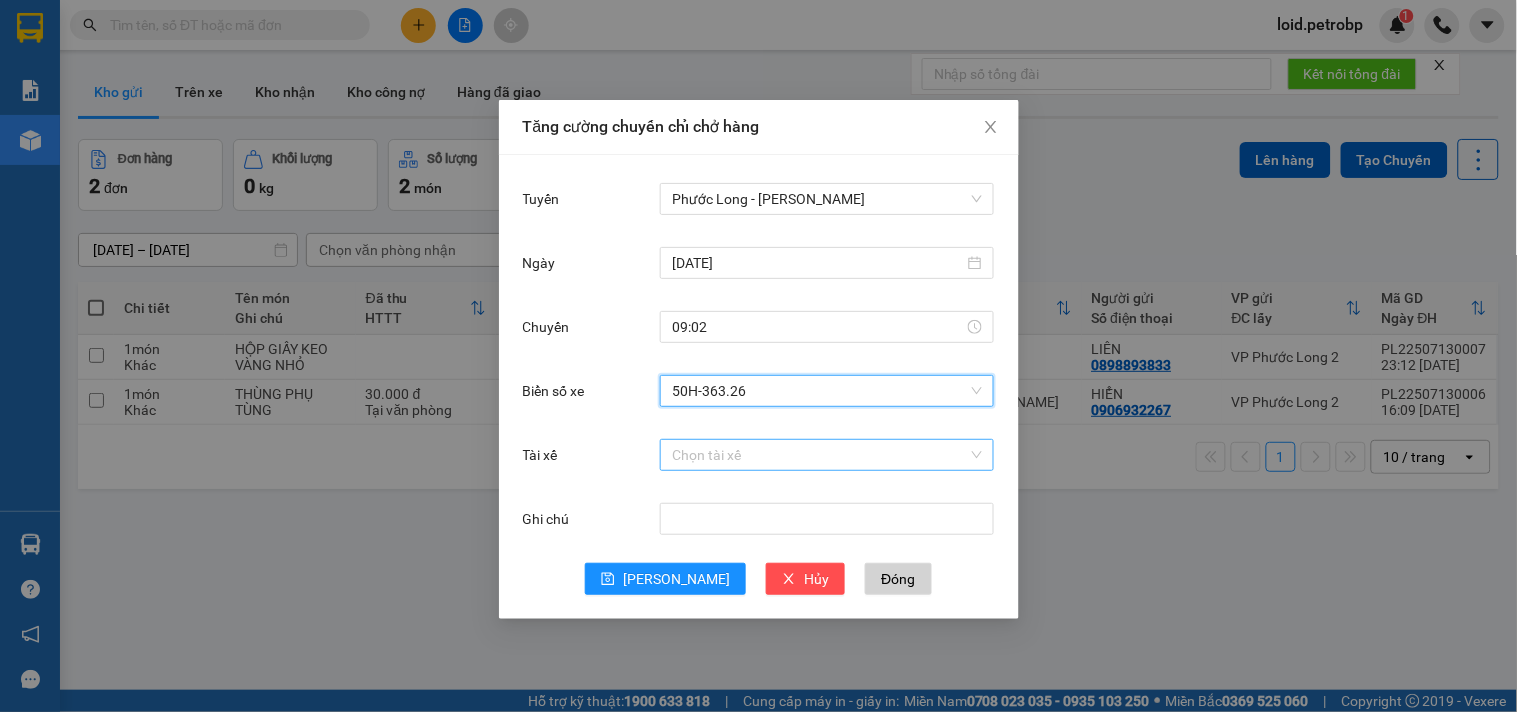 click on "Tài xế" at bounding box center [820, 455] 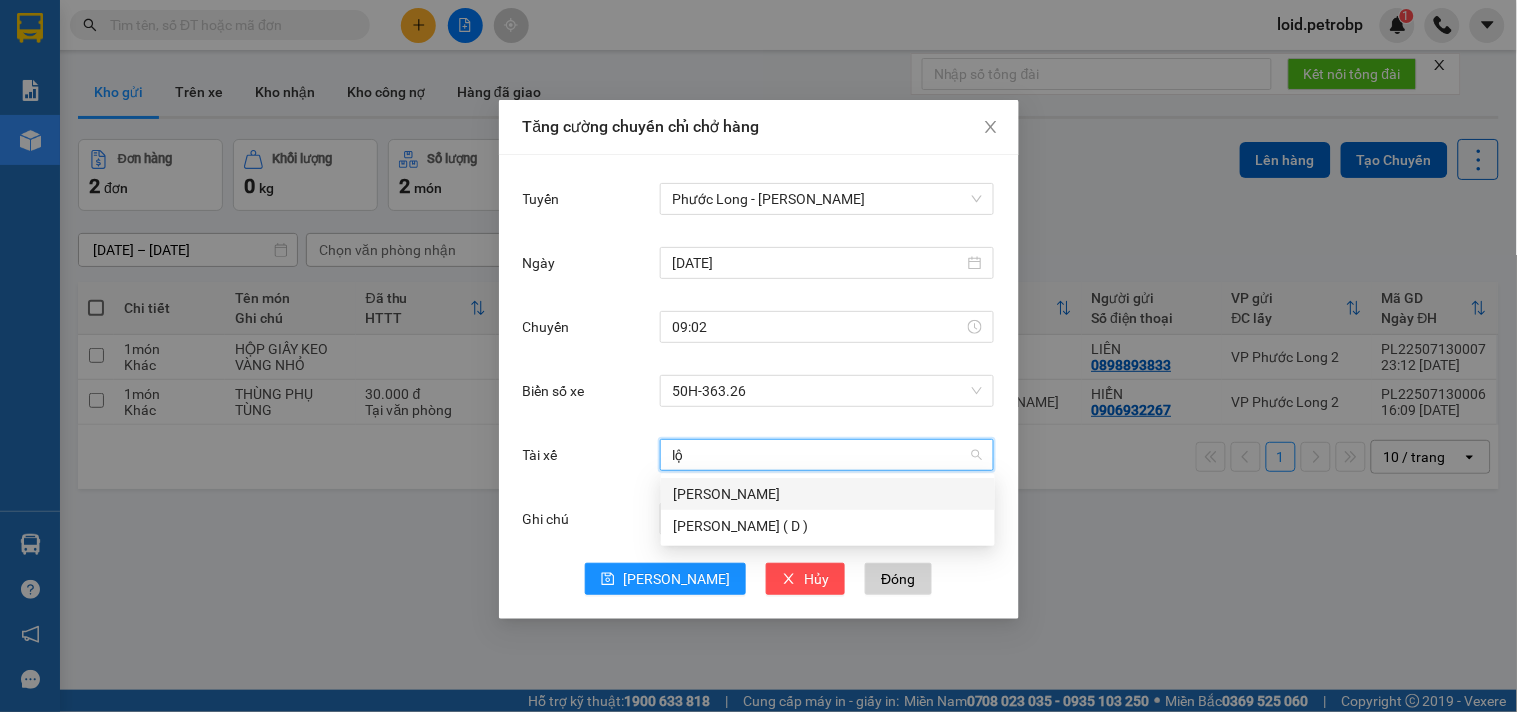 type on "lộc" 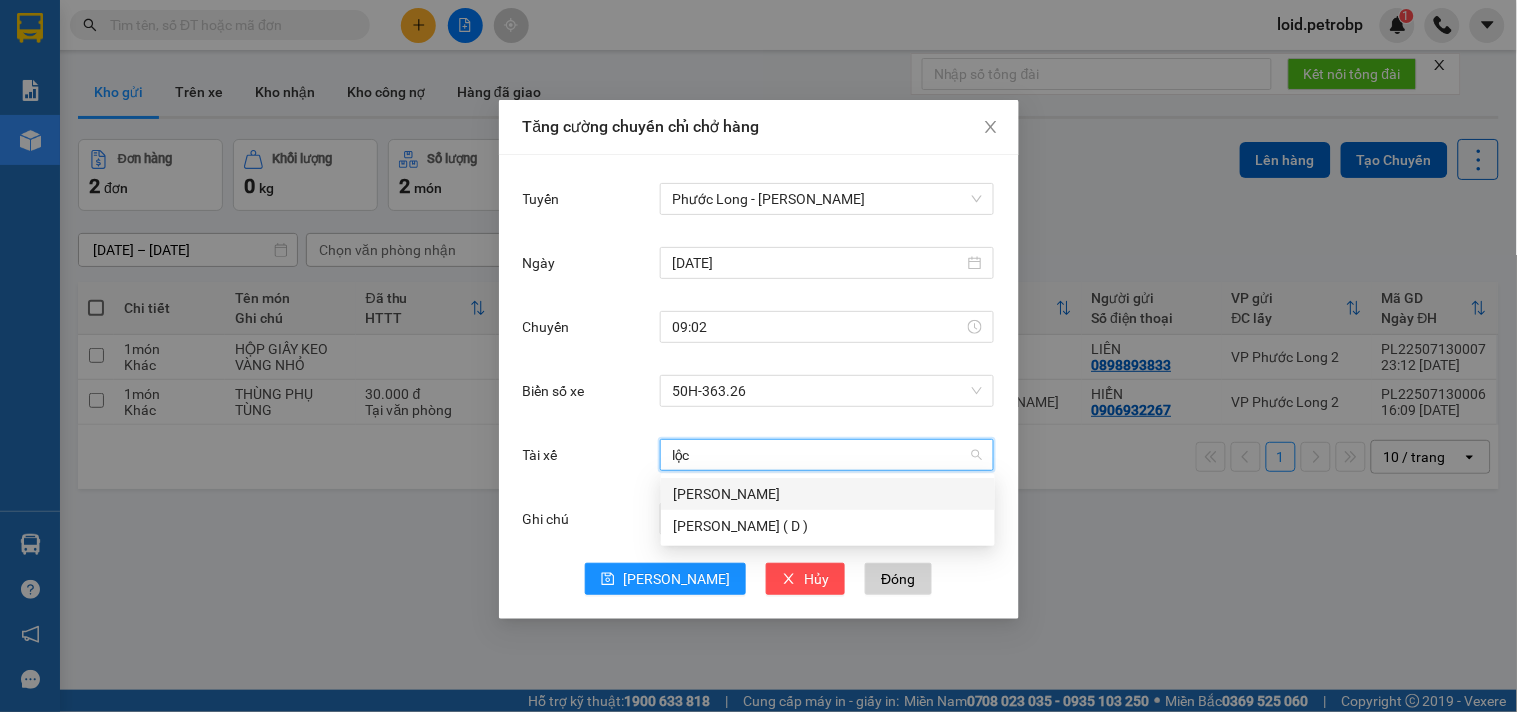 click on "[PERSON_NAME]" at bounding box center [828, 494] 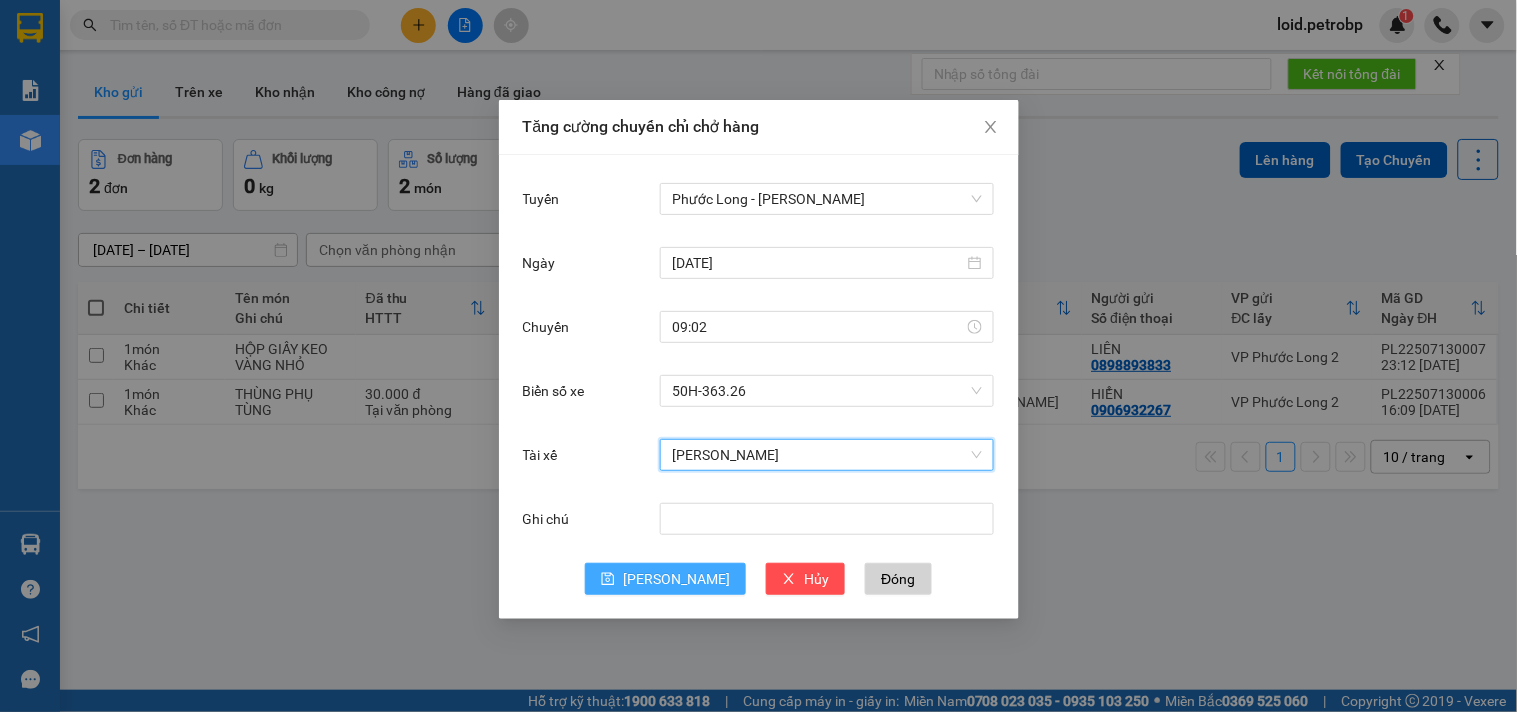click on "[PERSON_NAME]" at bounding box center [676, 579] 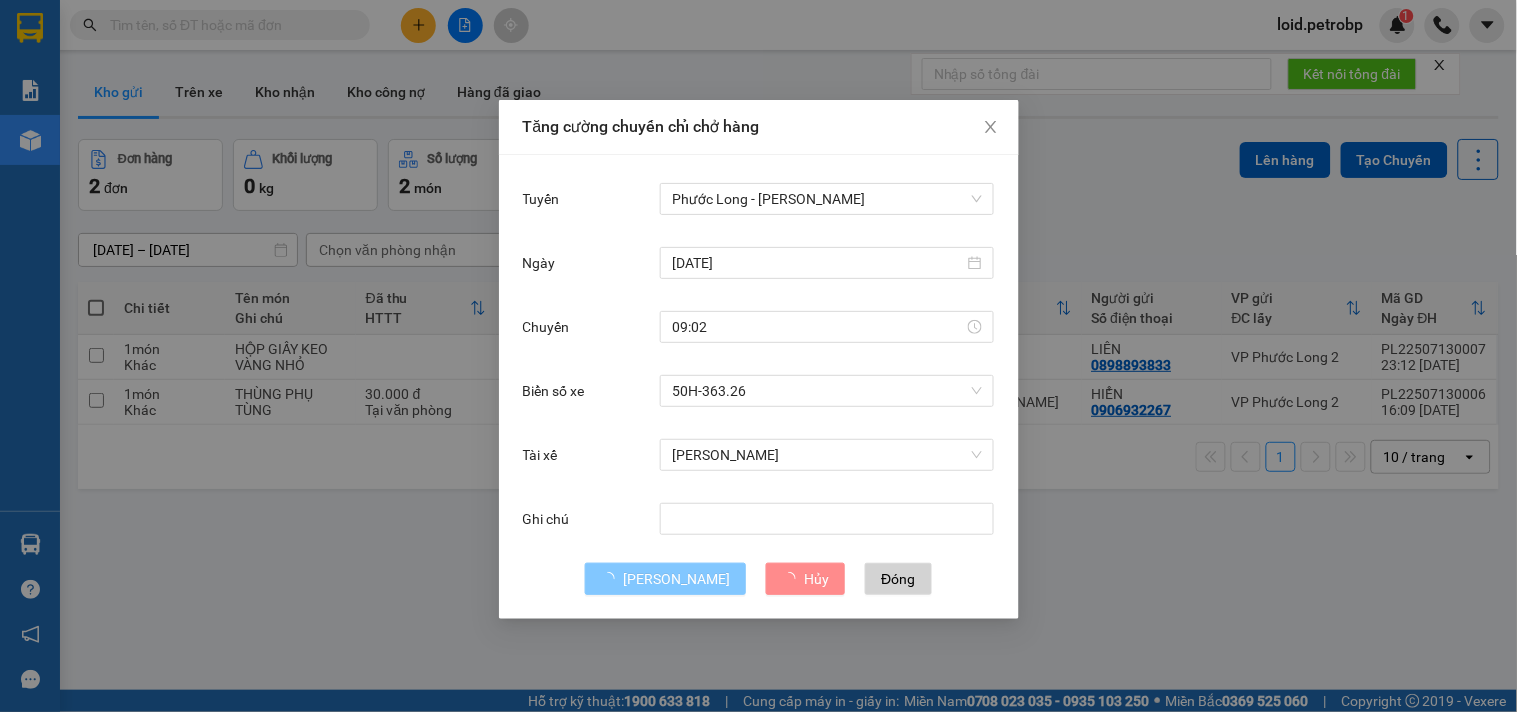 type 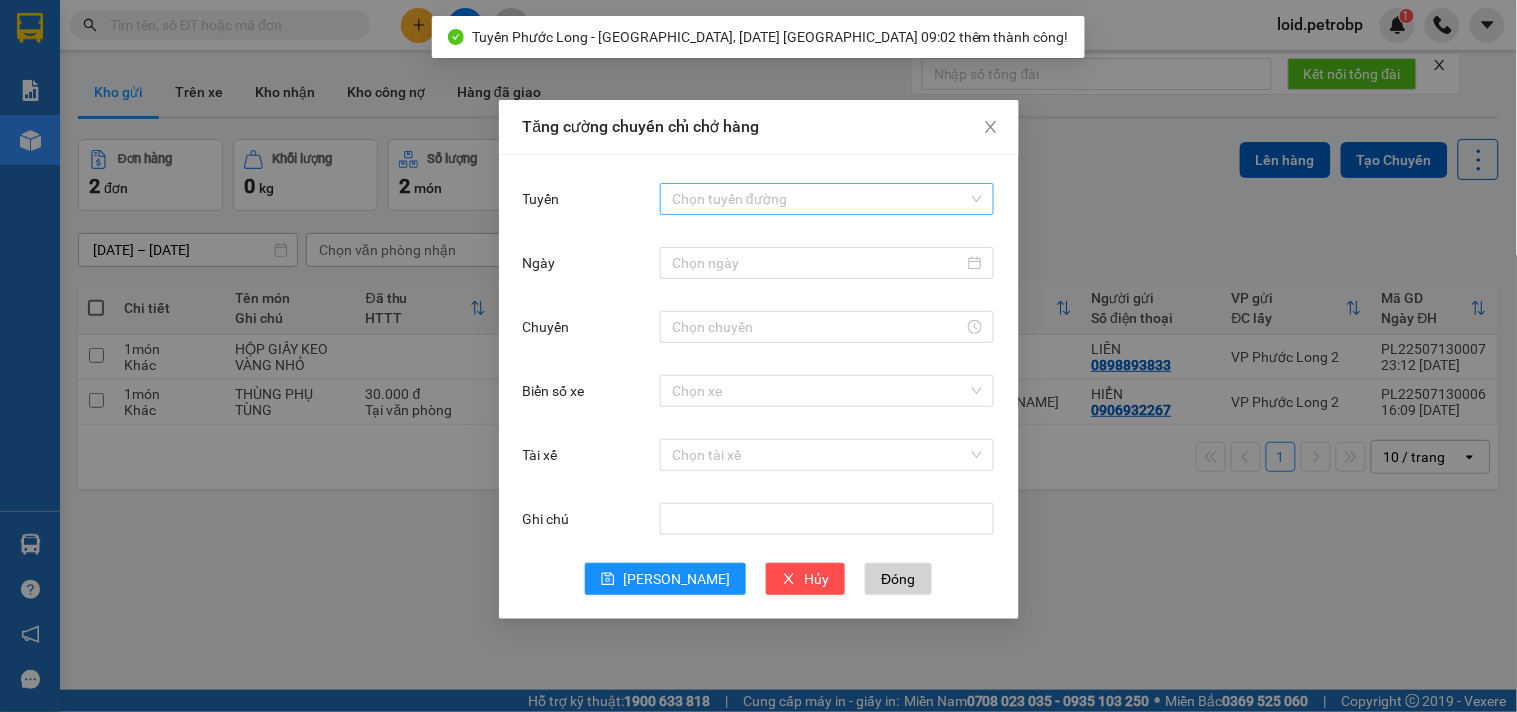 click on "Tuyến" at bounding box center [820, 199] 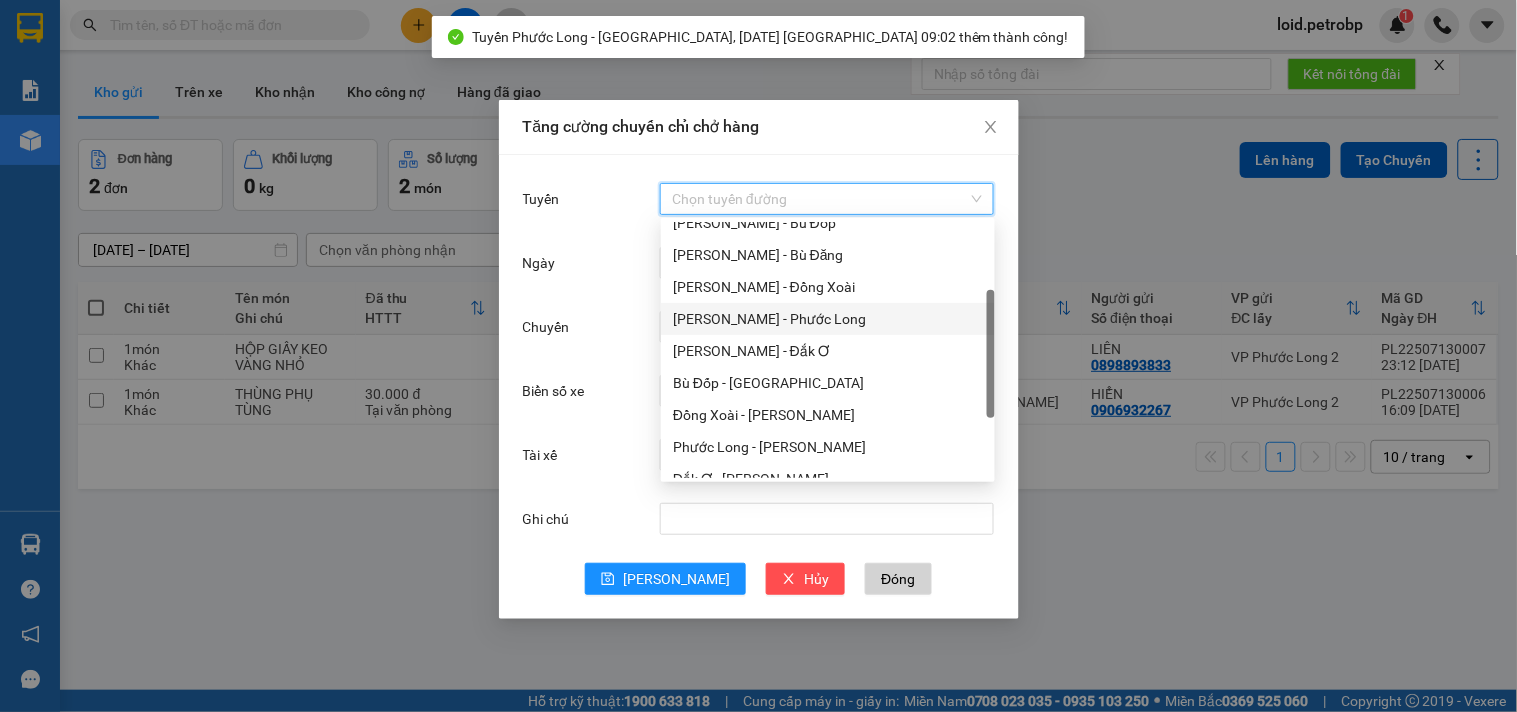 click on "[PERSON_NAME] - Phước Long" at bounding box center (828, 319) 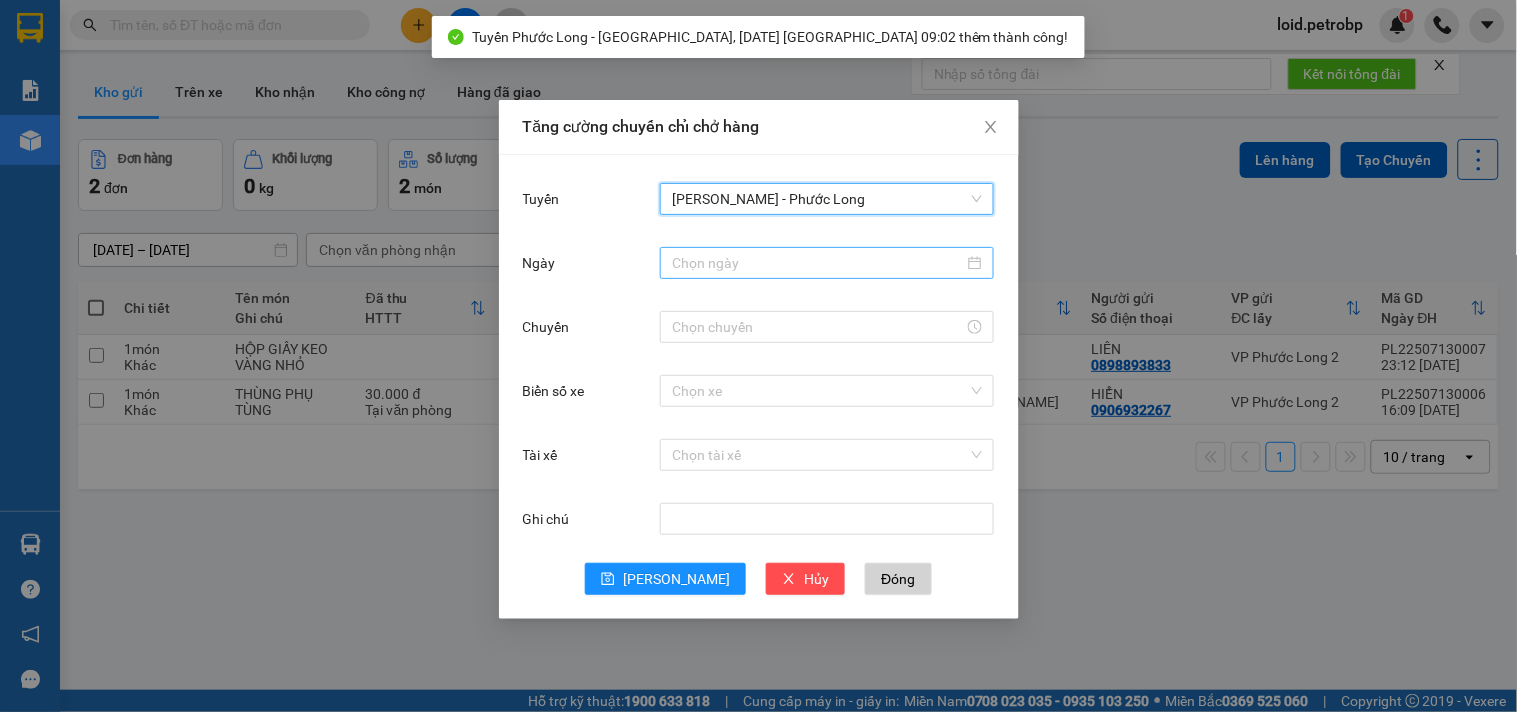 click on "Ngày" at bounding box center [818, 263] 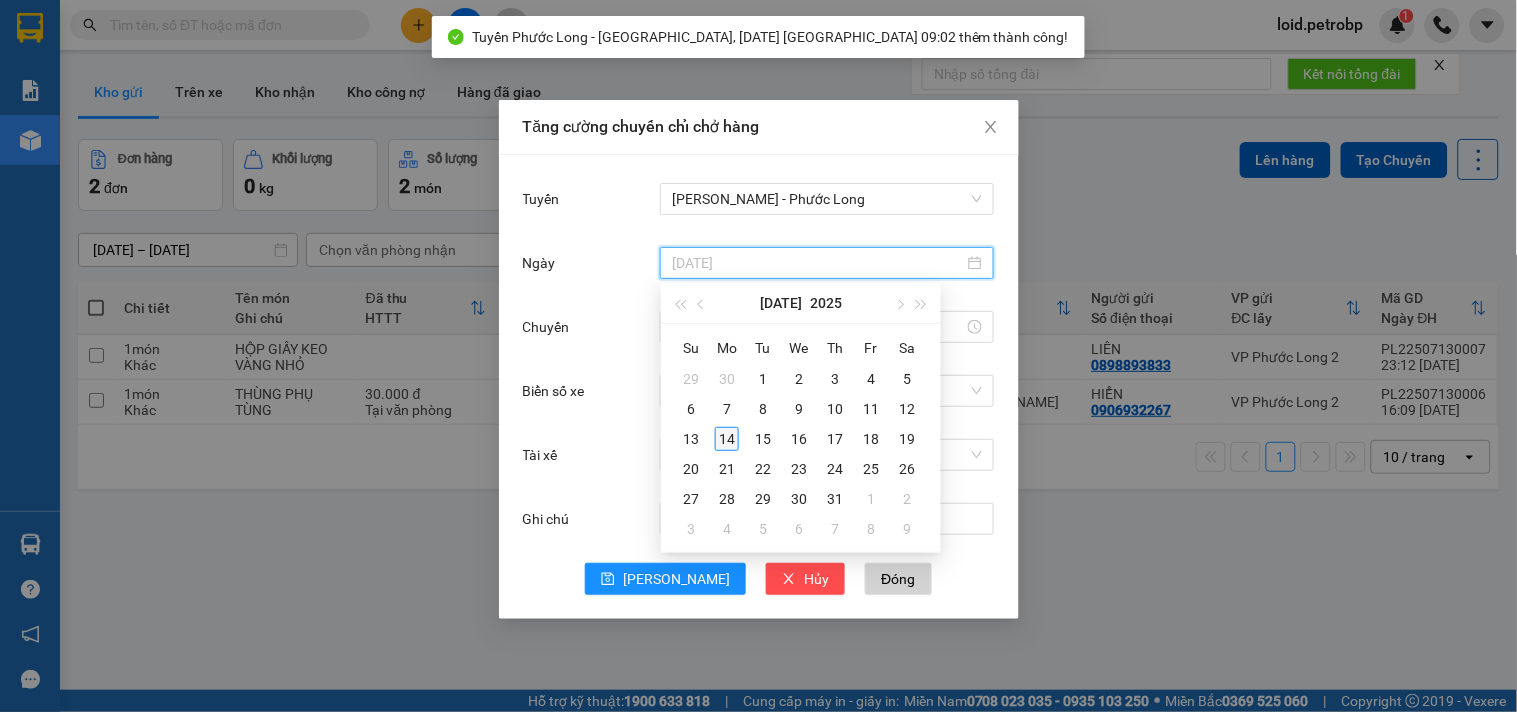 type on "[DATE]" 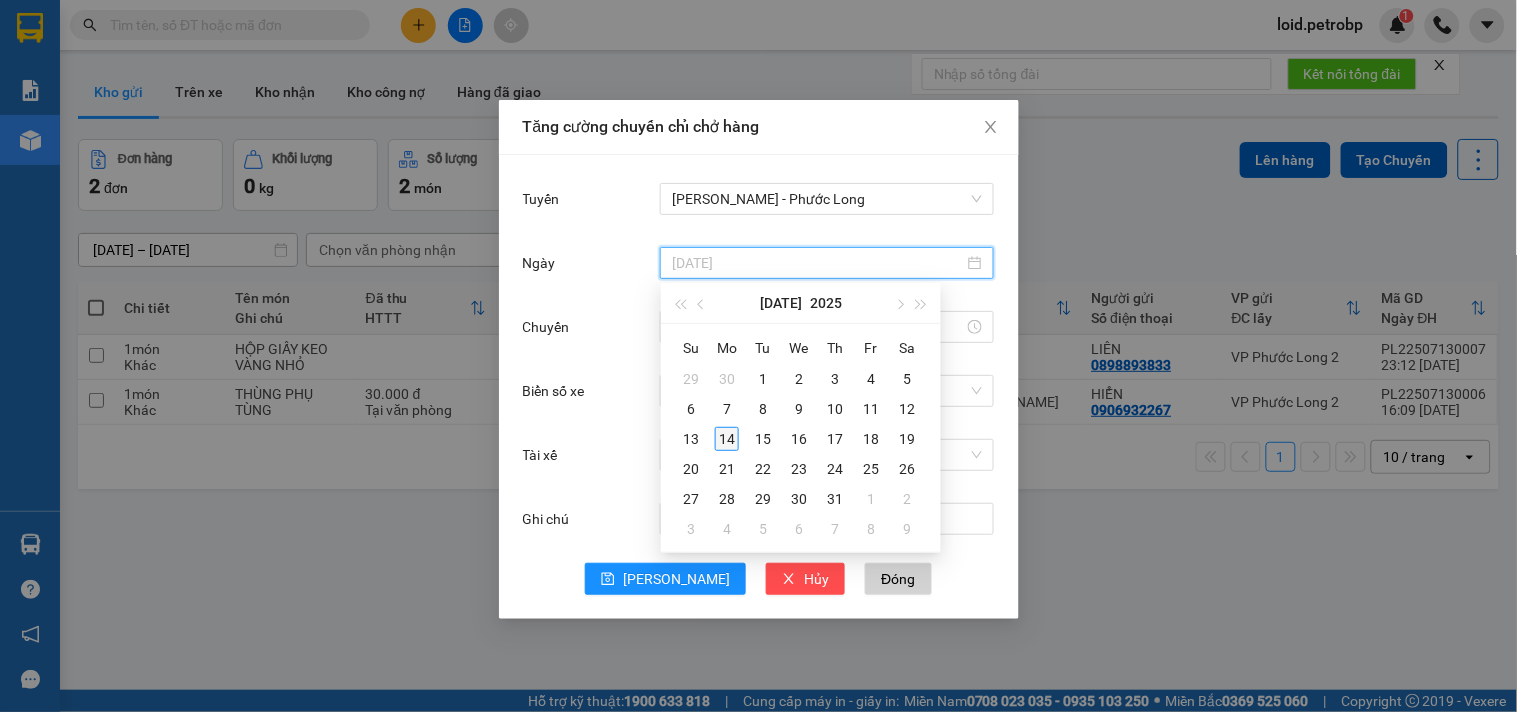 click on "14" at bounding box center [727, 439] 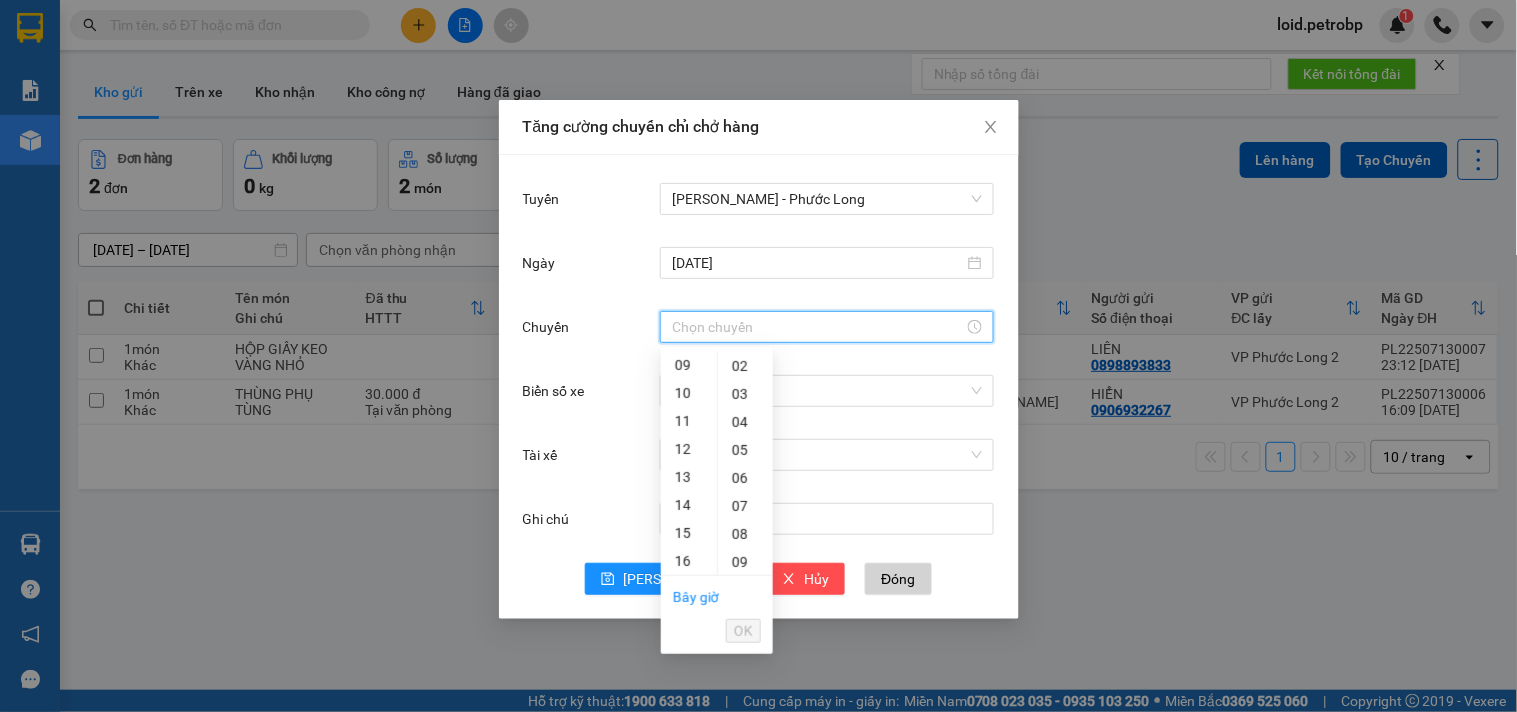 click on "Chuyến" at bounding box center (818, 327) 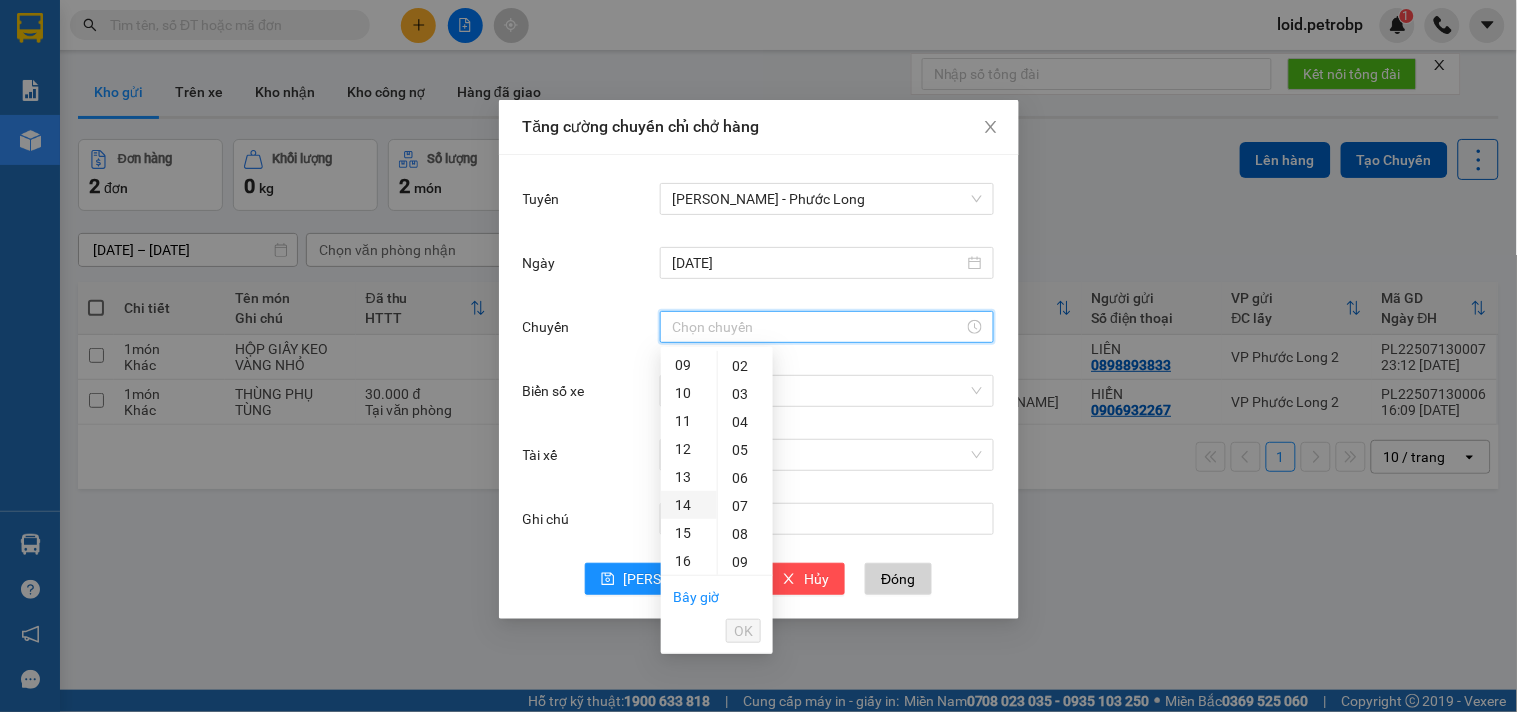 click on "14" at bounding box center [689, 505] 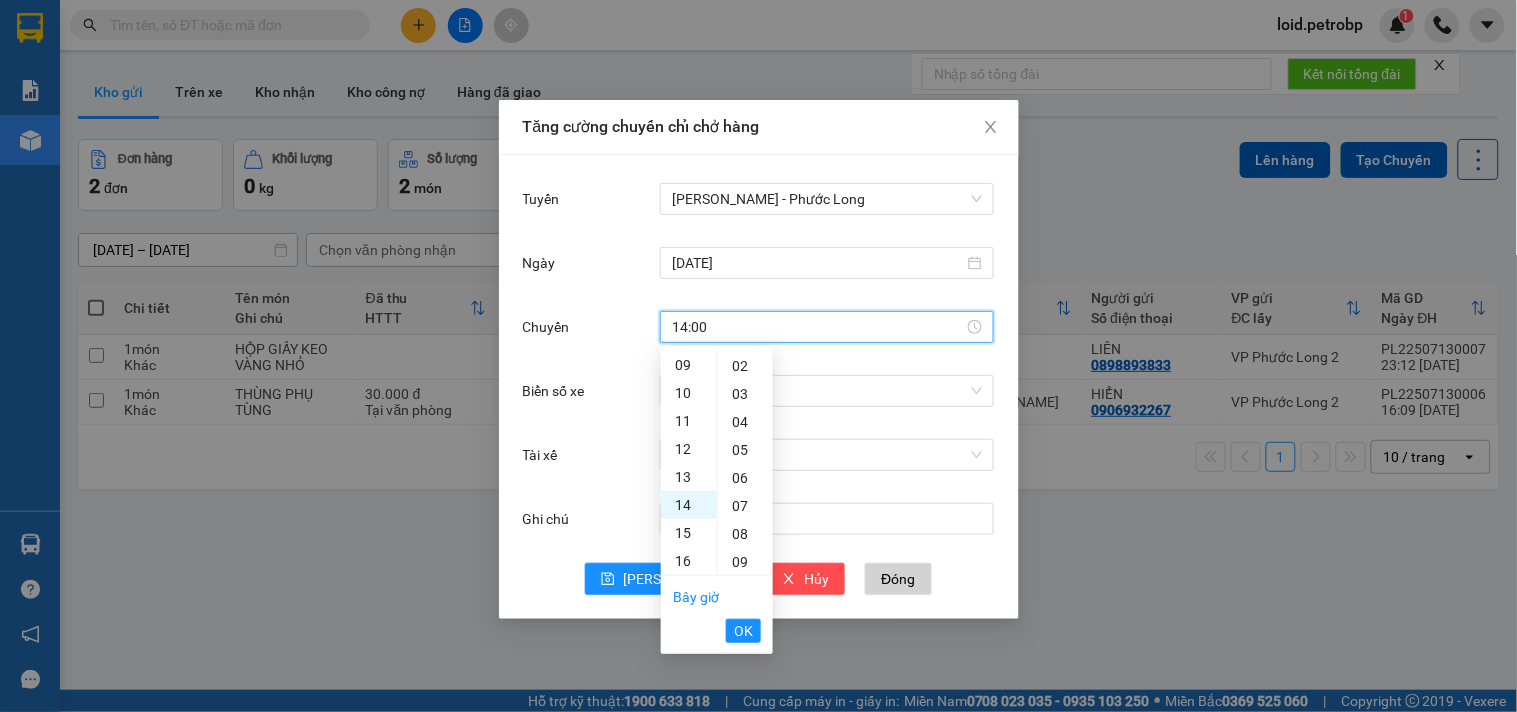 scroll, scrollTop: 392, scrollLeft: 0, axis: vertical 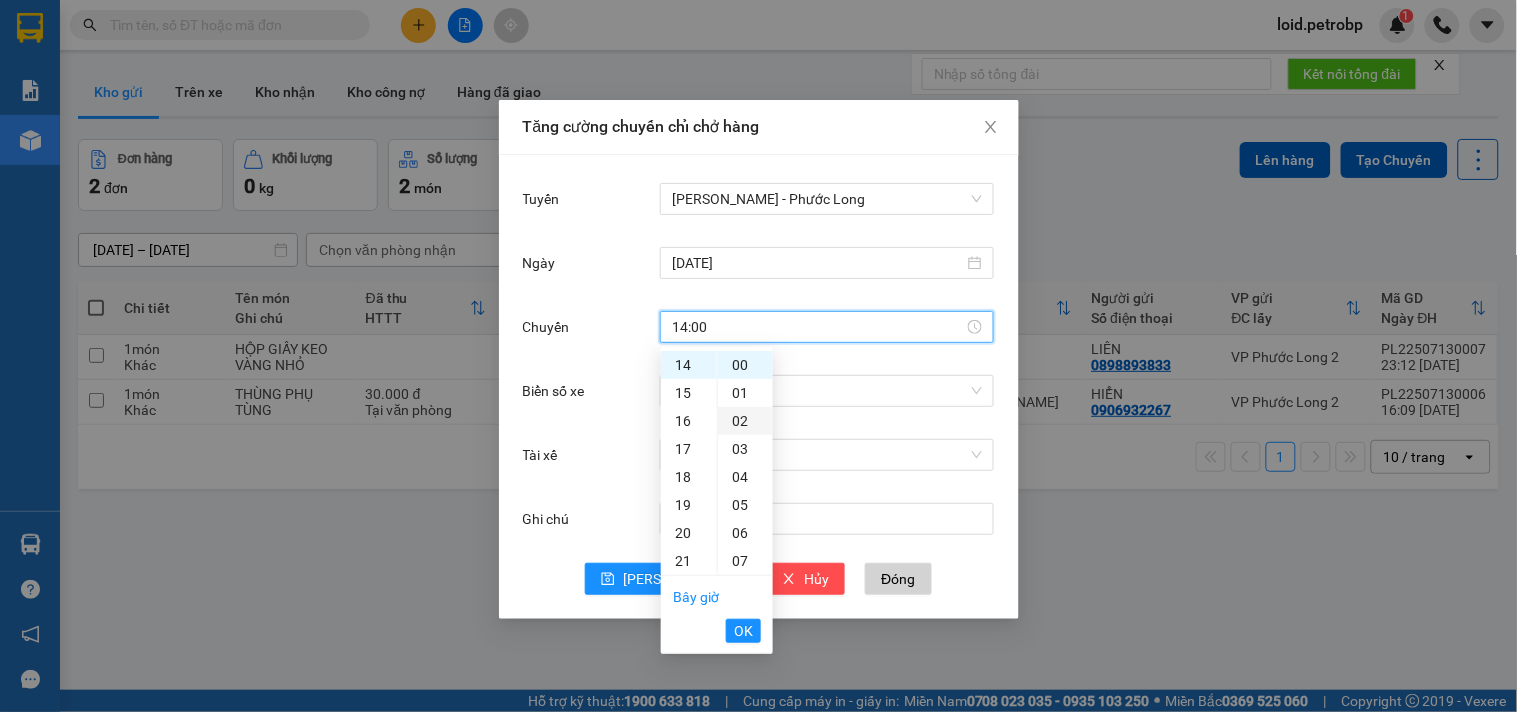 click on "02" at bounding box center [745, 421] 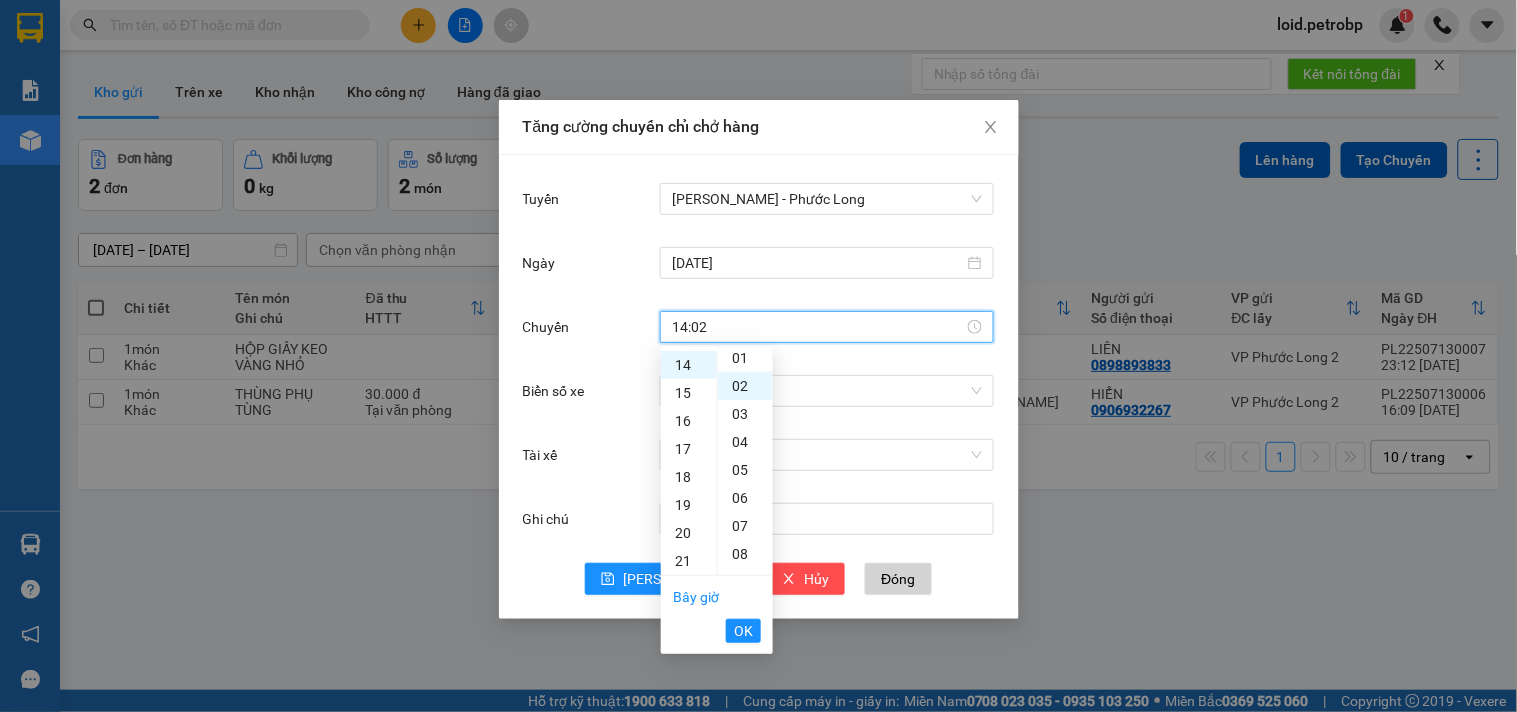 scroll, scrollTop: 55, scrollLeft: 0, axis: vertical 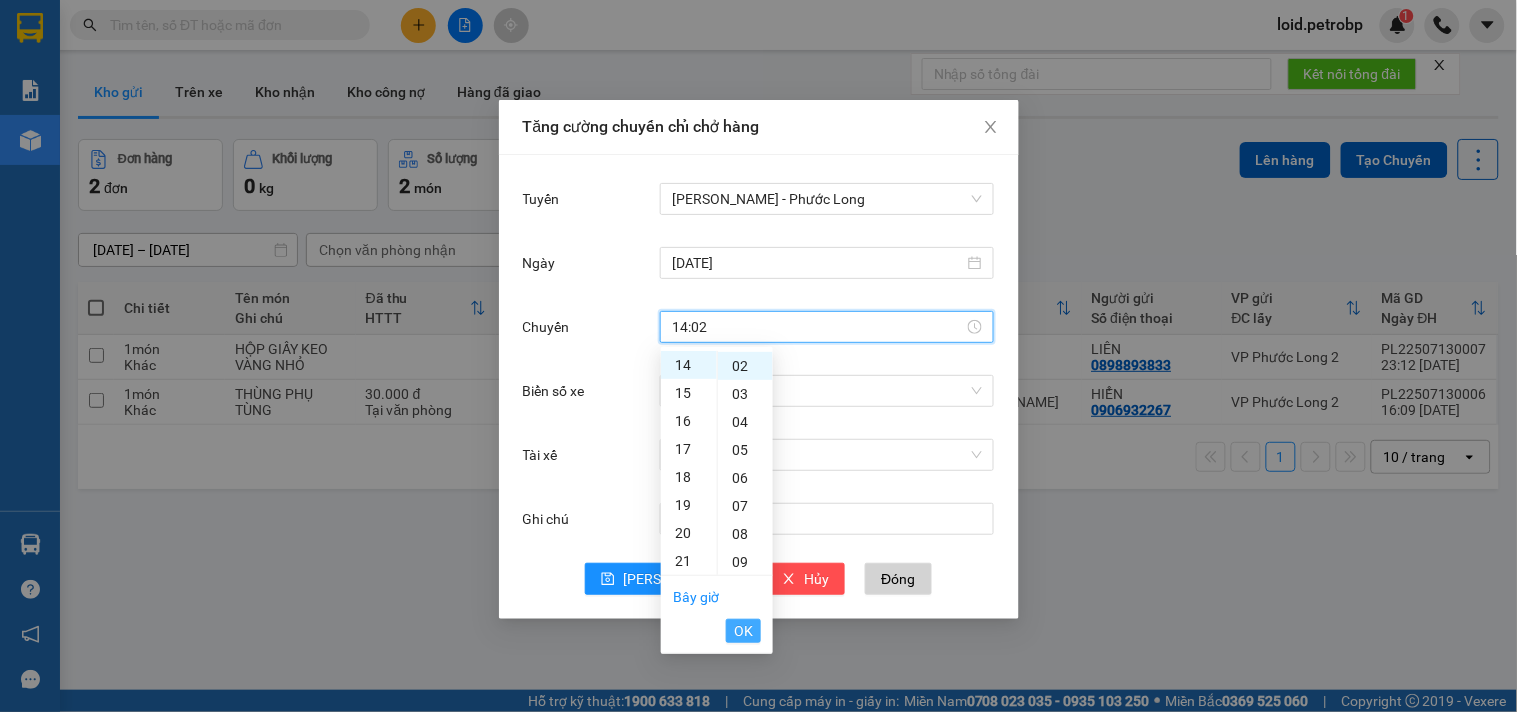 click on "OK" at bounding box center [743, 631] 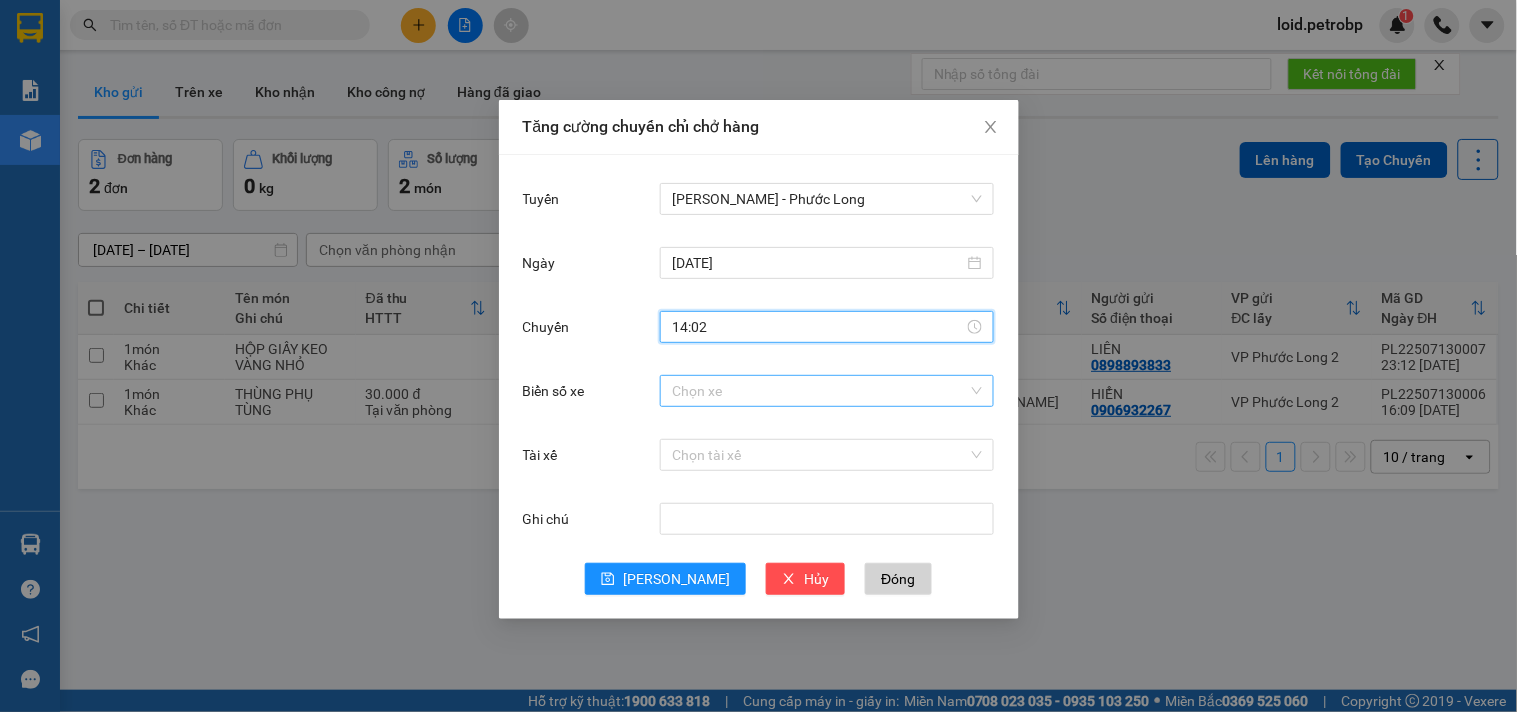 click on "Biển số xe" at bounding box center [820, 391] 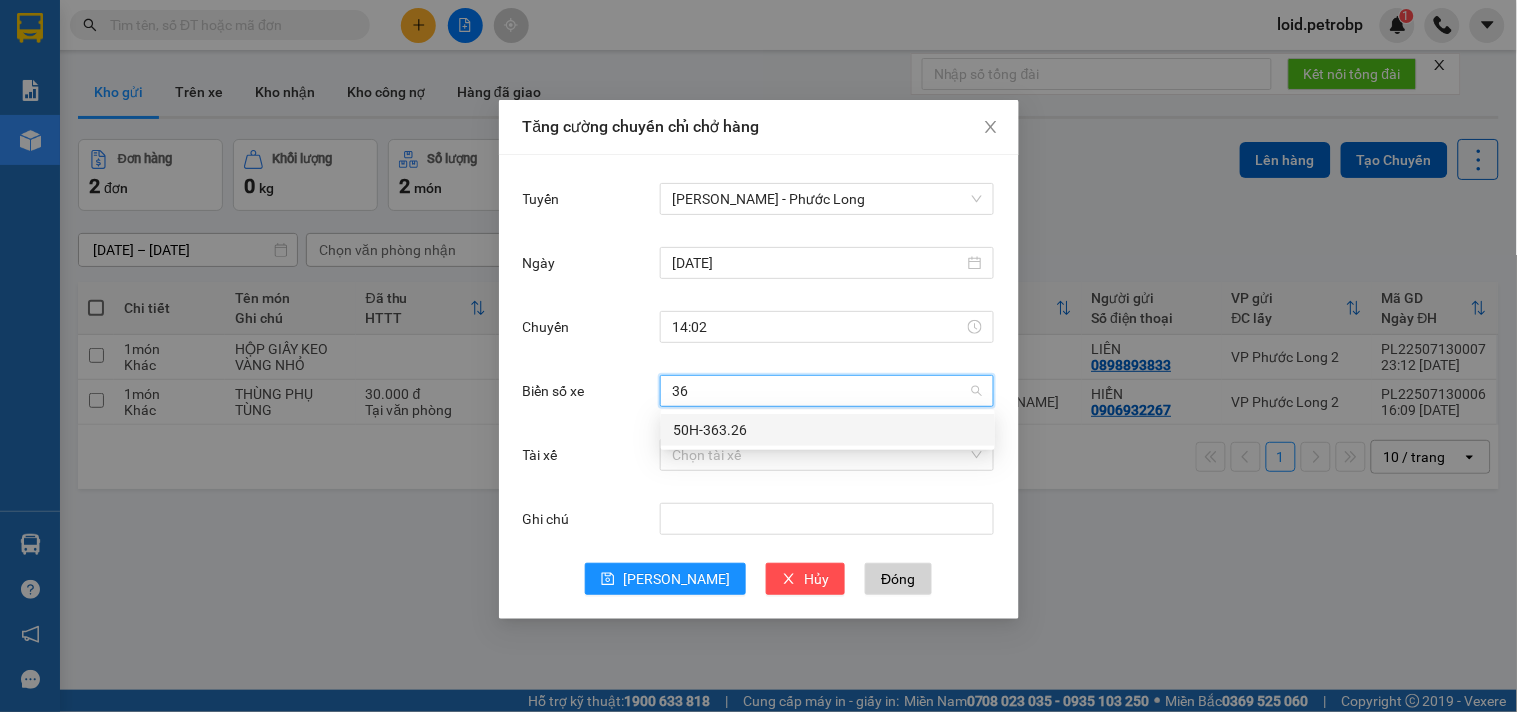 type on "363" 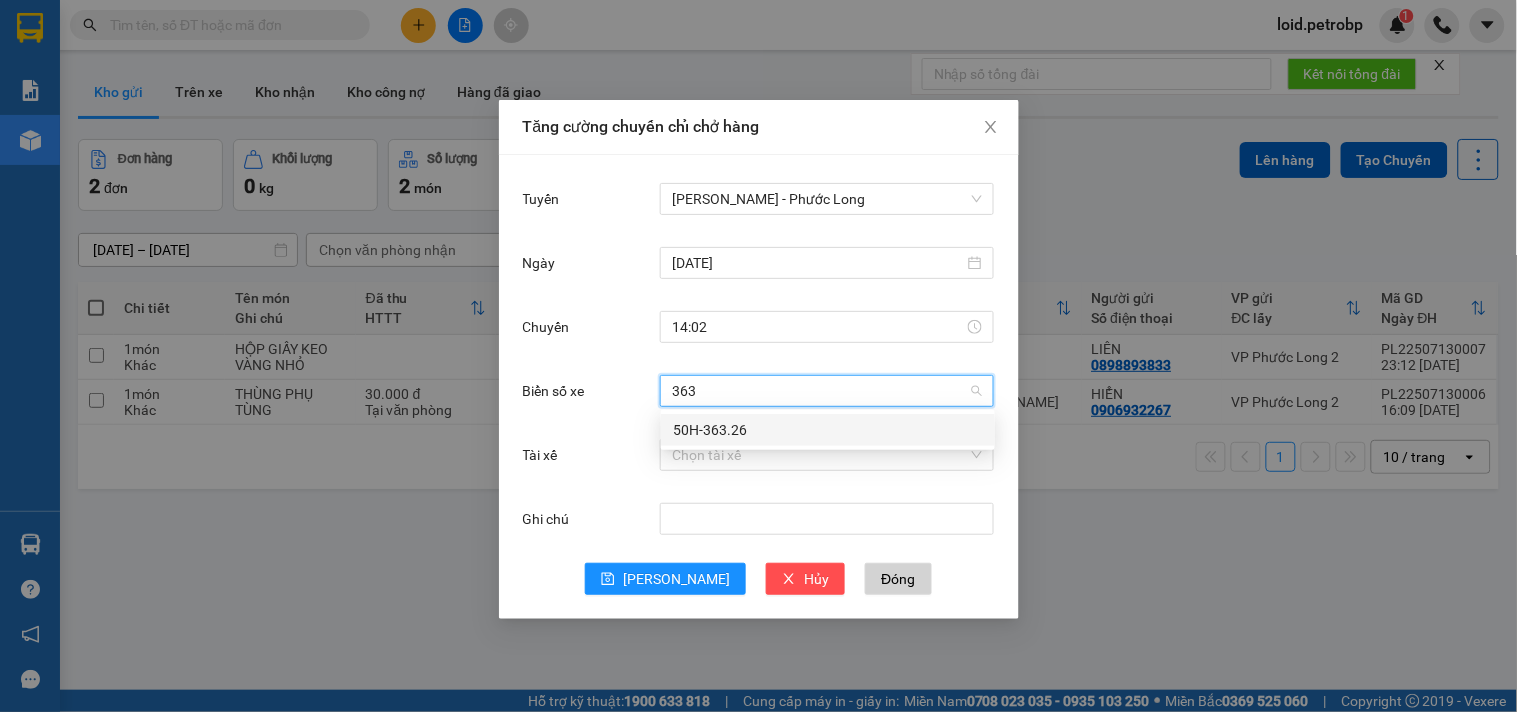 click on "50H-363.26" at bounding box center (828, 430) 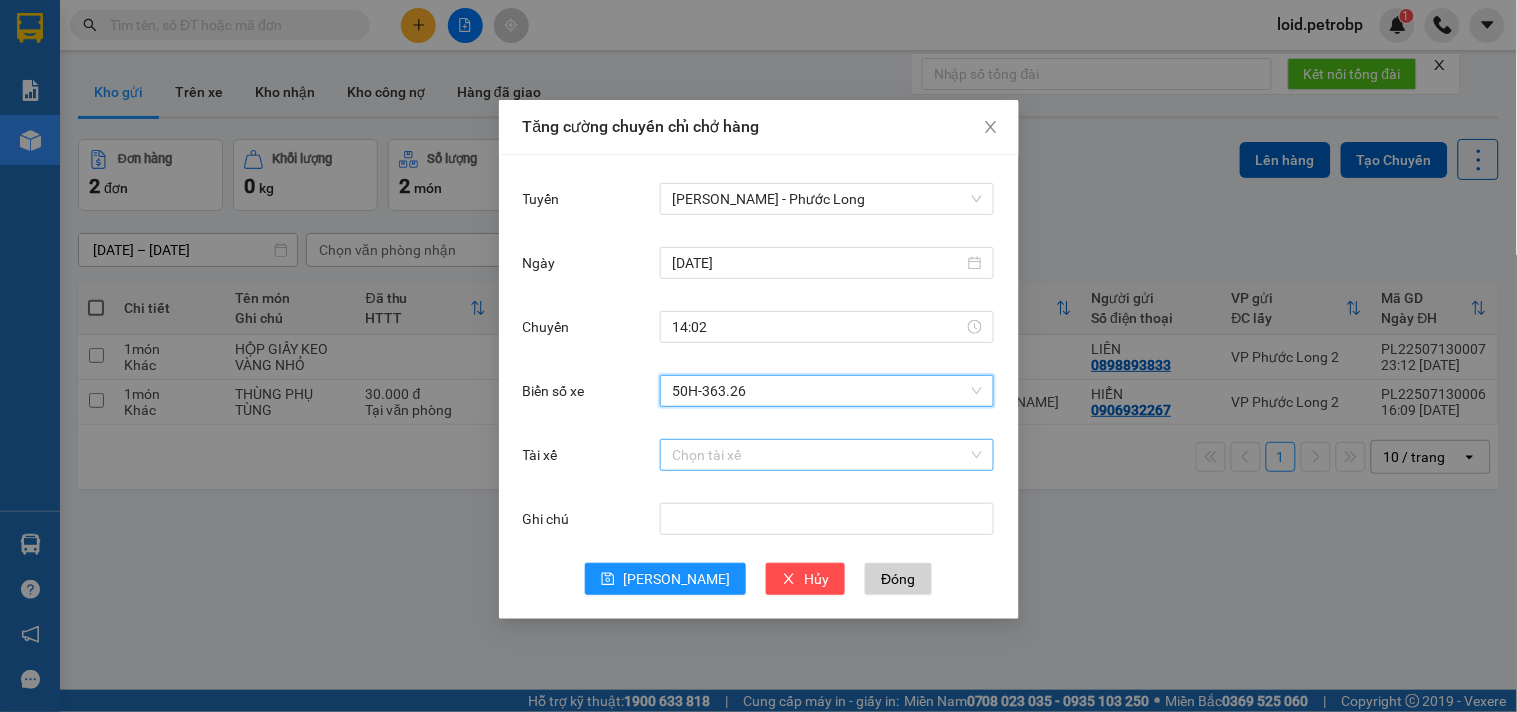 click on "Tài xế" at bounding box center [820, 455] 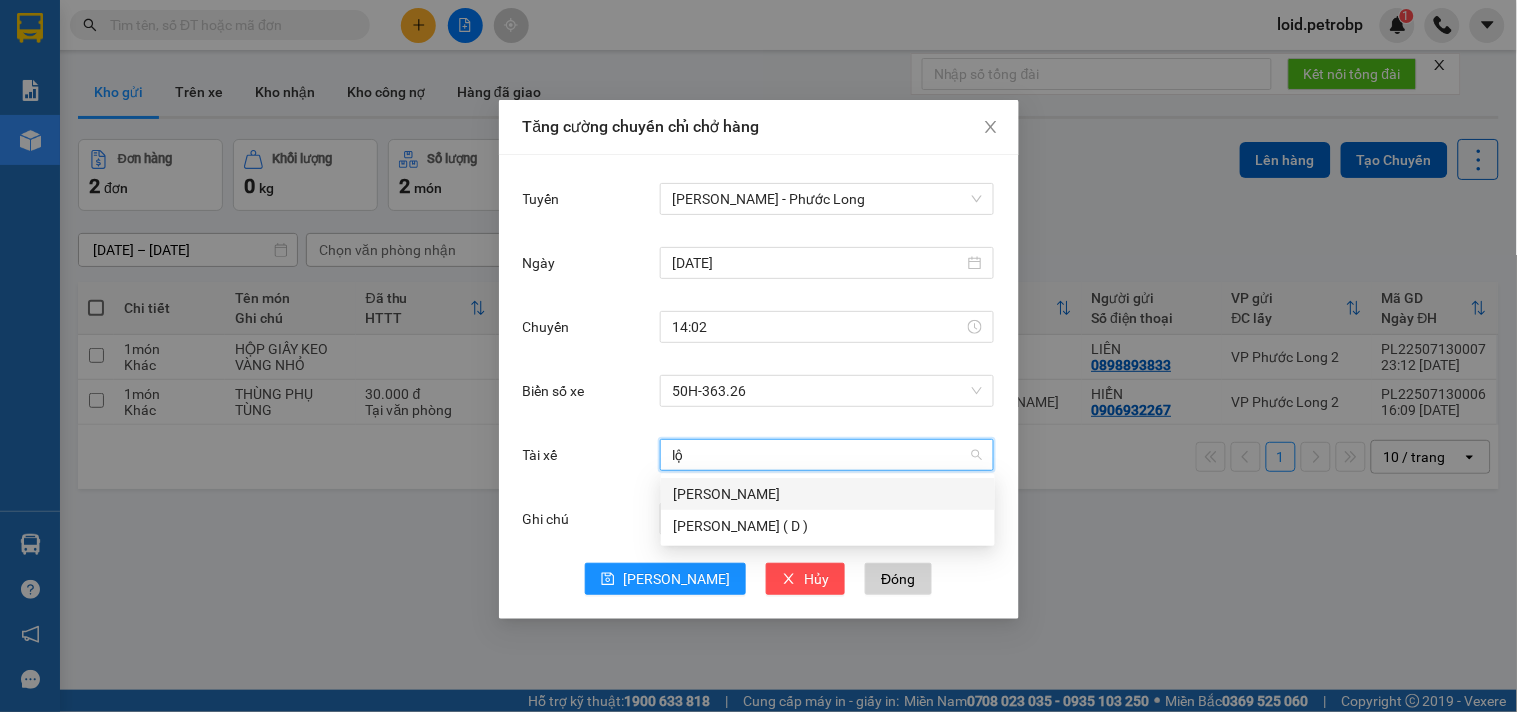 type on "lộc" 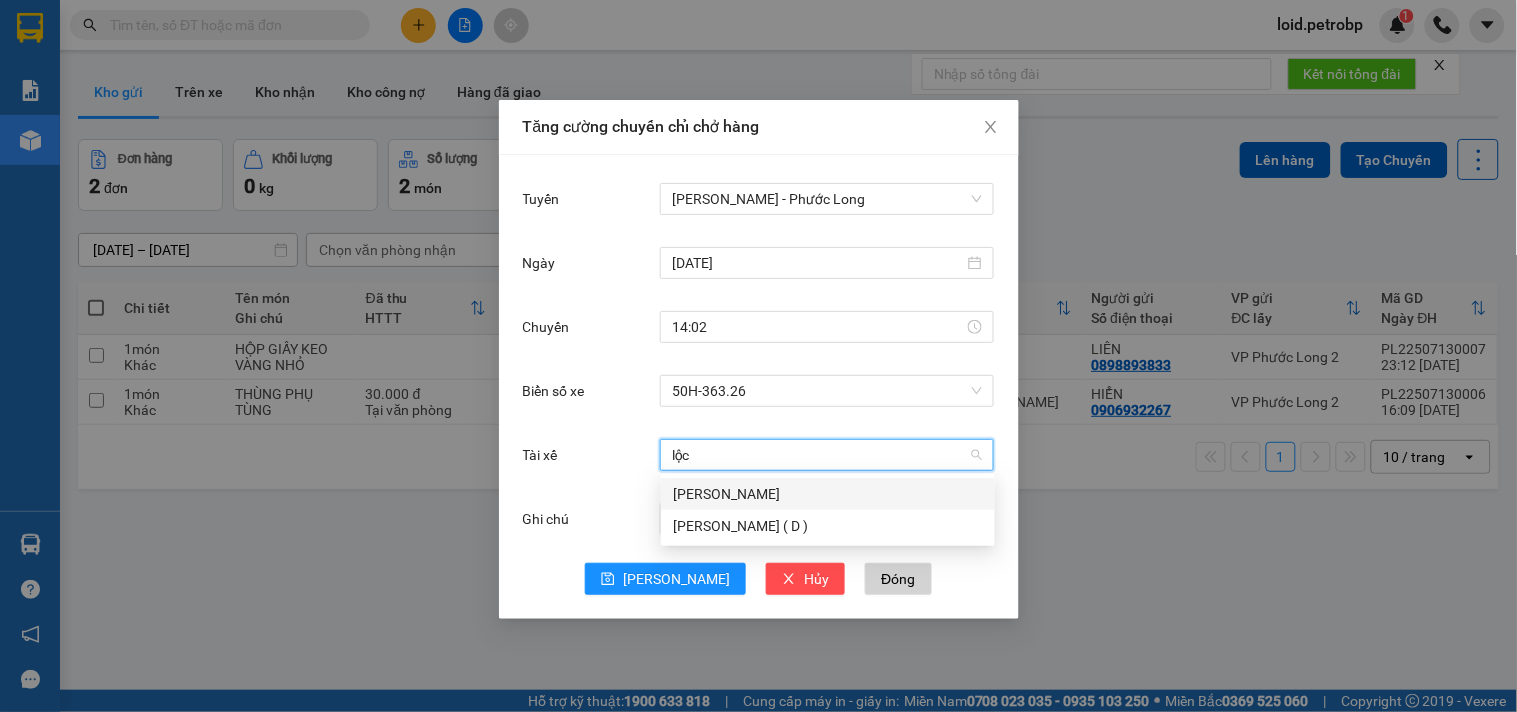 click on "[PERSON_NAME]" at bounding box center (828, 494) 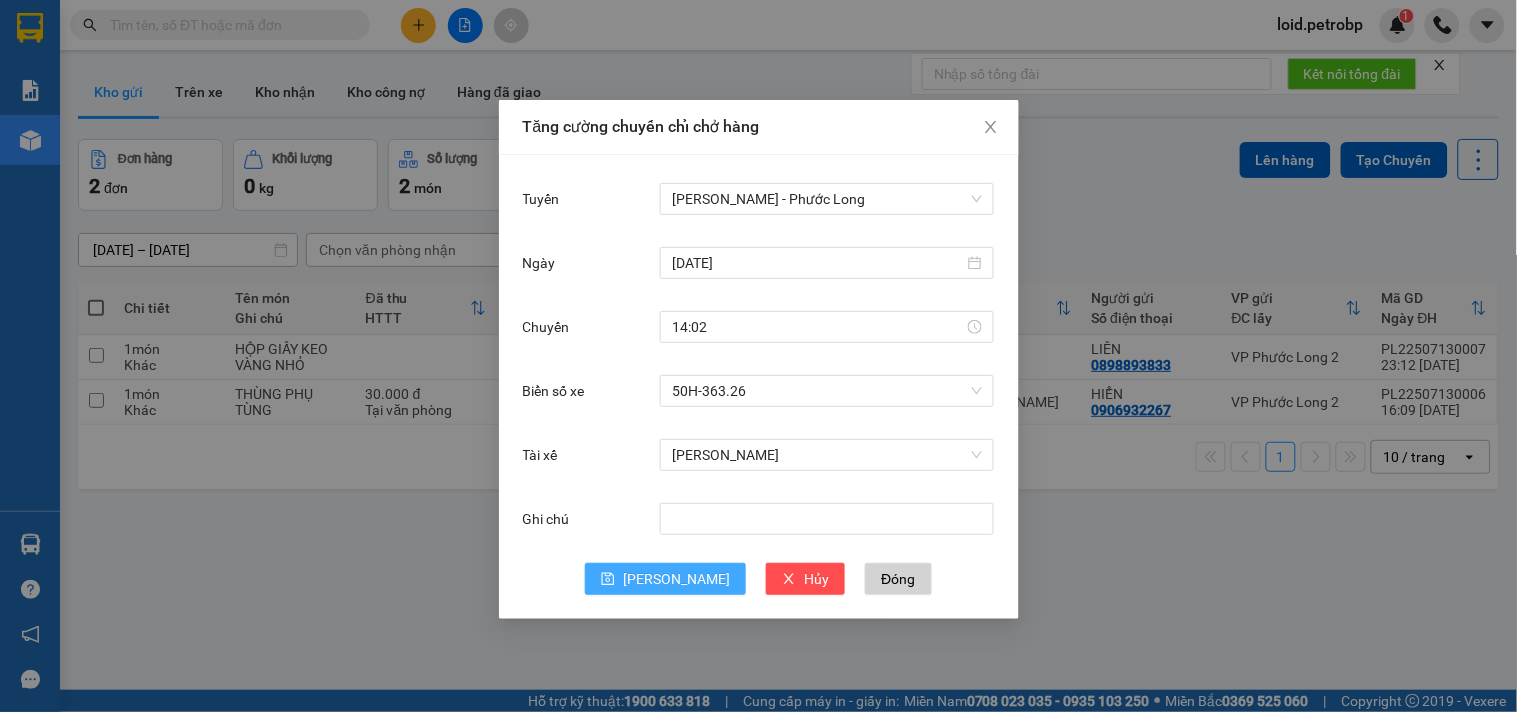 click on "[PERSON_NAME]" at bounding box center [676, 579] 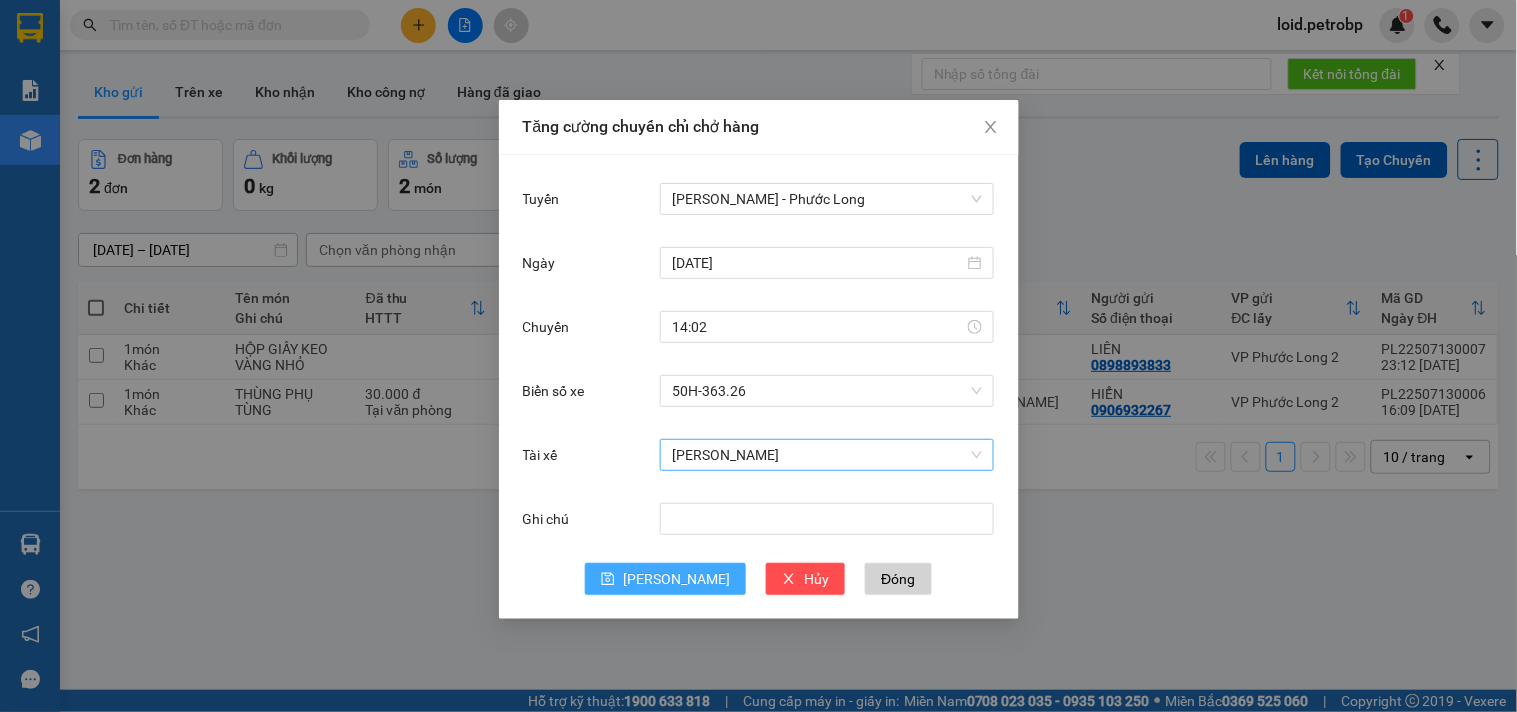 type 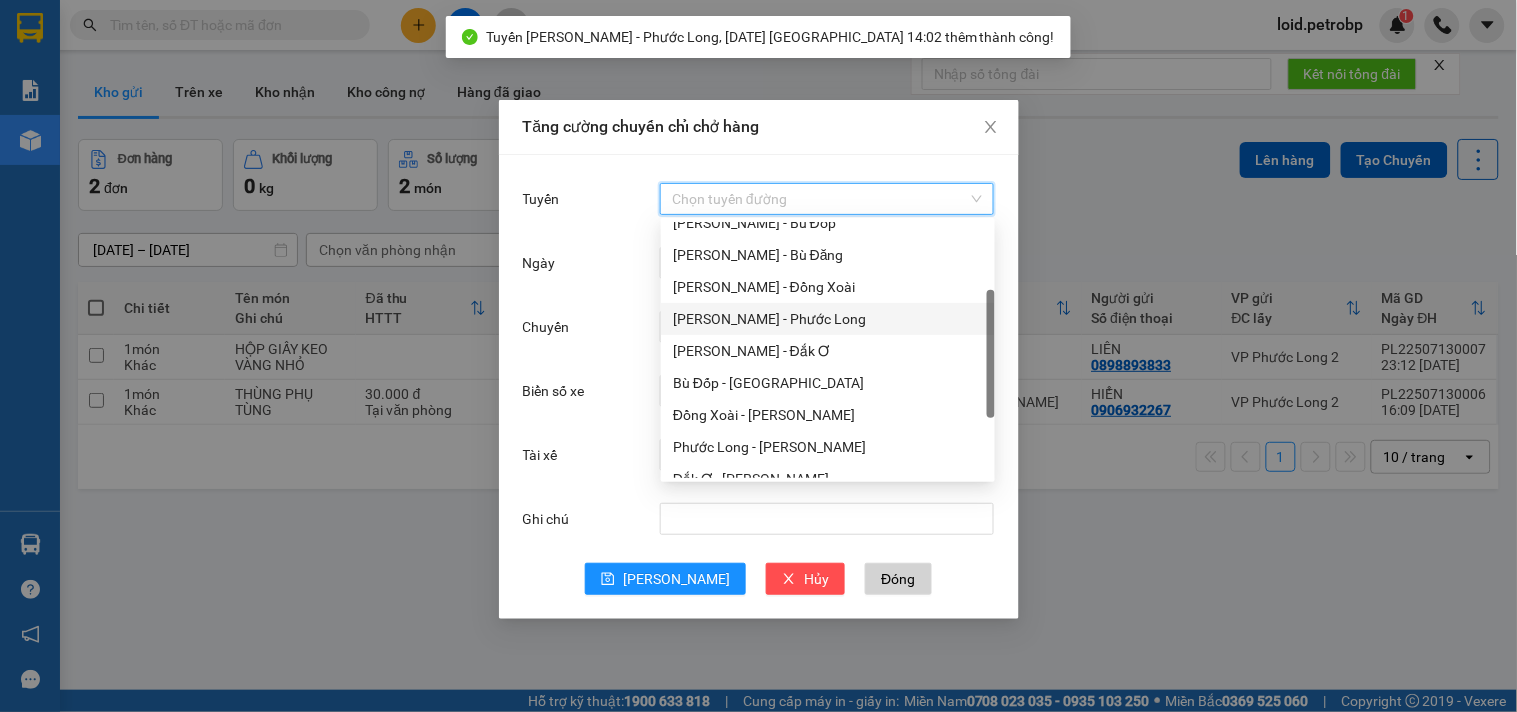 click on "Tuyến" at bounding box center (820, 199) 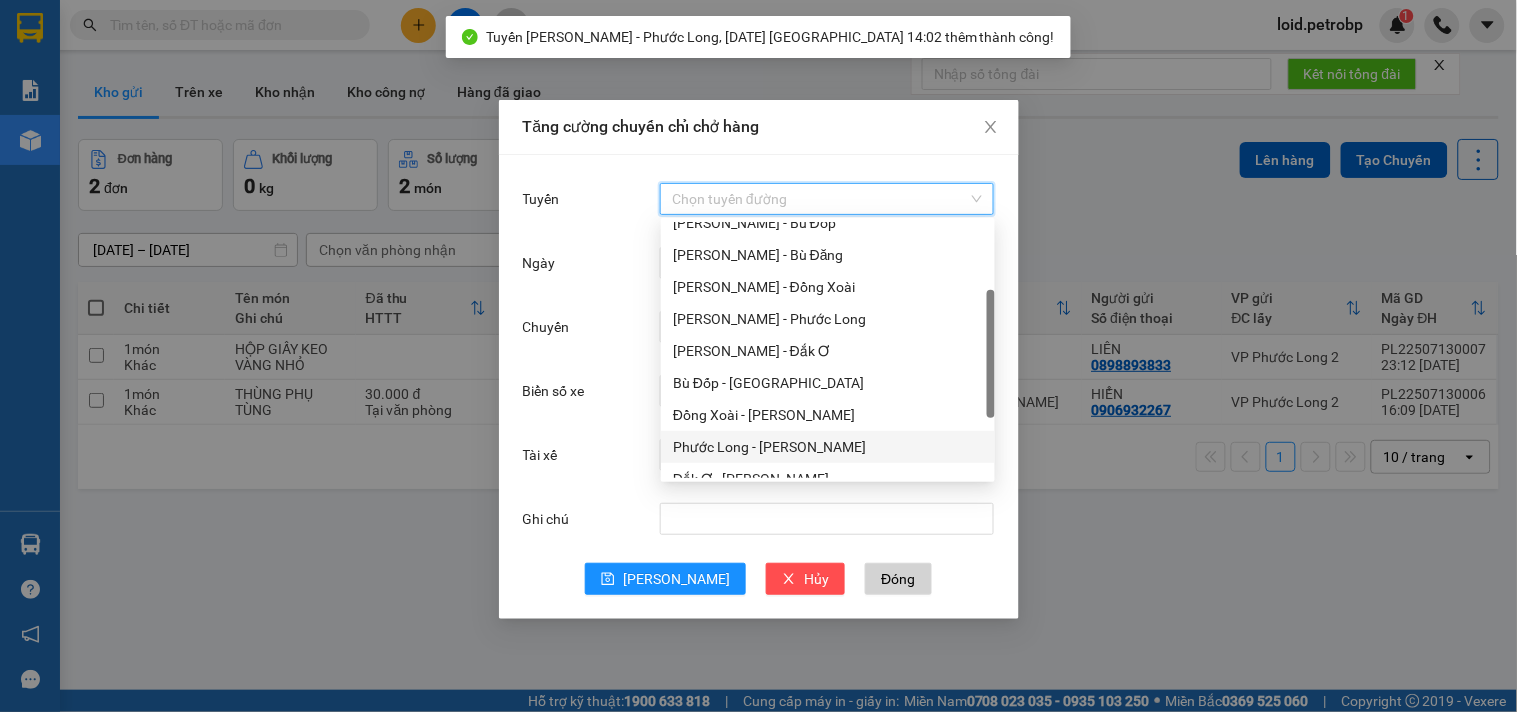click on "Phước Long - [PERSON_NAME]" at bounding box center (828, 447) 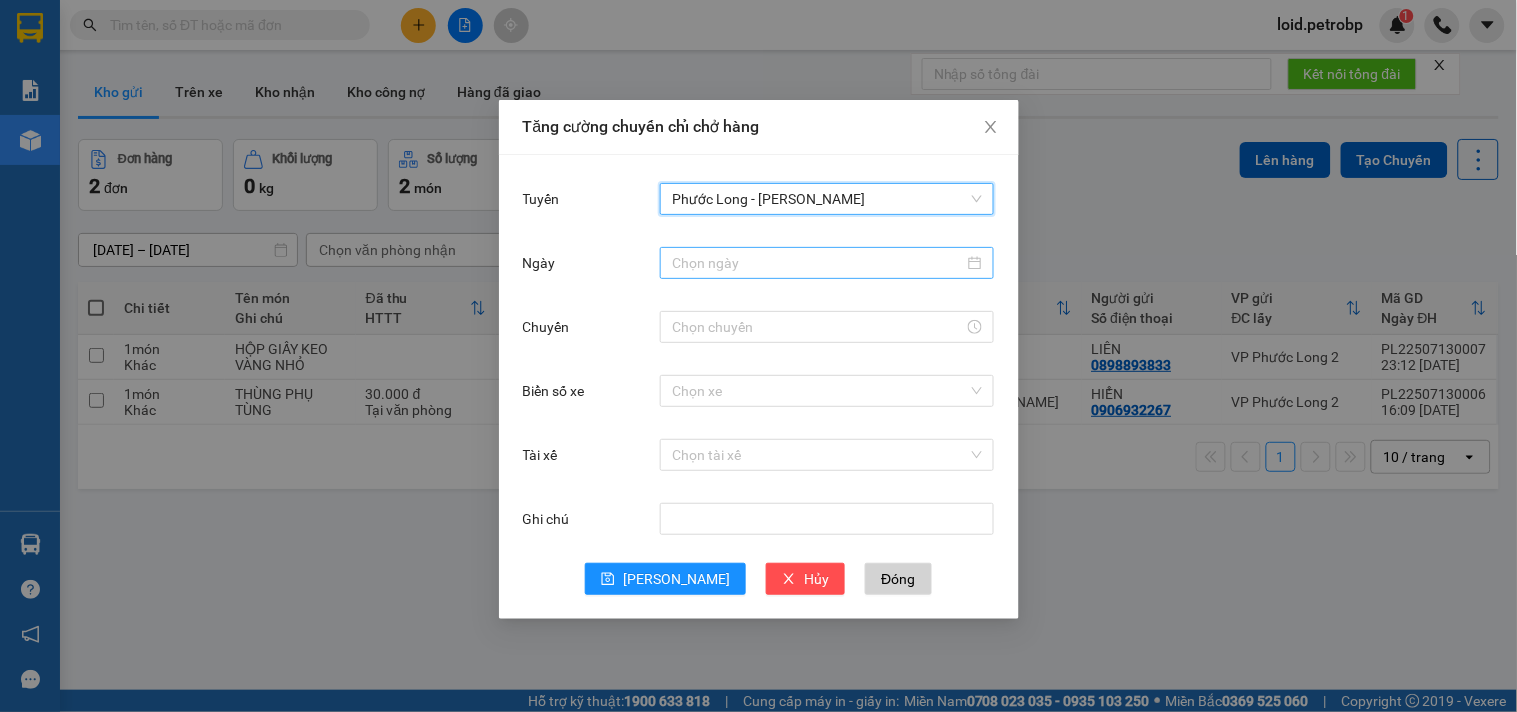 click on "Ngày" at bounding box center (818, 263) 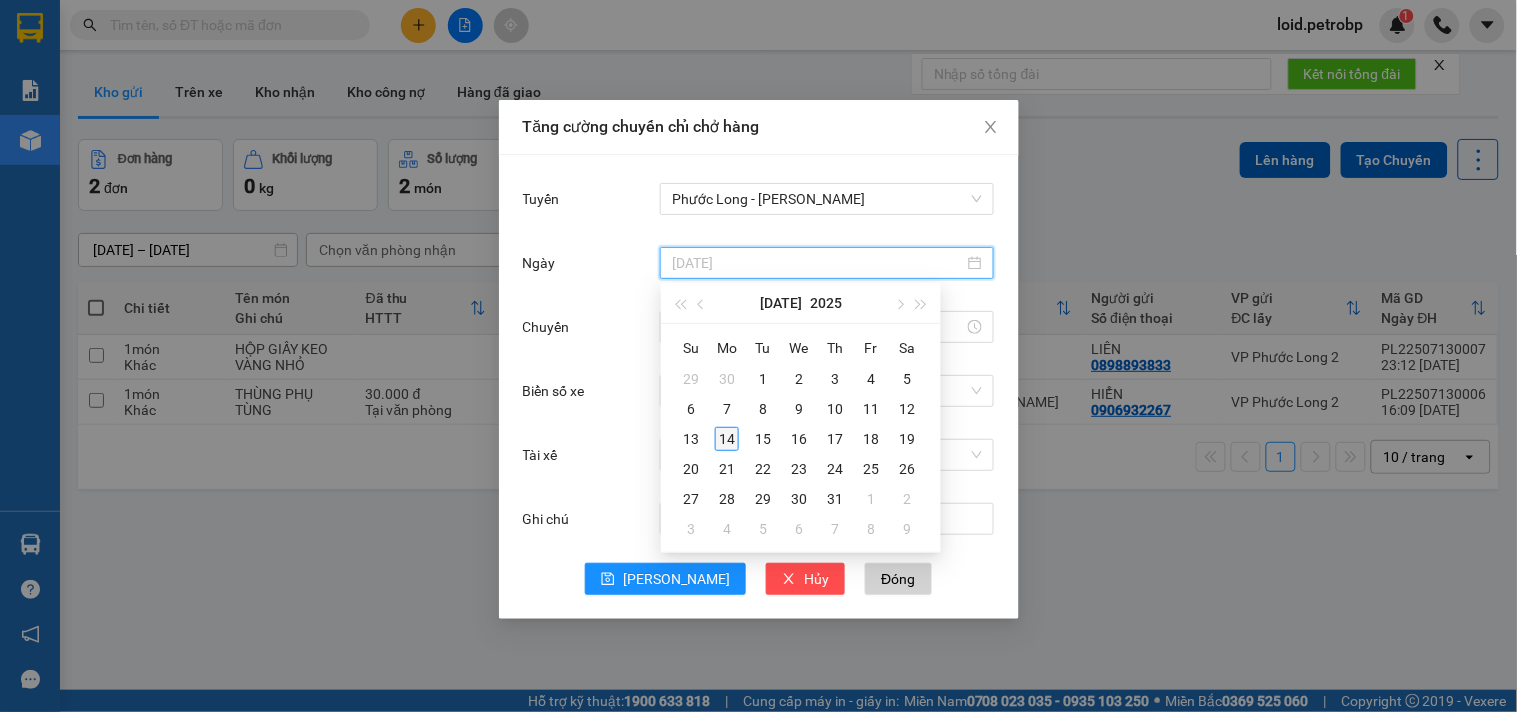 type on "[DATE]" 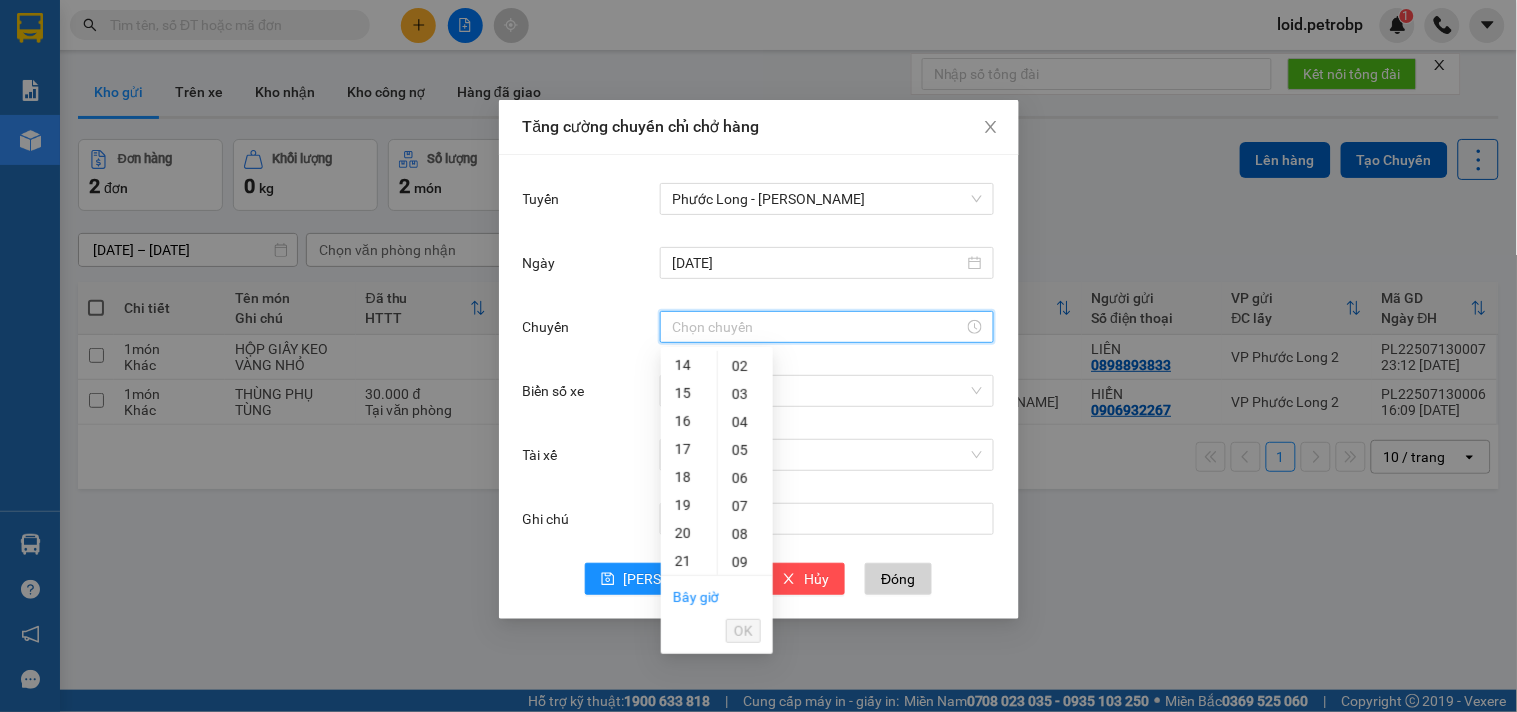 click on "Chuyến" at bounding box center [818, 327] 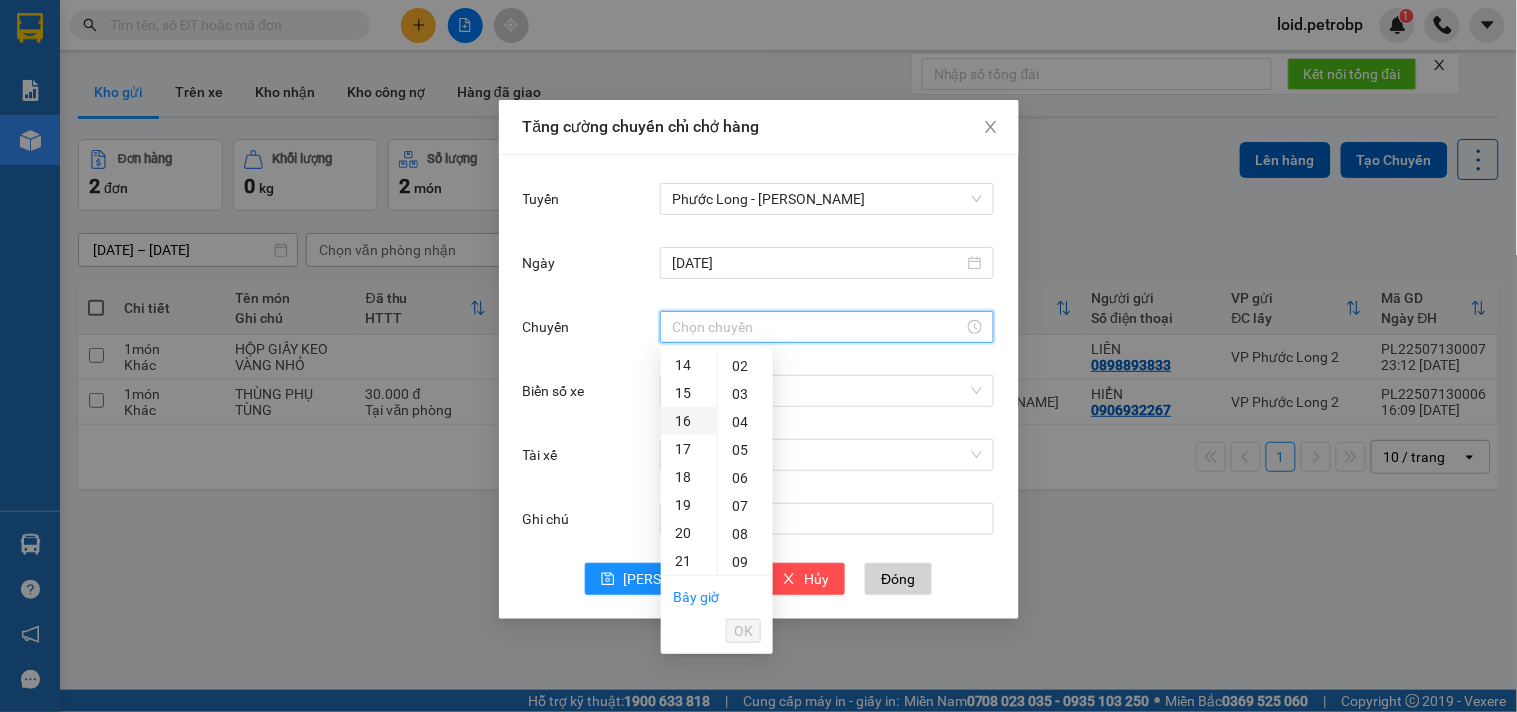 click on "16" at bounding box center (689, 421) 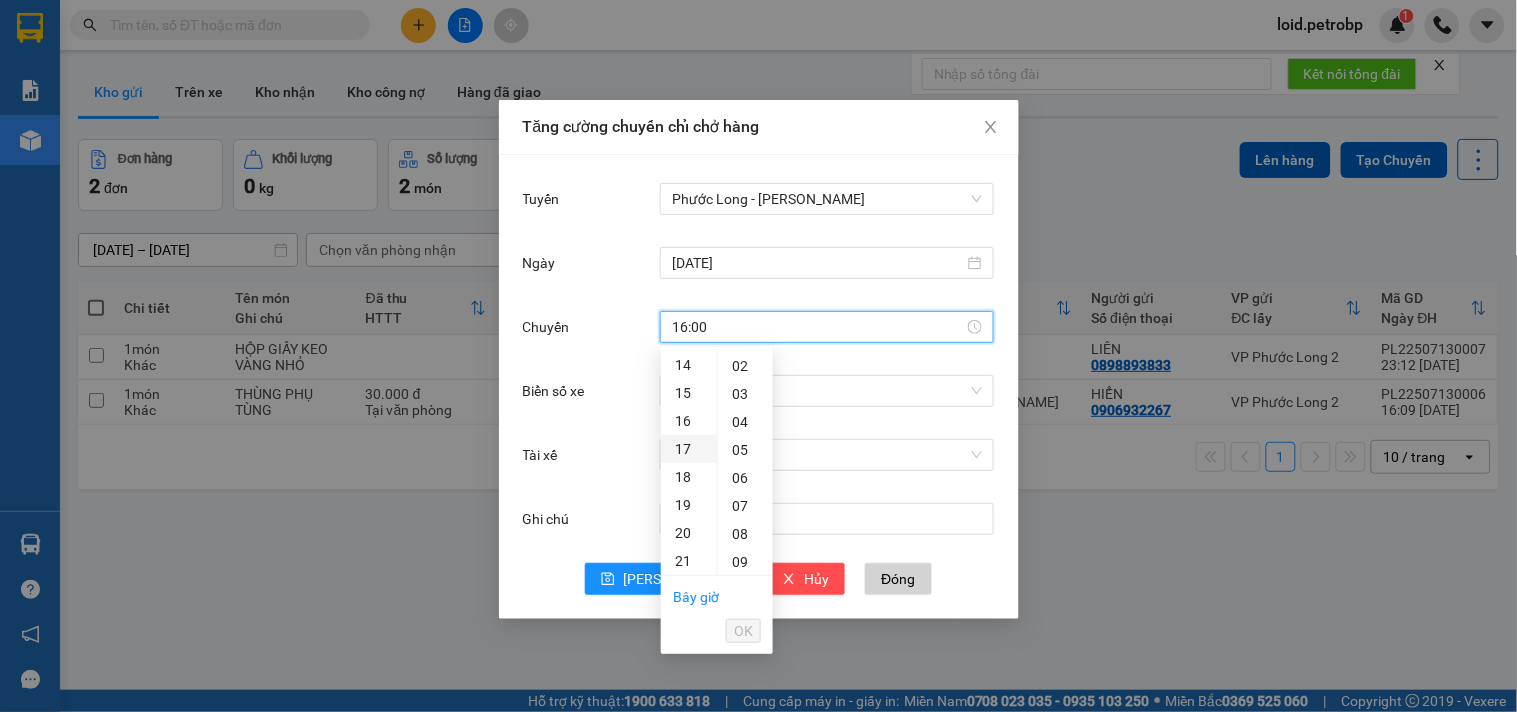 scroll, scrollTop: 427, scrollLeft: 0, axis: vertical 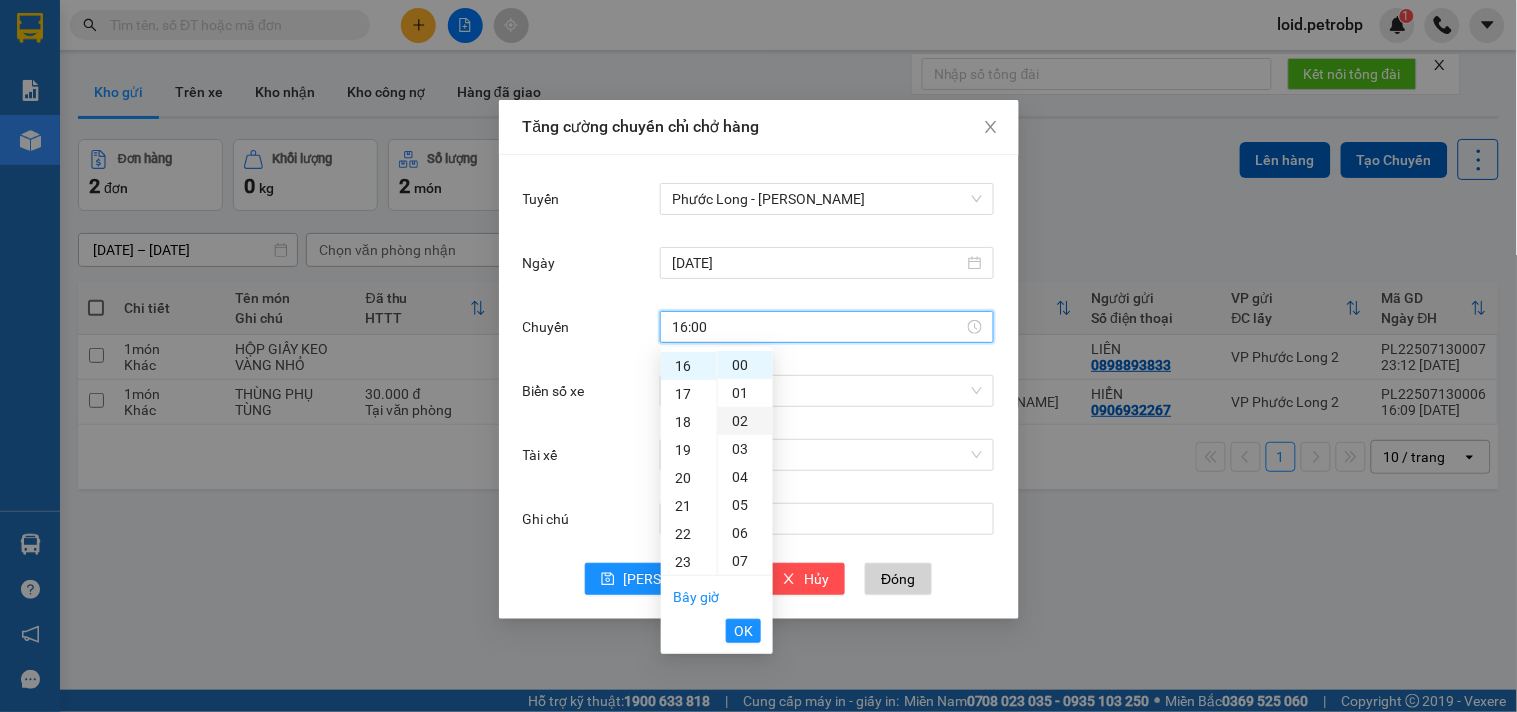 click on "02" at bounding box center (745, 421) 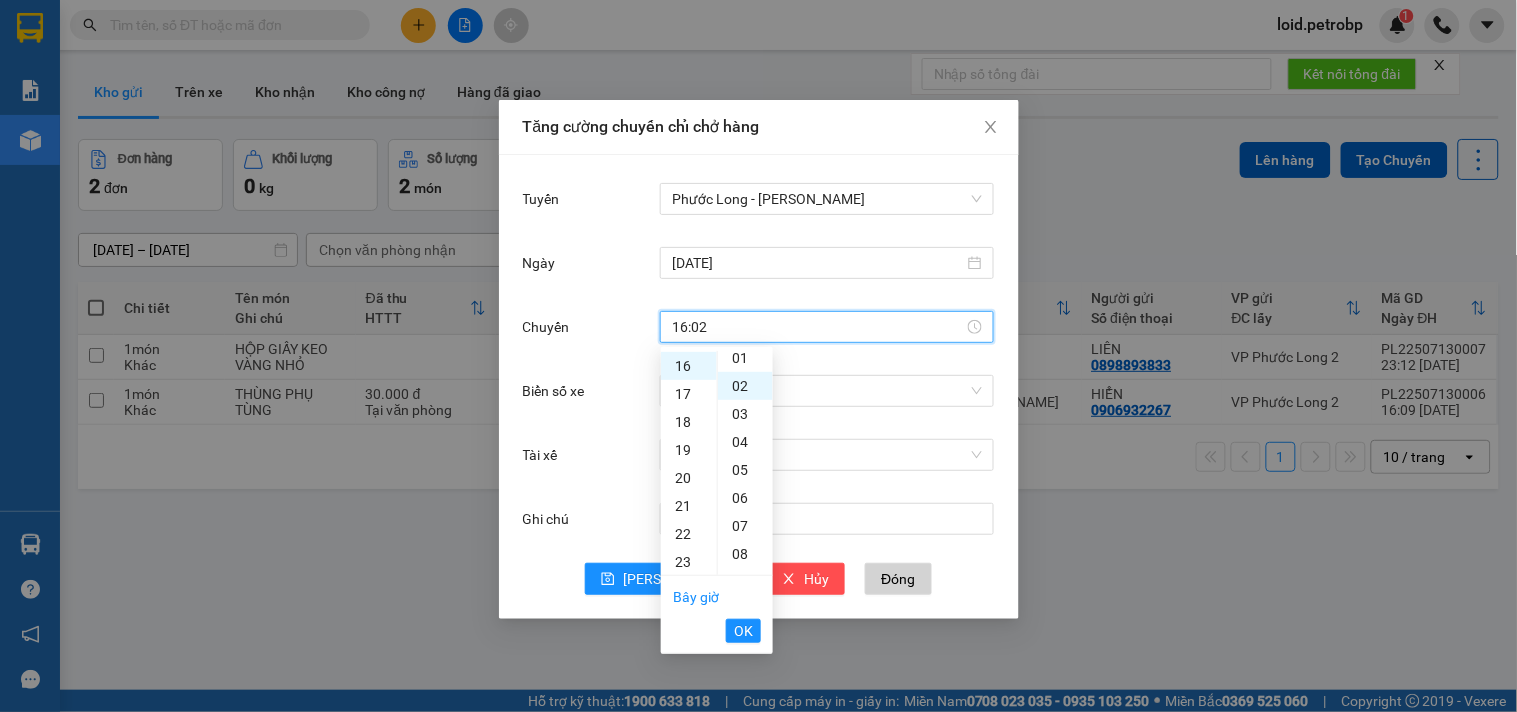 scroll, scrollTop: 55, scrollLeft: 0, axis: vertical 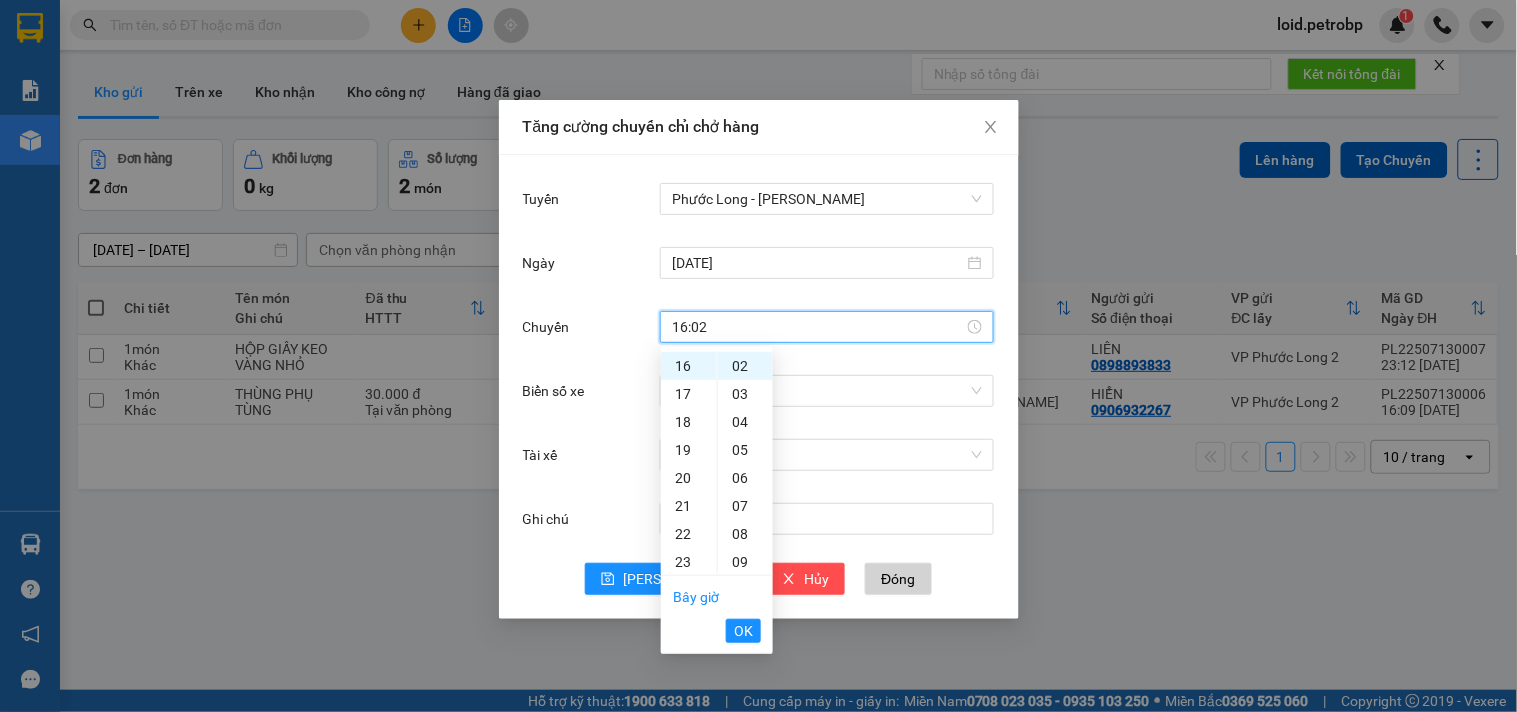 click on "OK" at bounding box center (743, 631) 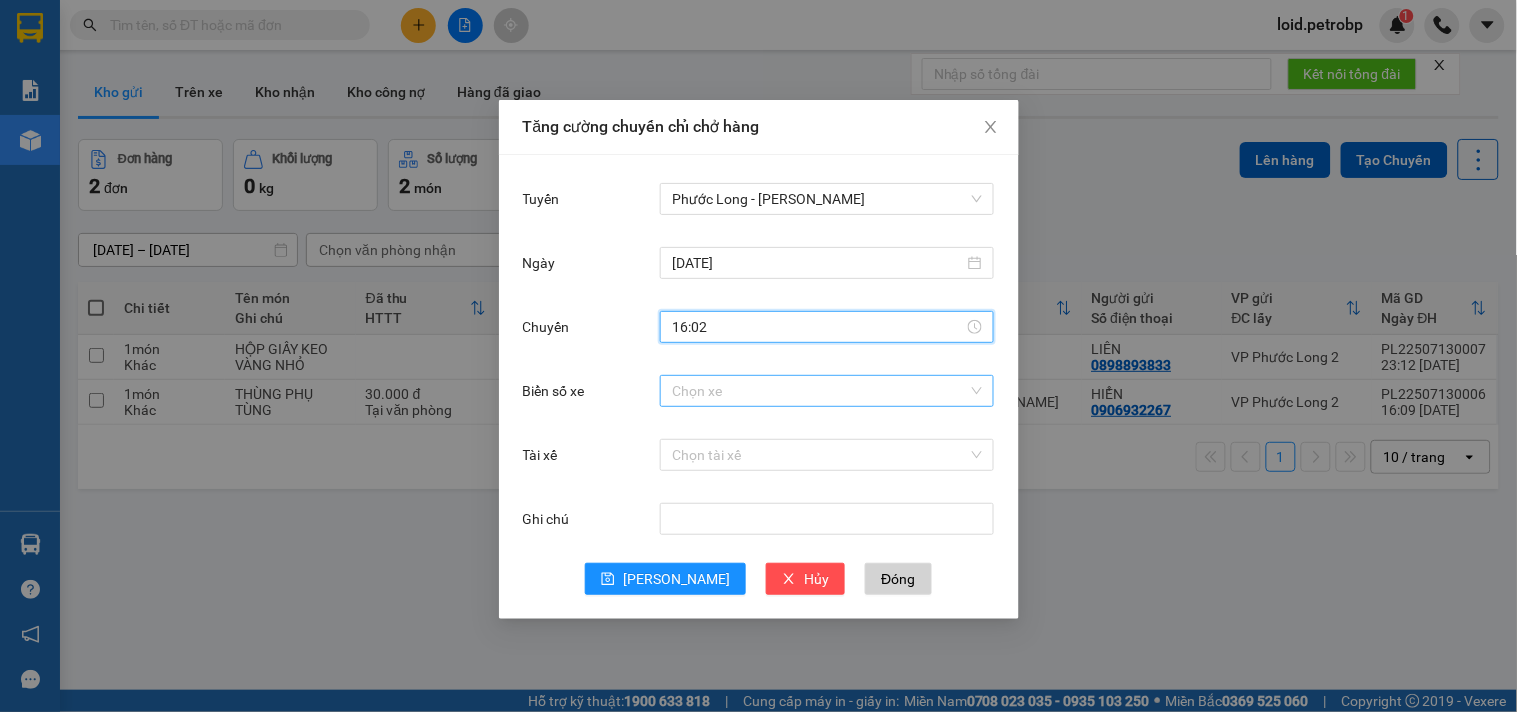 click on "Biển số xe" at bounding box center [820, 391] 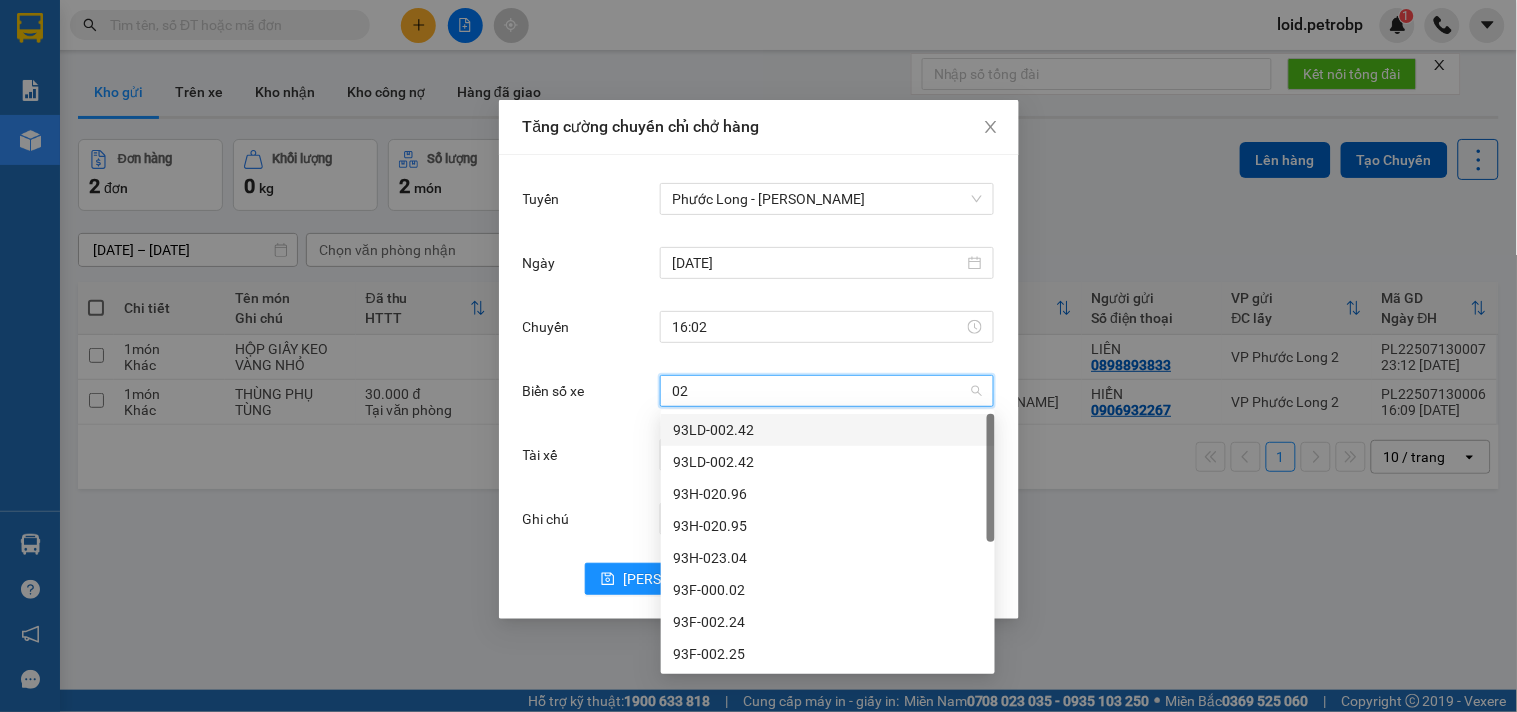 type on "023" 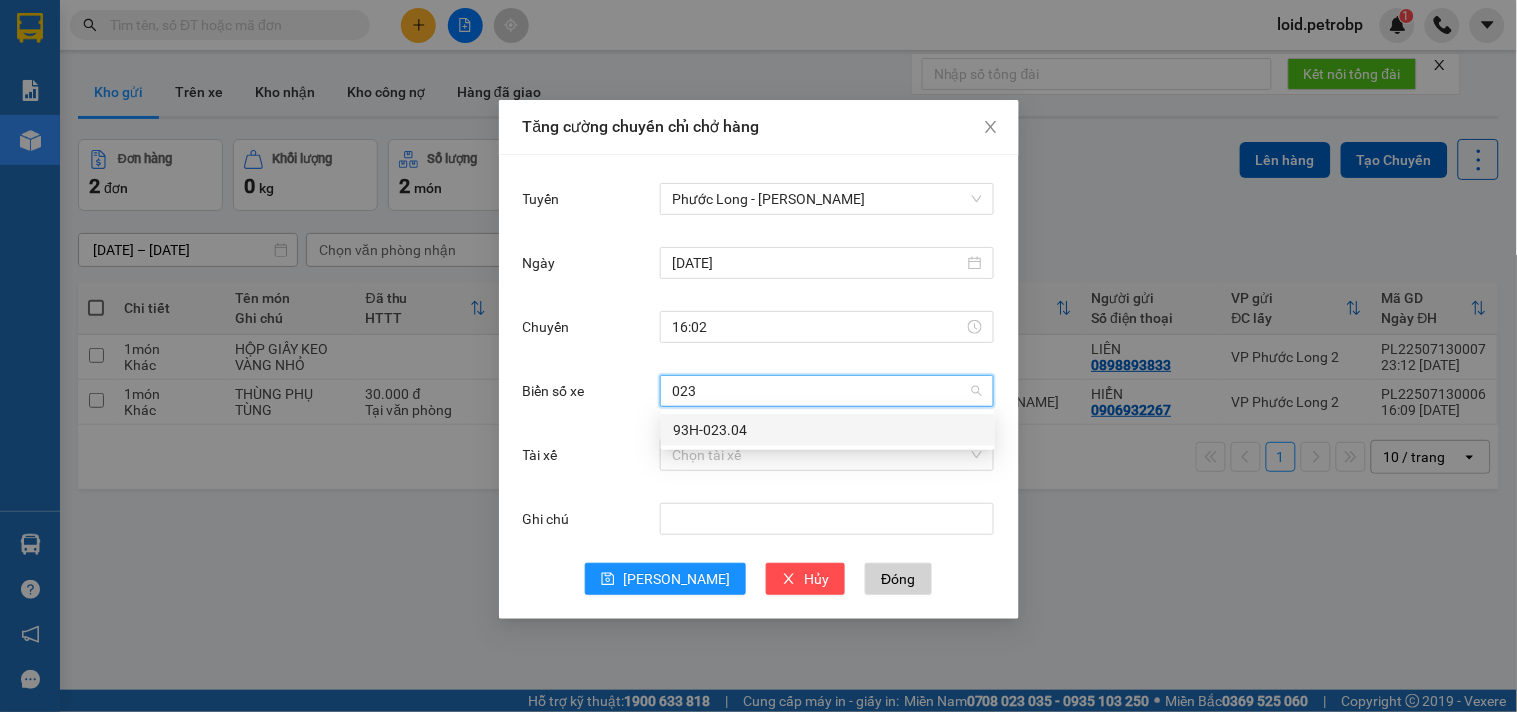 click on "93H-023.04" at bounding box center (828, 430) 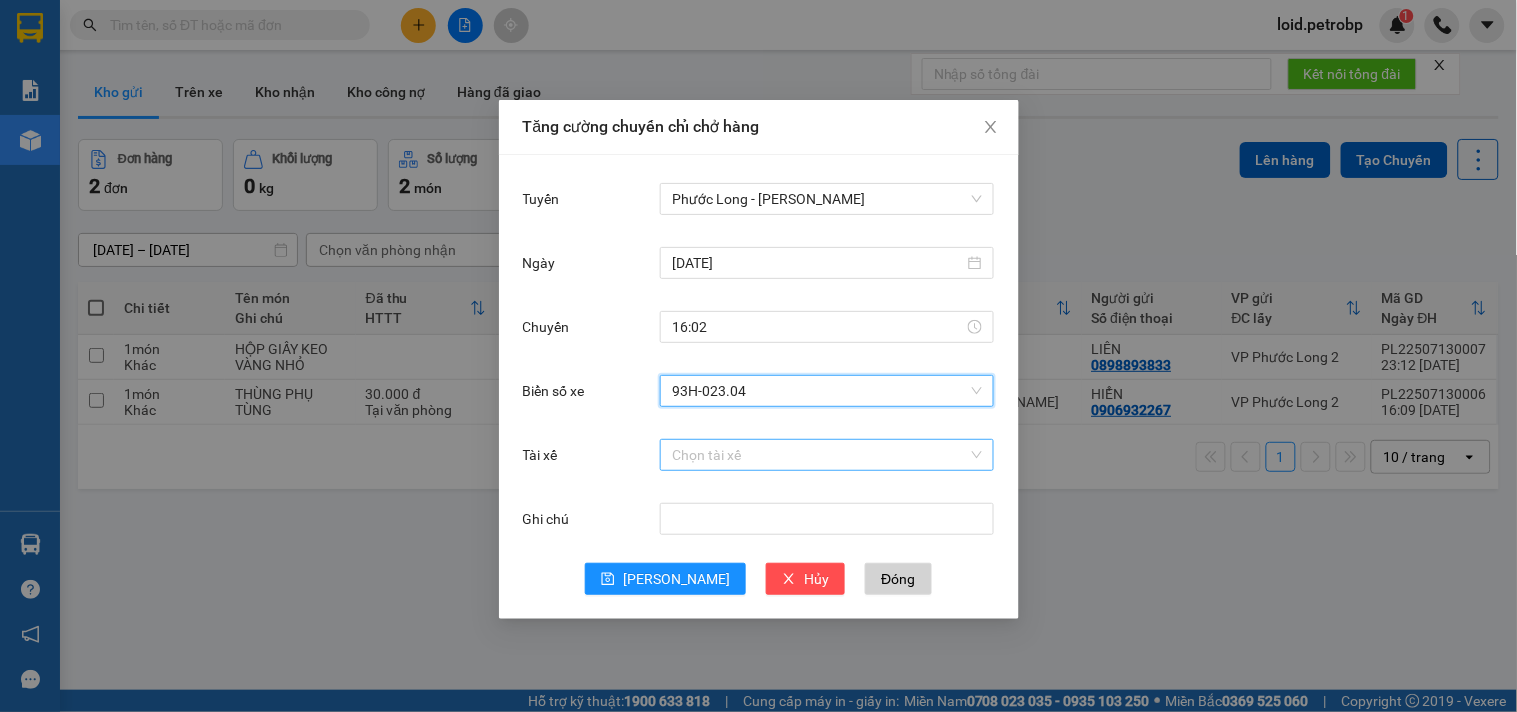 click on "Tài xế" at bounding box center [820, 455] 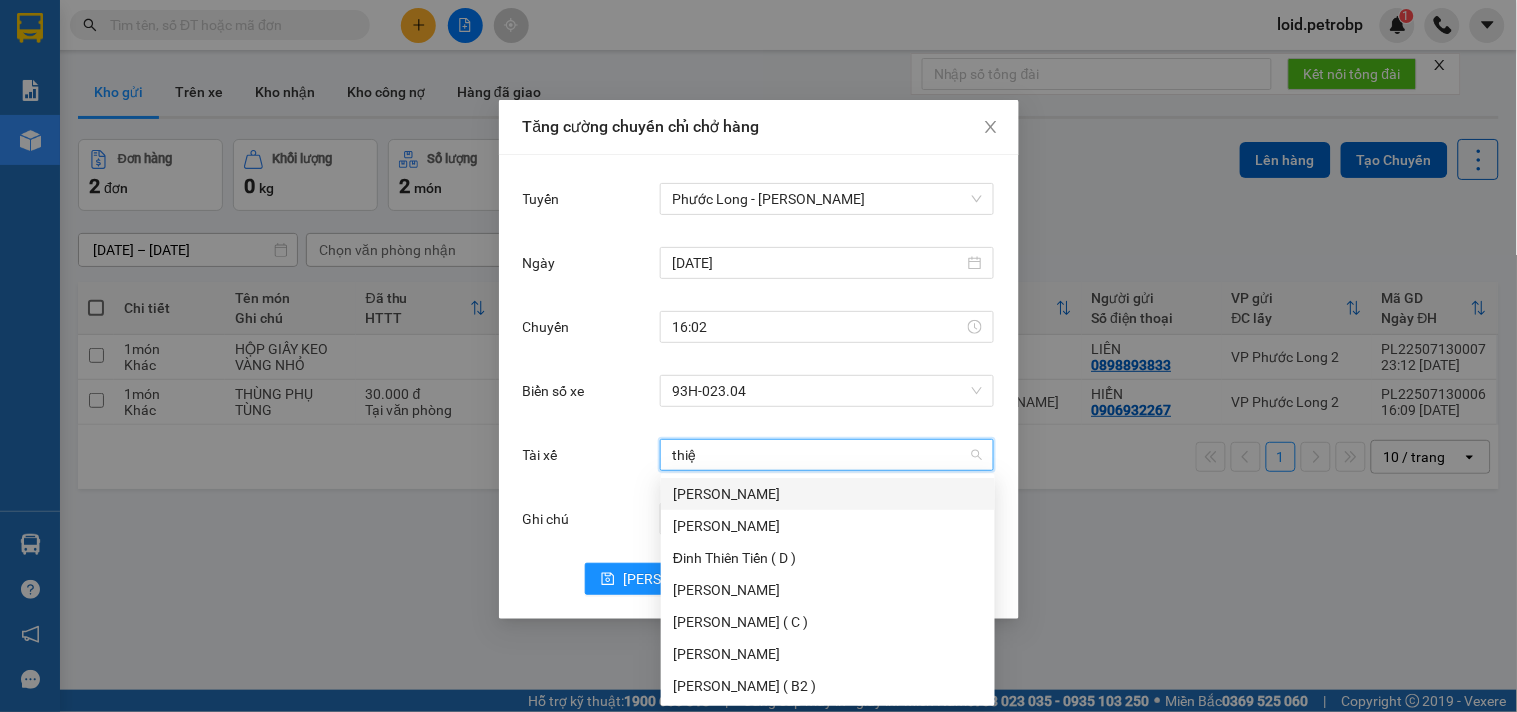type on "thiện" 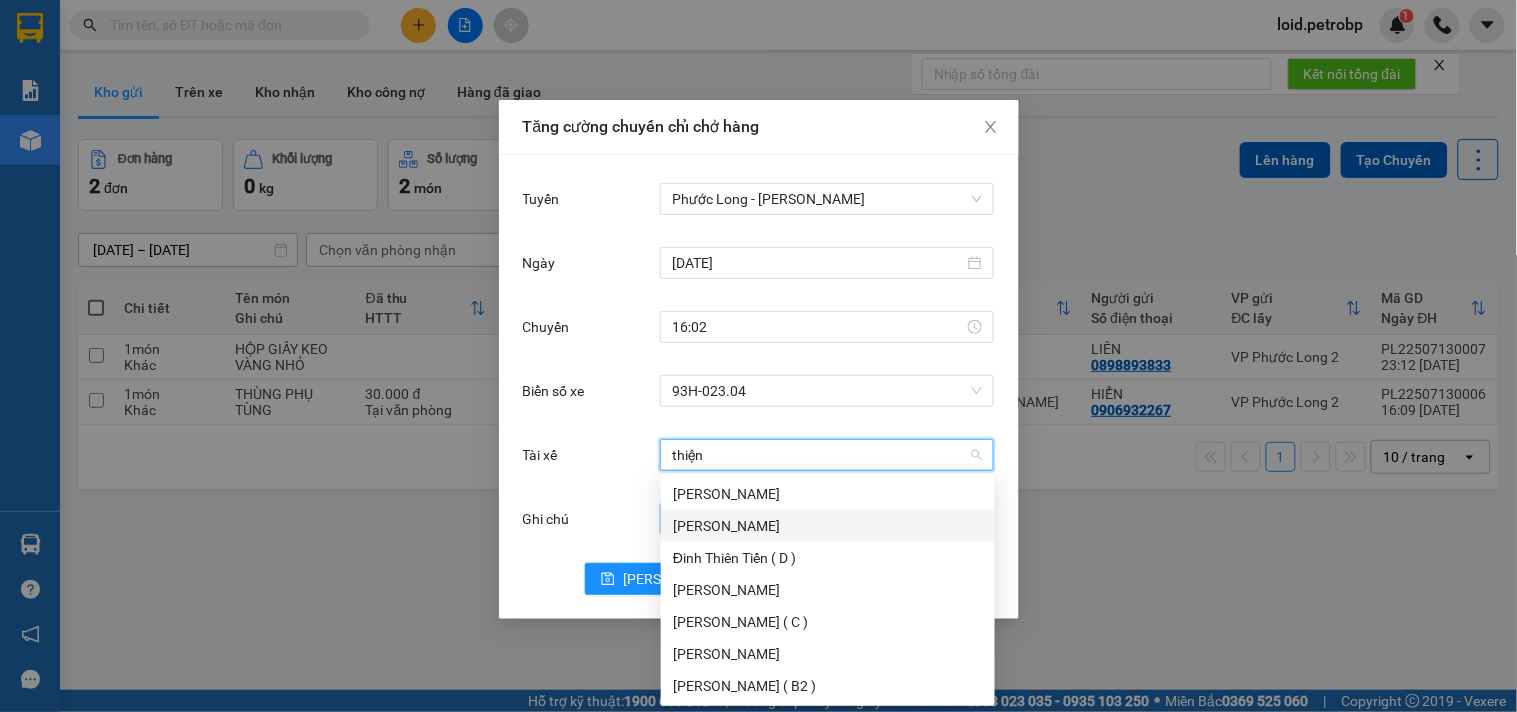 click on "[PERSON_NAME]" at bounding box center (828, 526) 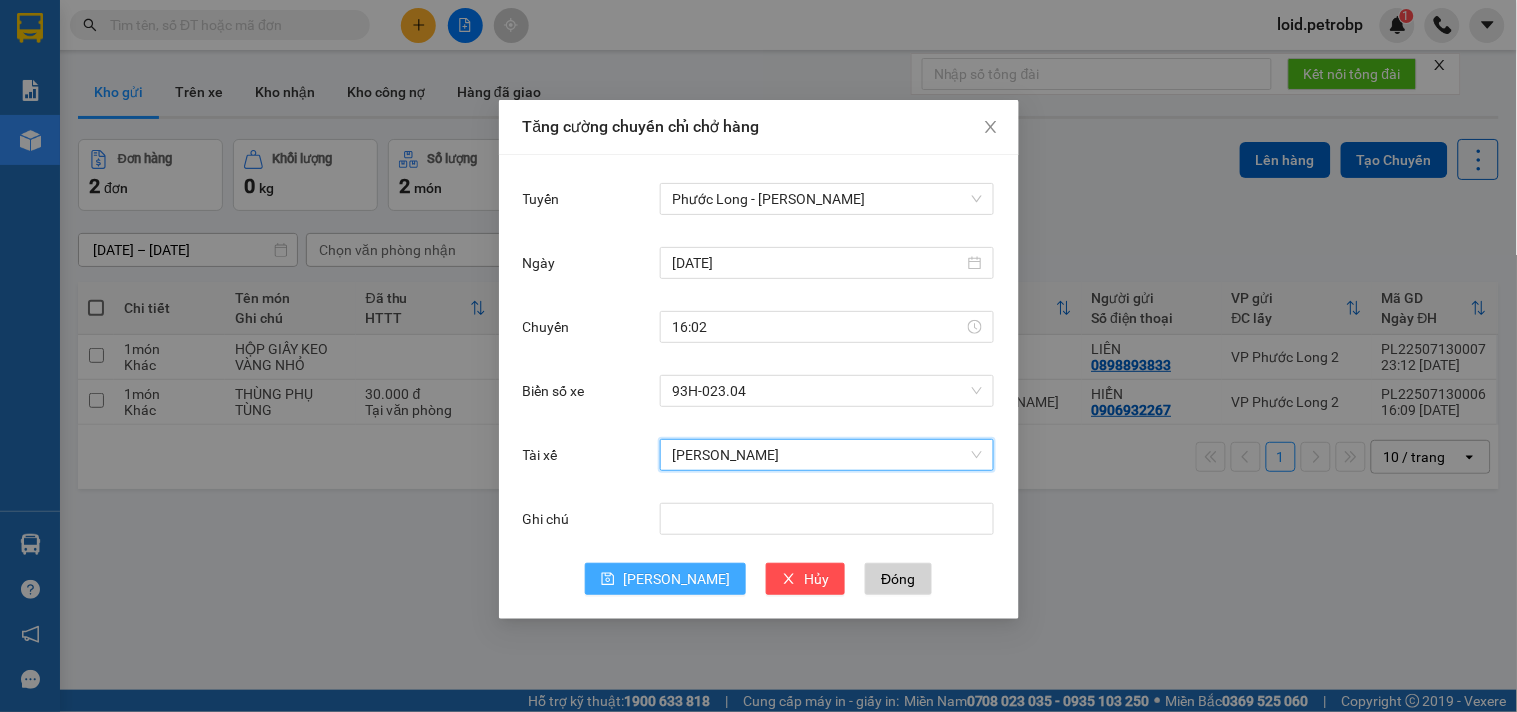 click on "[PERSON_NAME]" at bounding box center (676, 579) 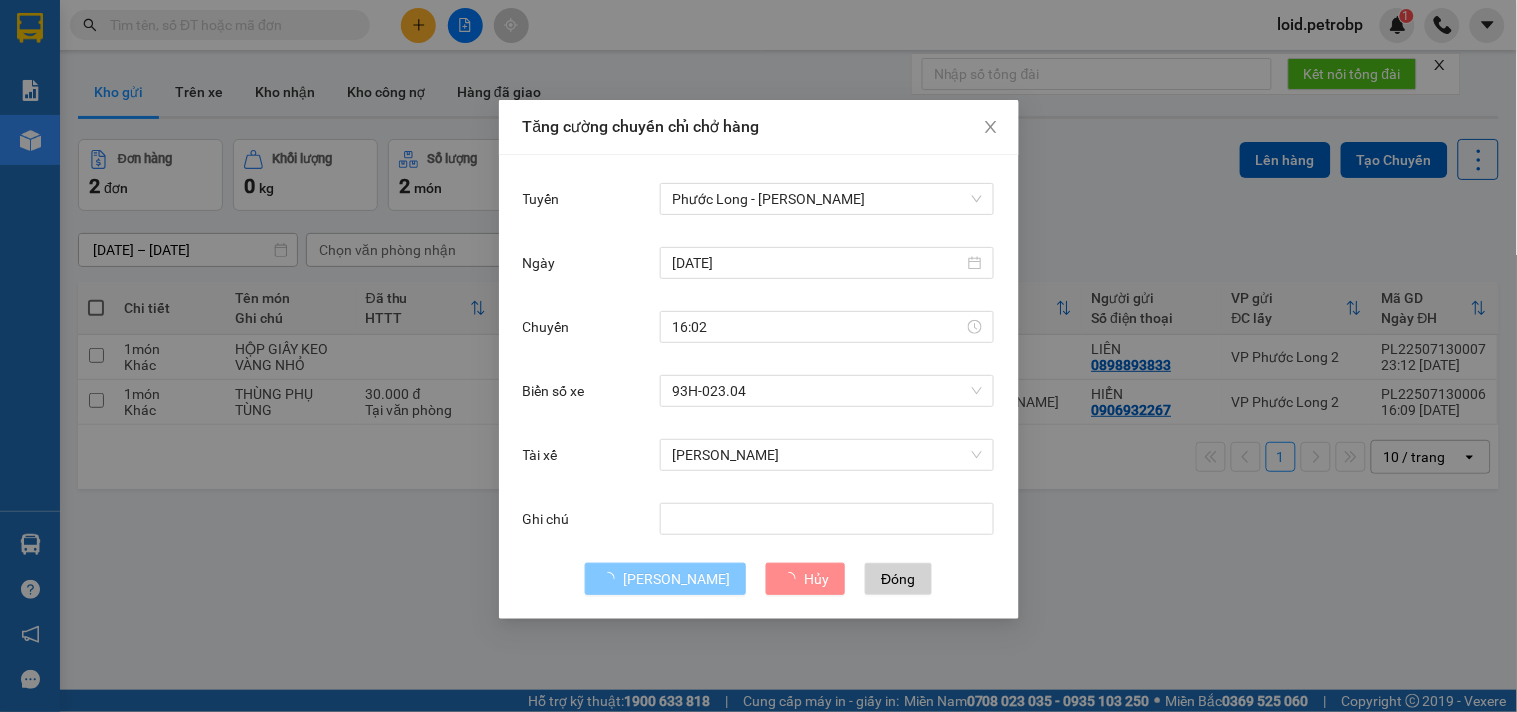 type 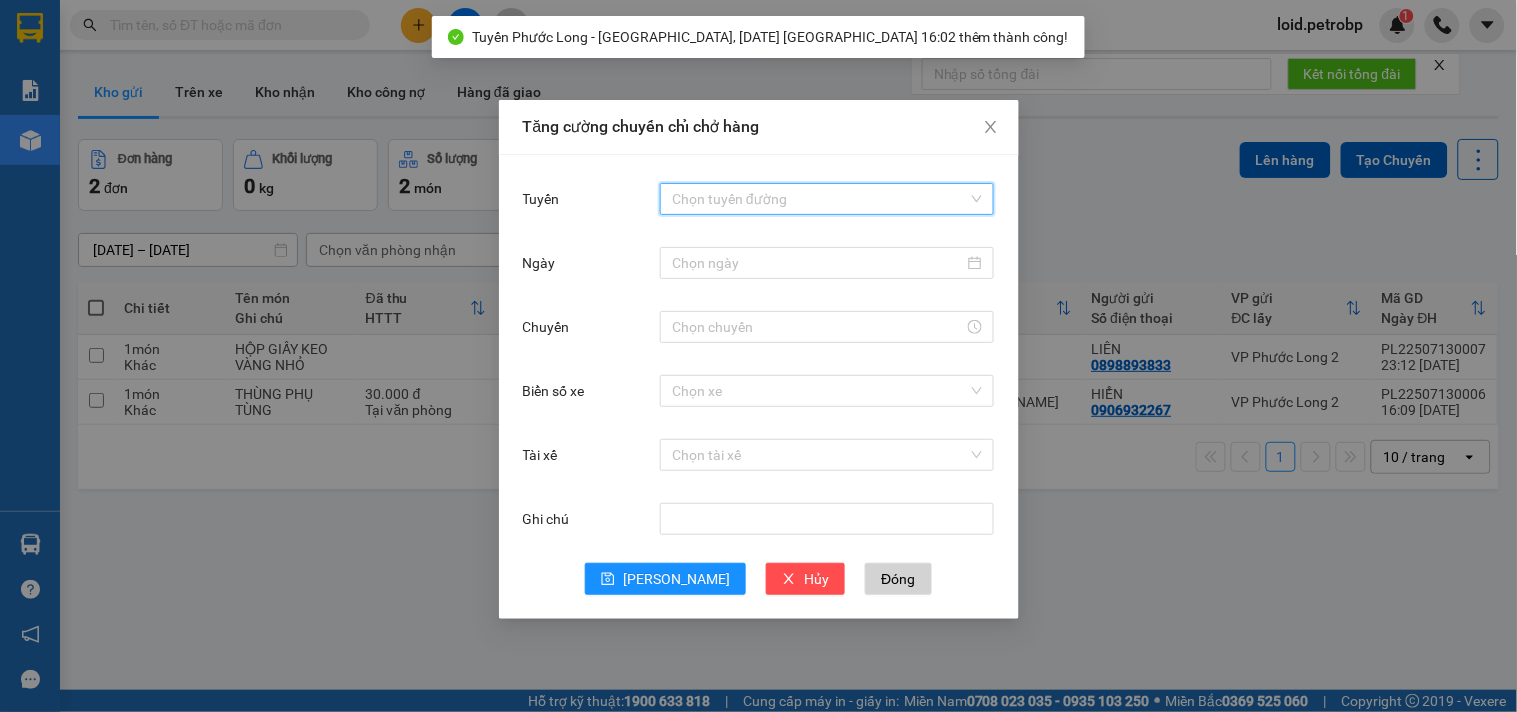 click on "Tuyến" at bounding box center [820, 199] 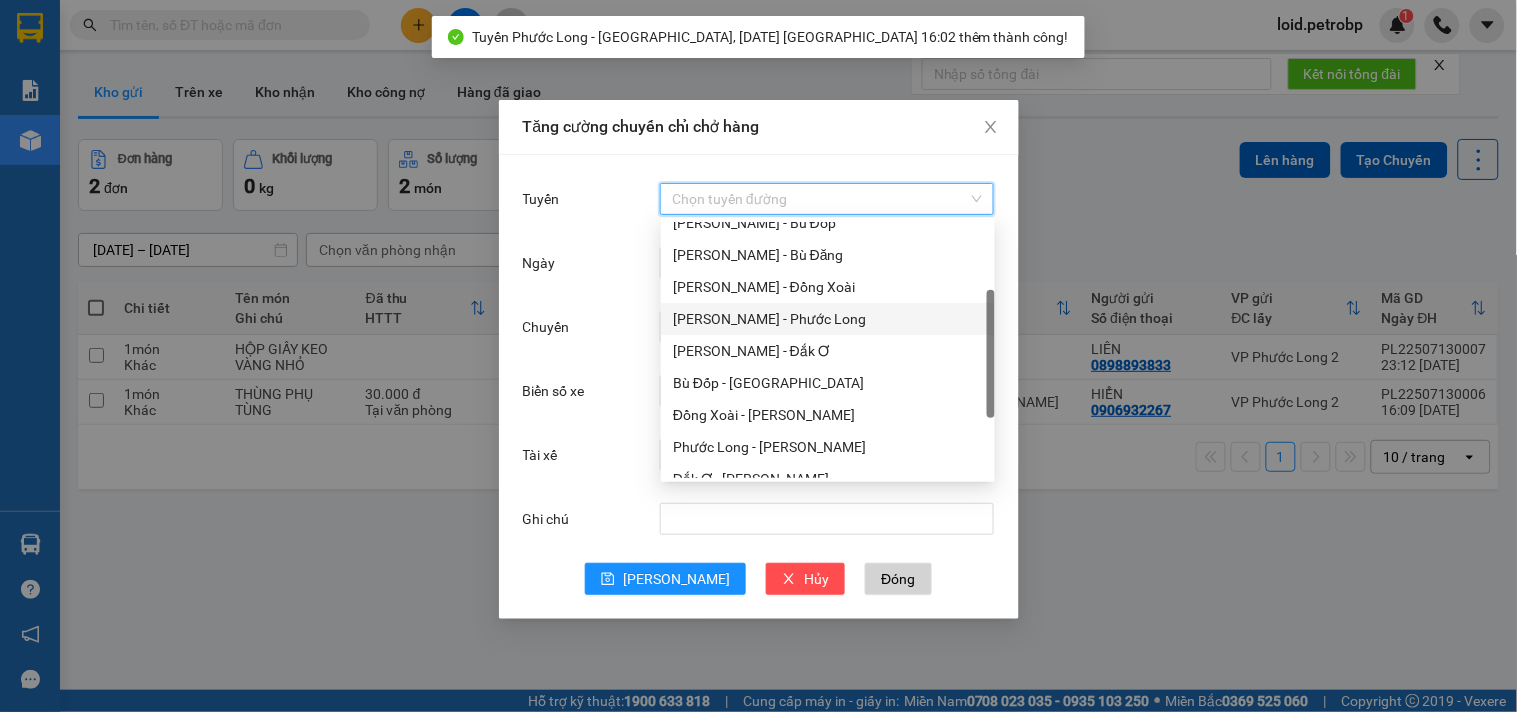 click on "[PERSON_NAME] - Phước Long" at bounding box center [828, 319] 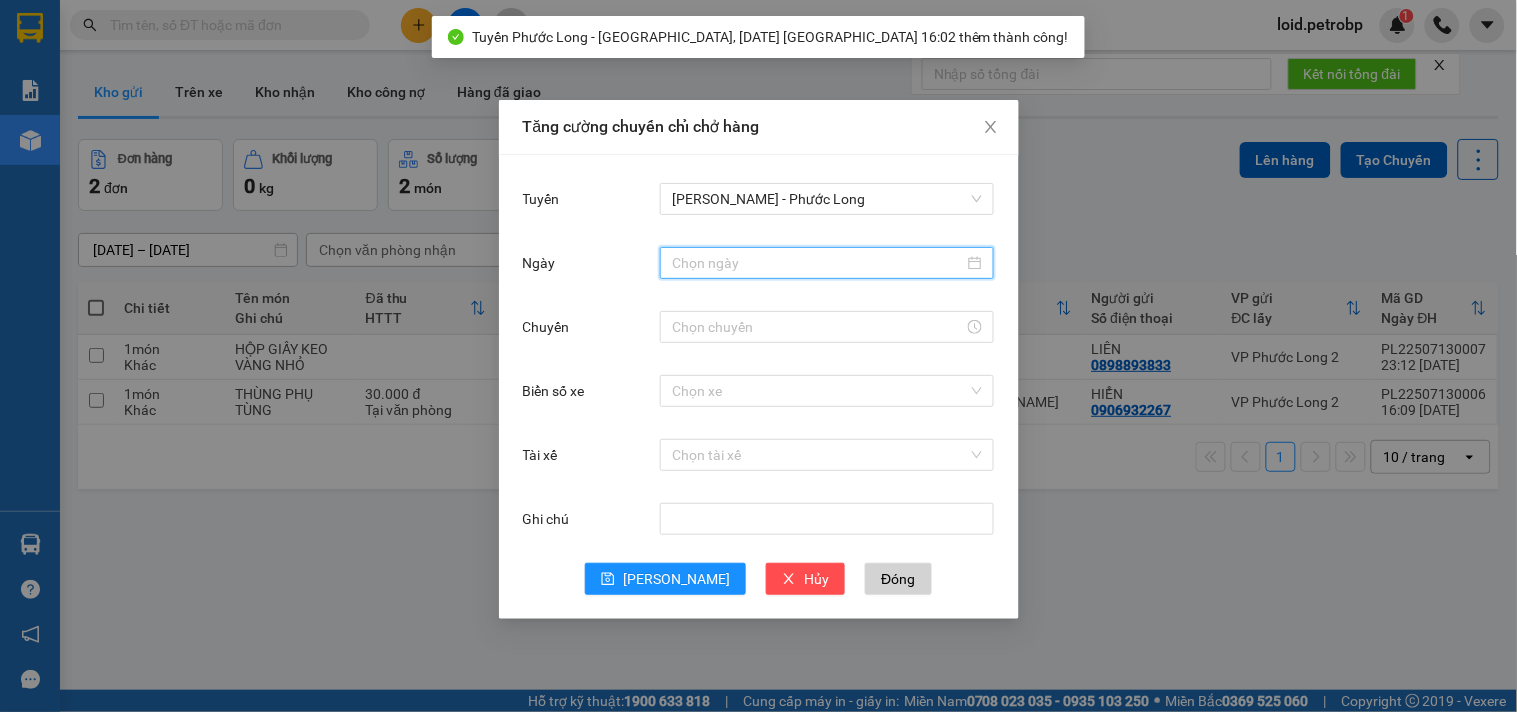 click on "Ngày" at bounding box center [818, 263] 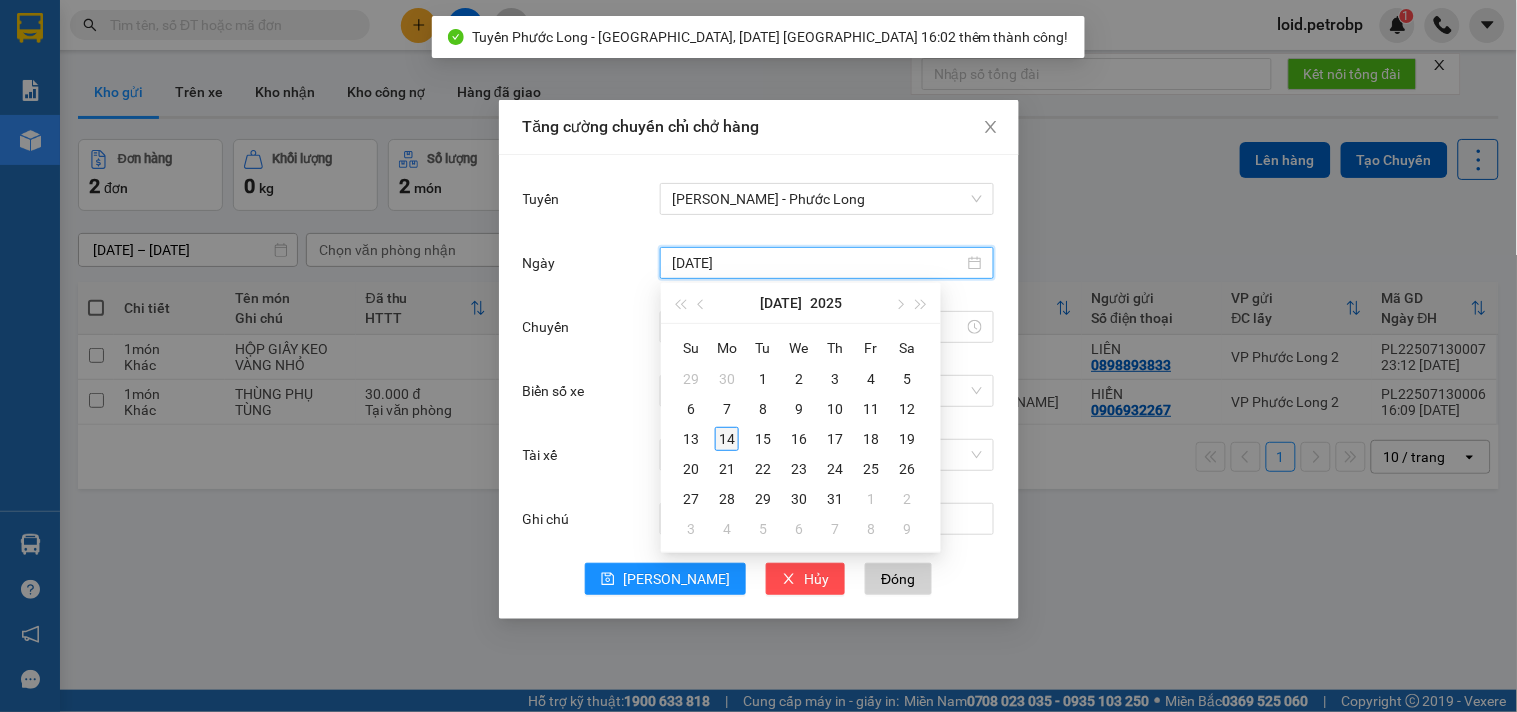 type on "[DATE]" 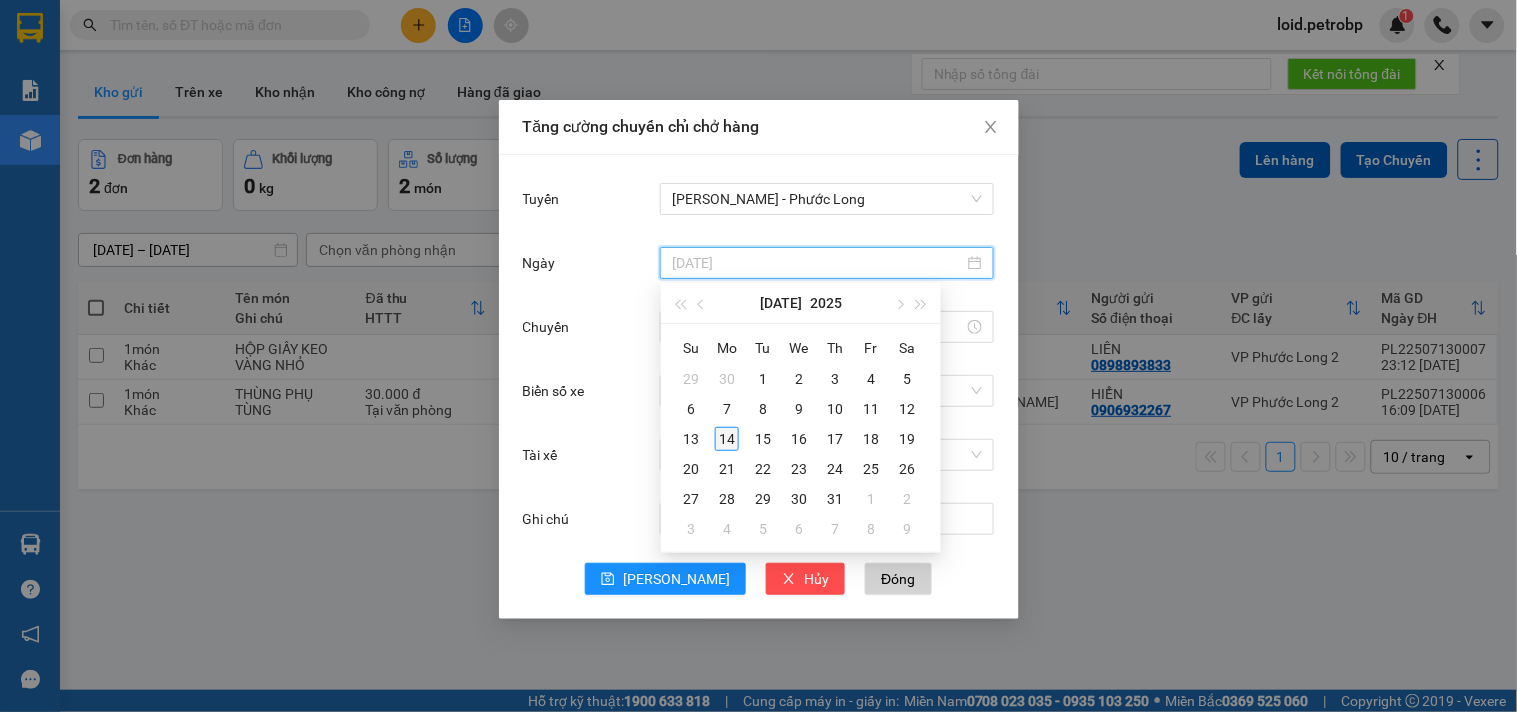 click on "14" at bounding box center (727, 439) 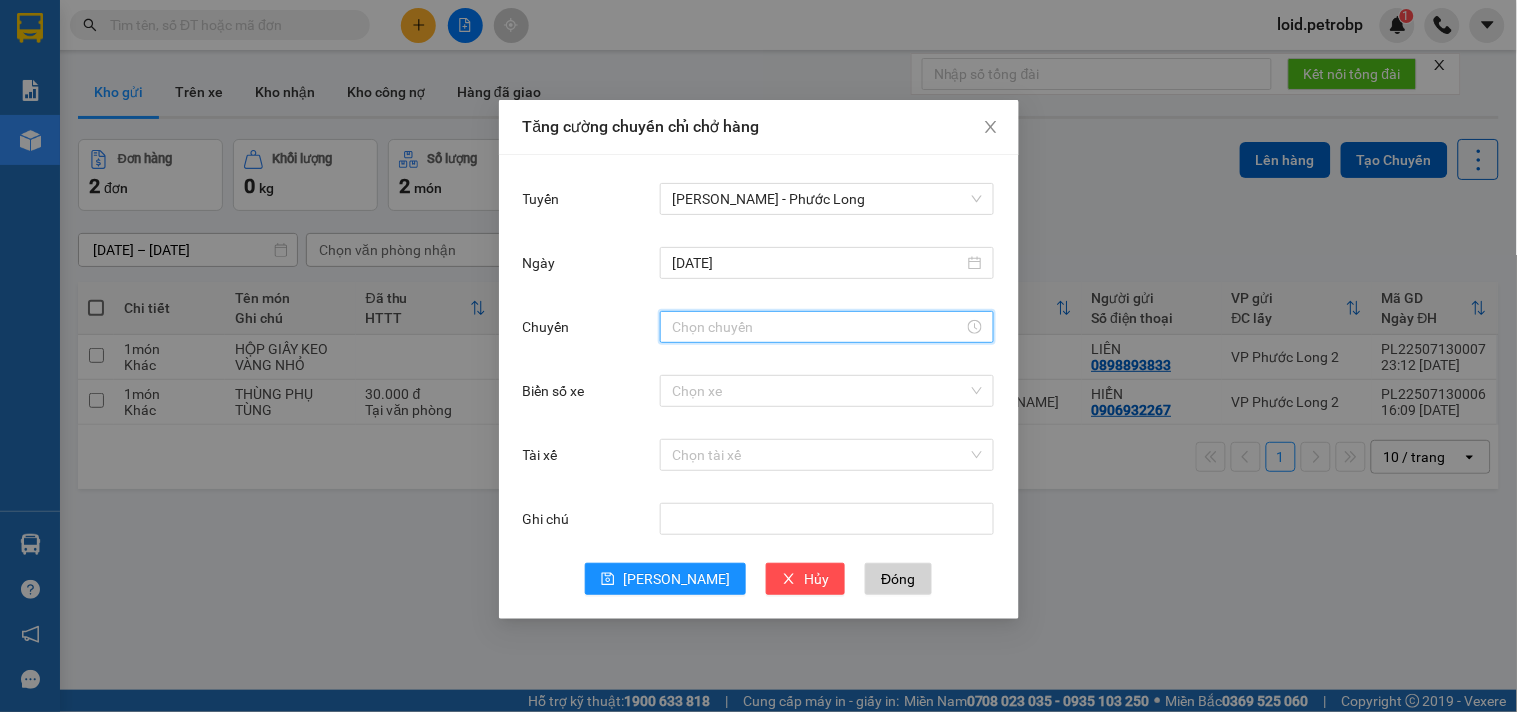 click on "Chuyến" at bounding box center (818, 327) 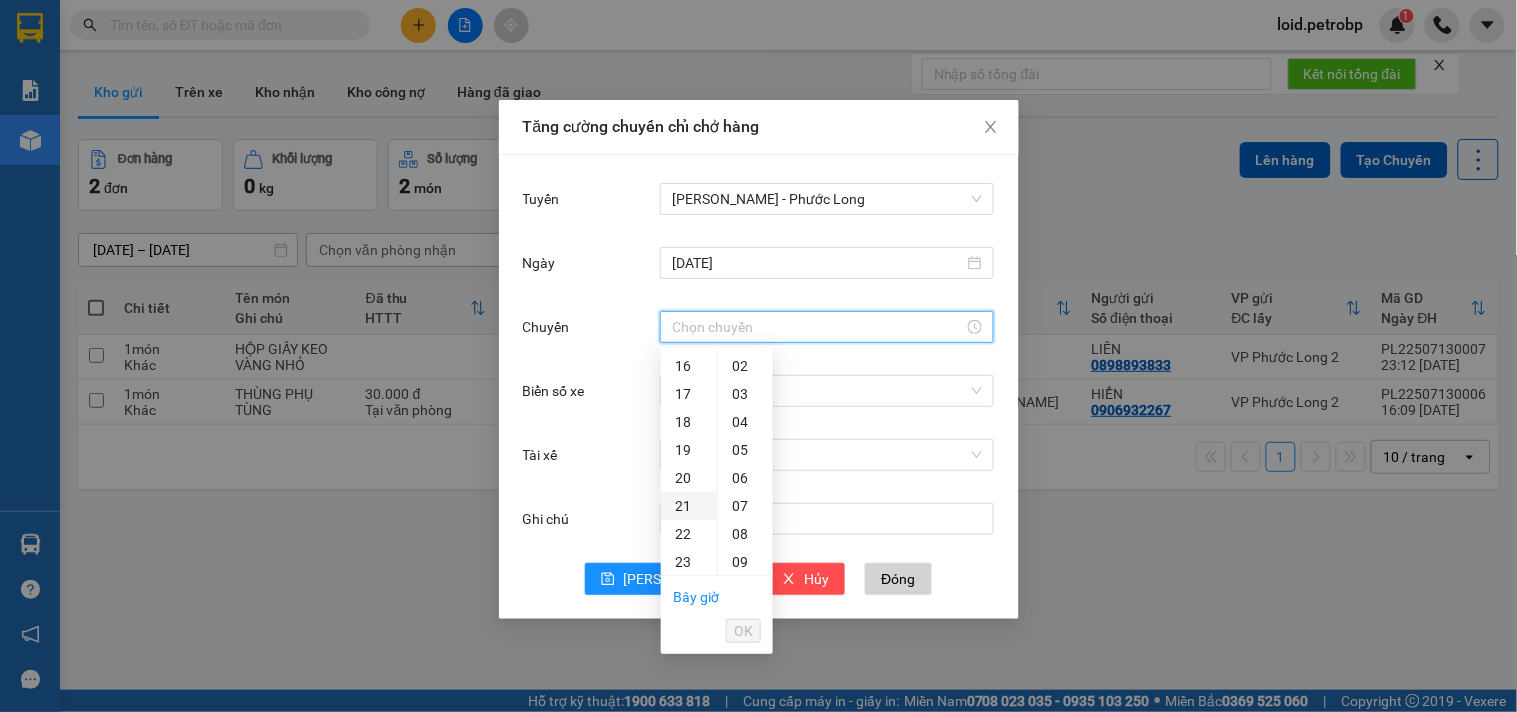 click on "21" at bounding box center [689, 506] 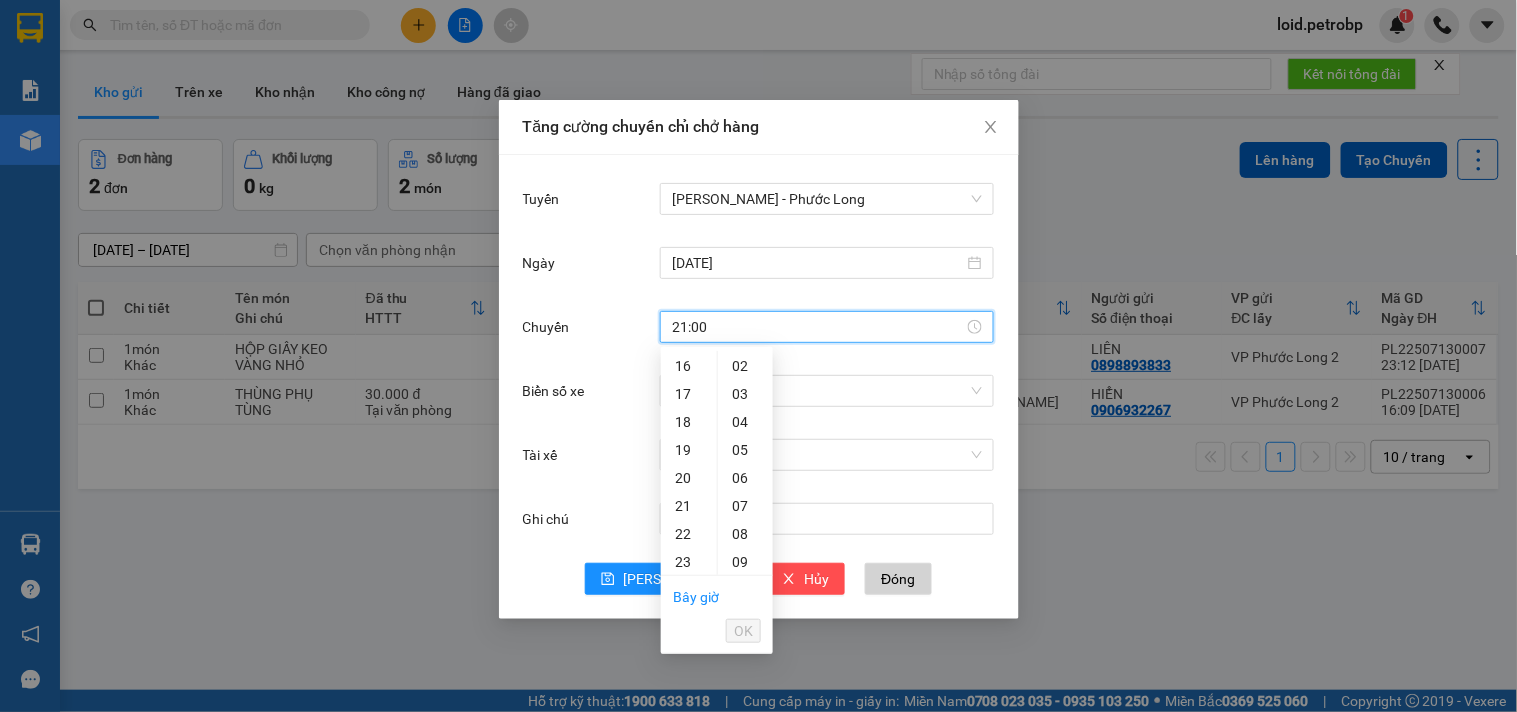 scroll, scrollTop: 541, scrollLeft: 0, axis: vertical 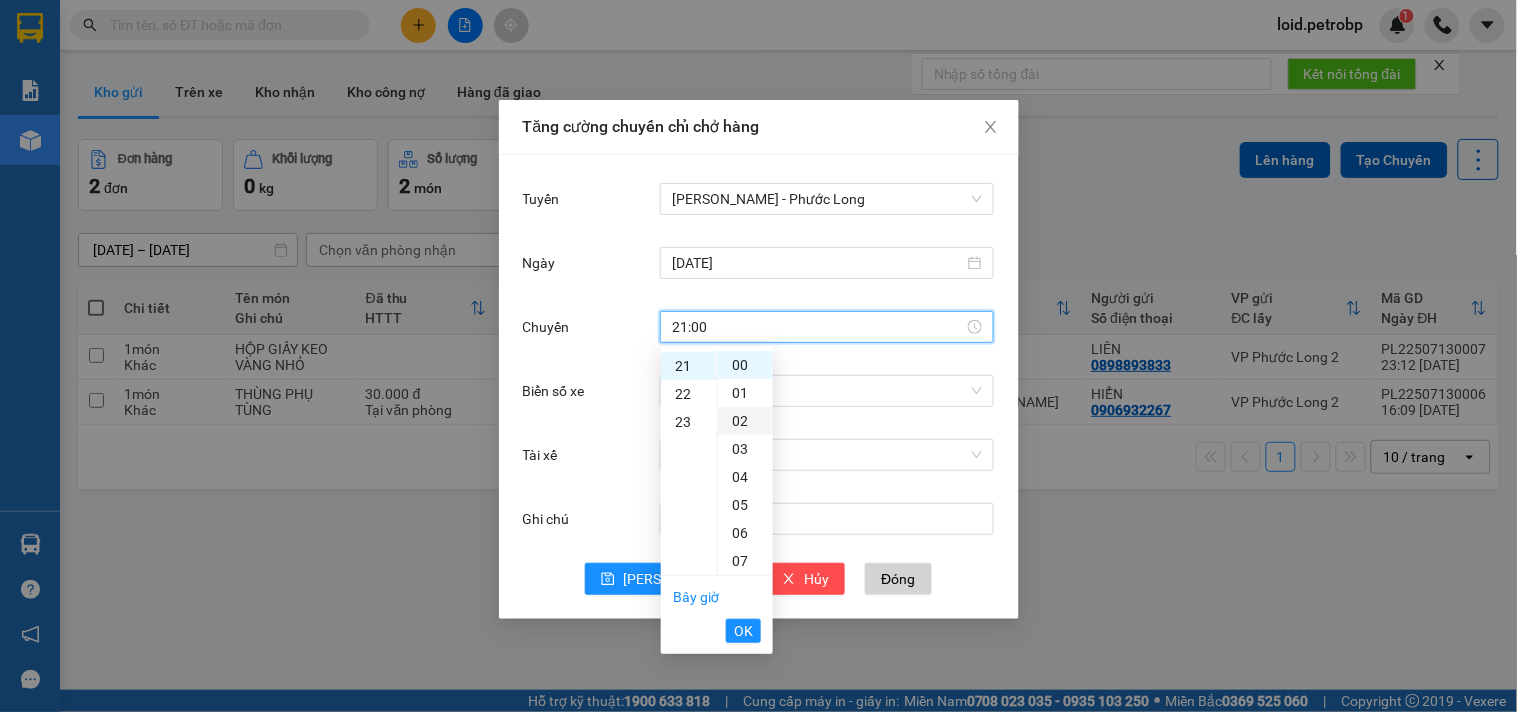 click on "02" at bounding box center (745, 421) 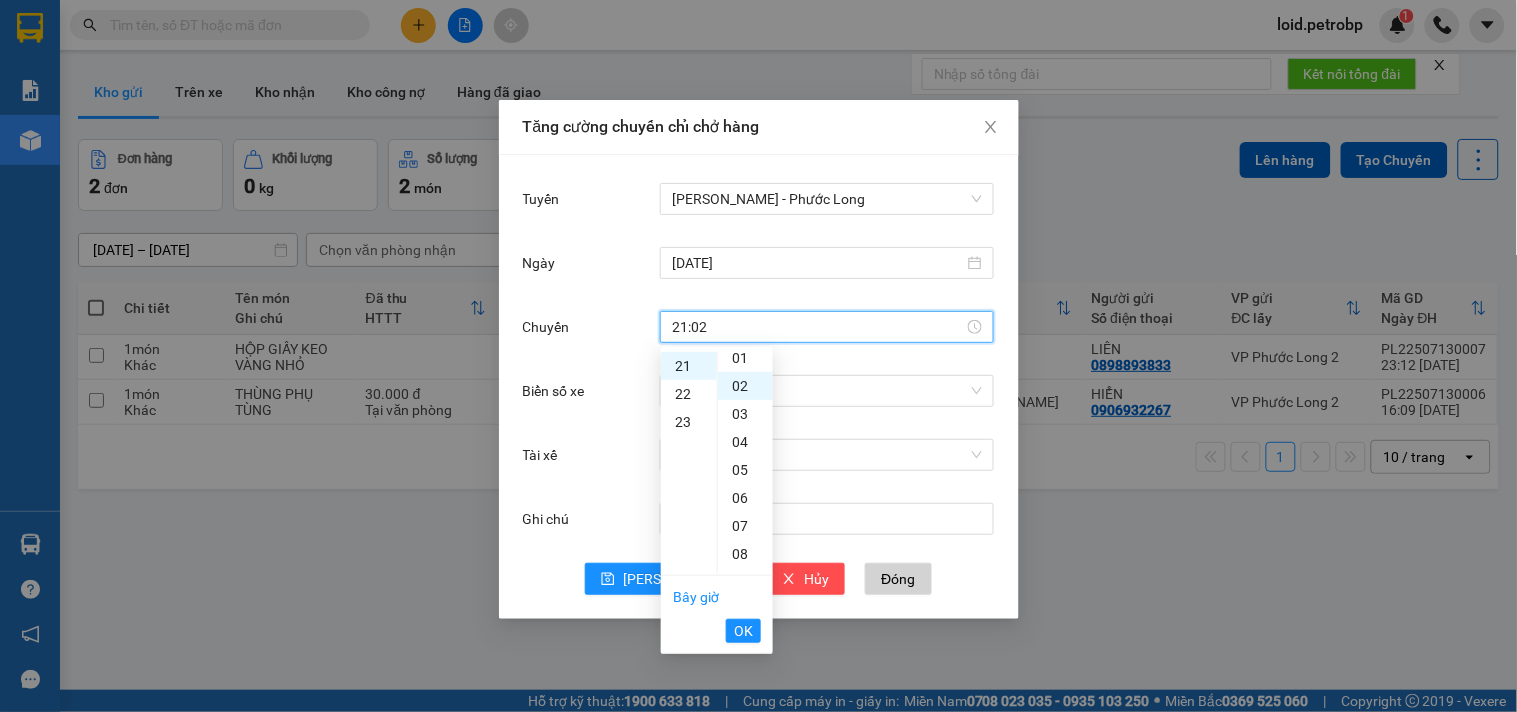 scroll, scrollTop: 55, scrollLeft: 0, axis: vertical 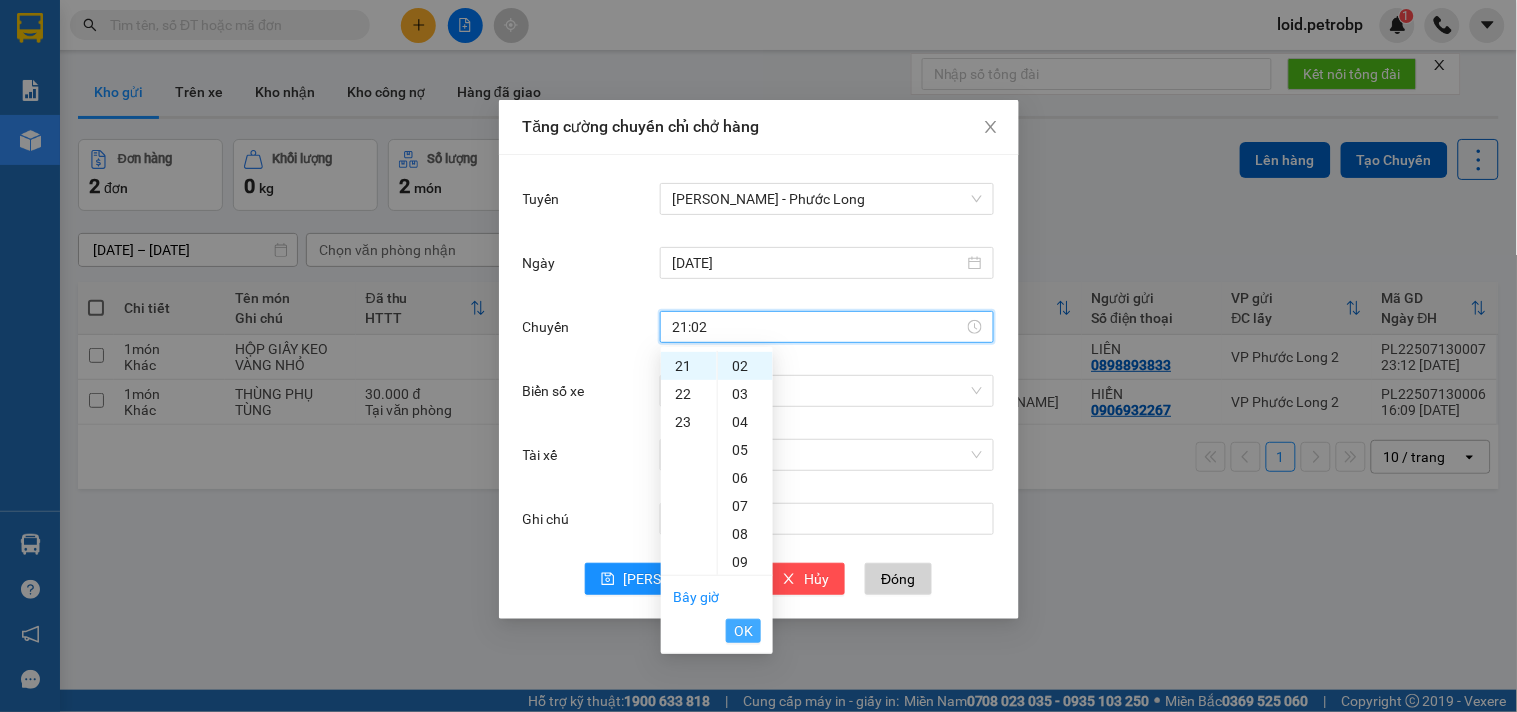 click on "OK" at bounding box center (743, 631) 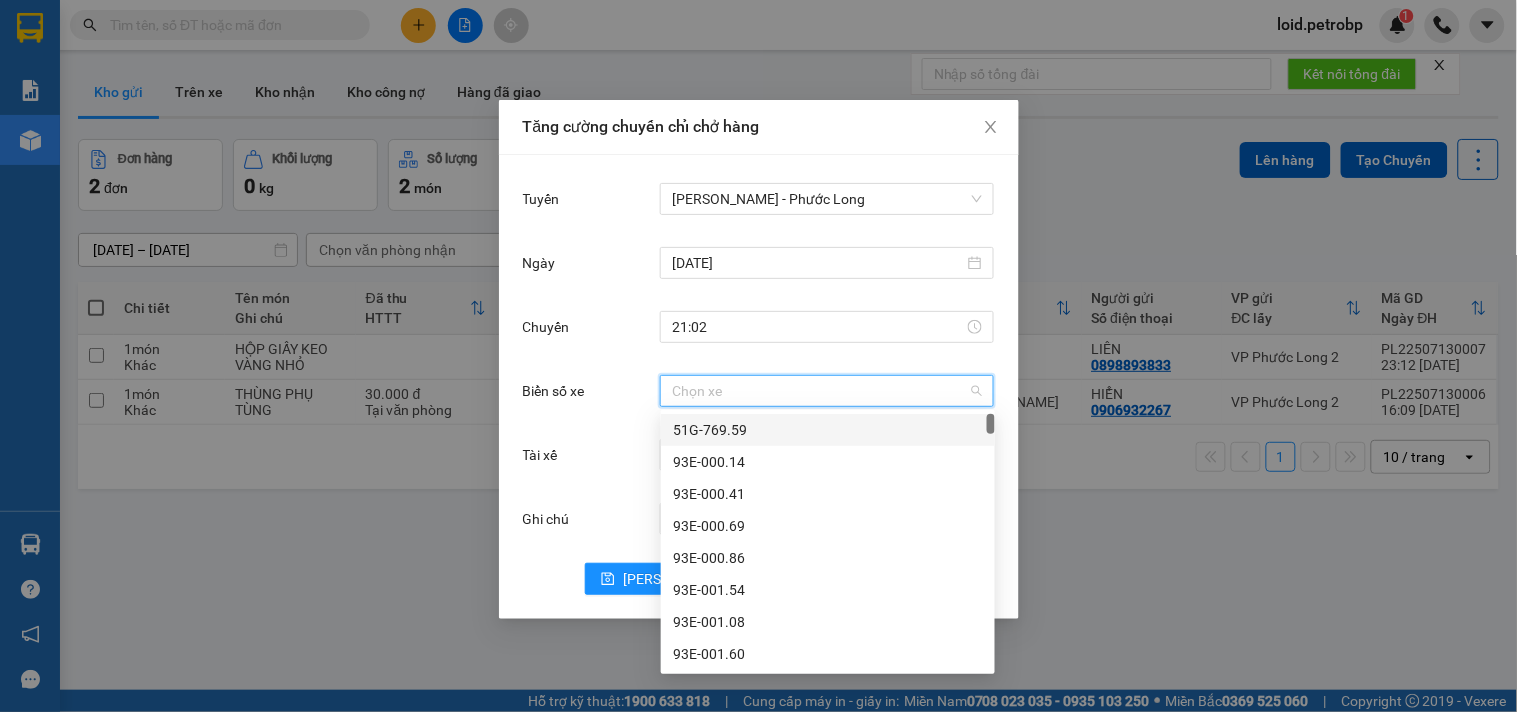 click on "Biển số xe" at bounding box center (820, 391) 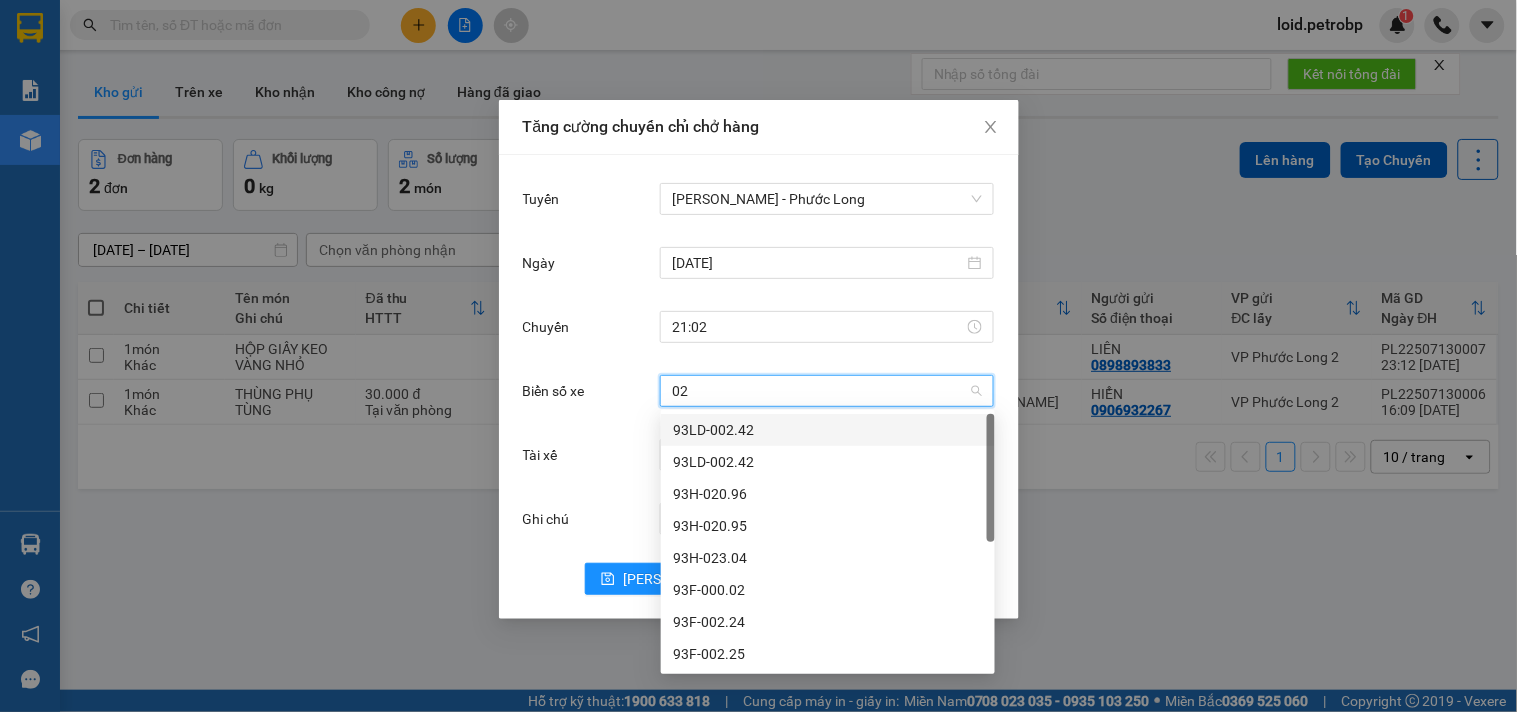type on "023" 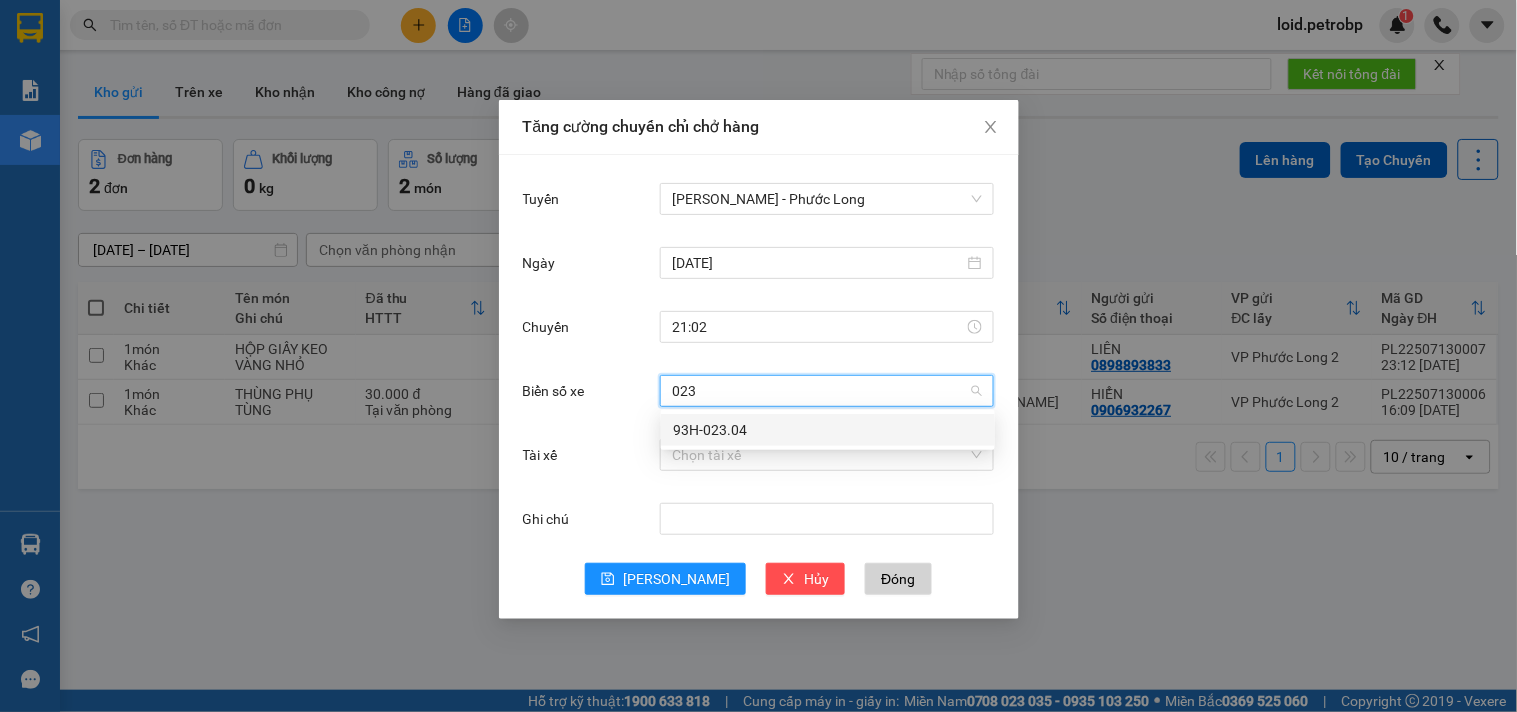 click on "93H-023.04" at bounding box center (828, 430) 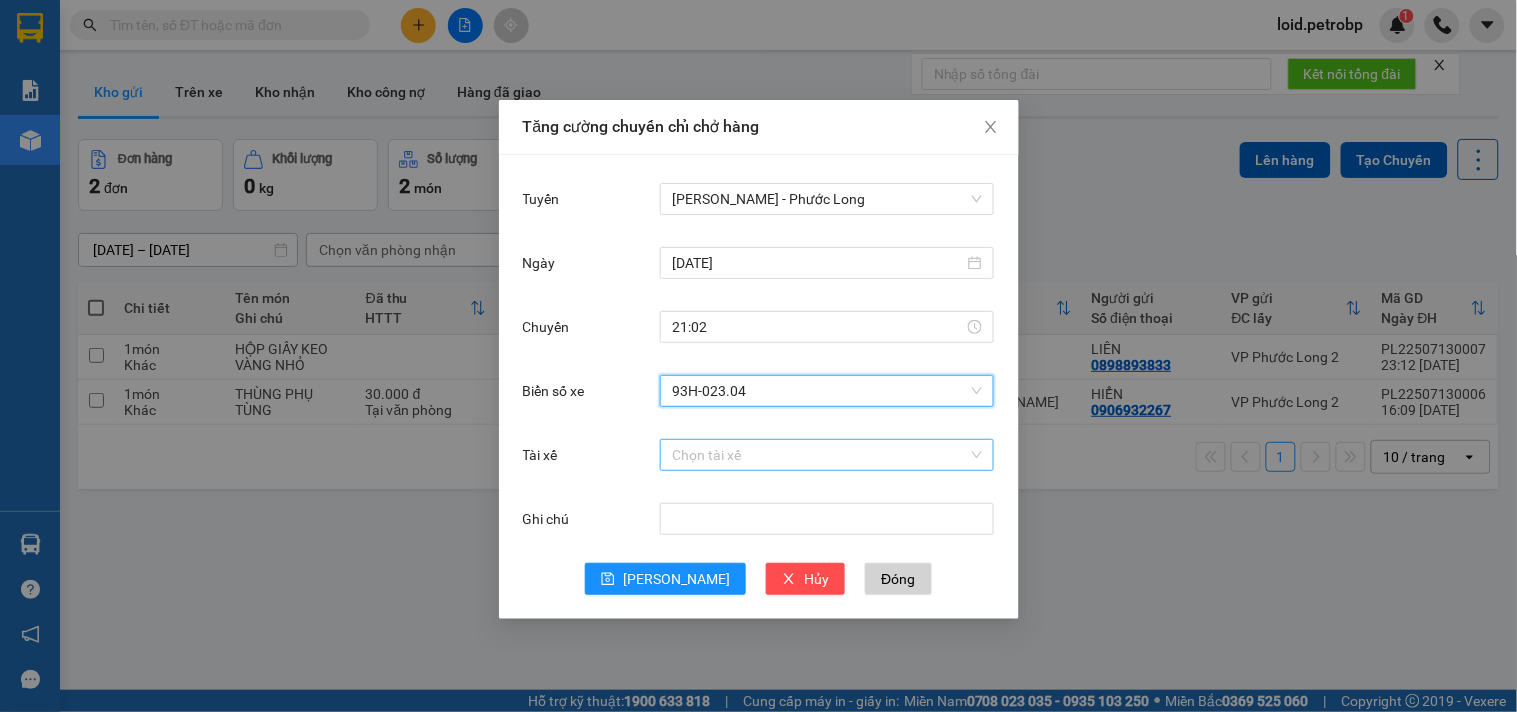 click on "Tài xế" at bounding box center [820, 455] 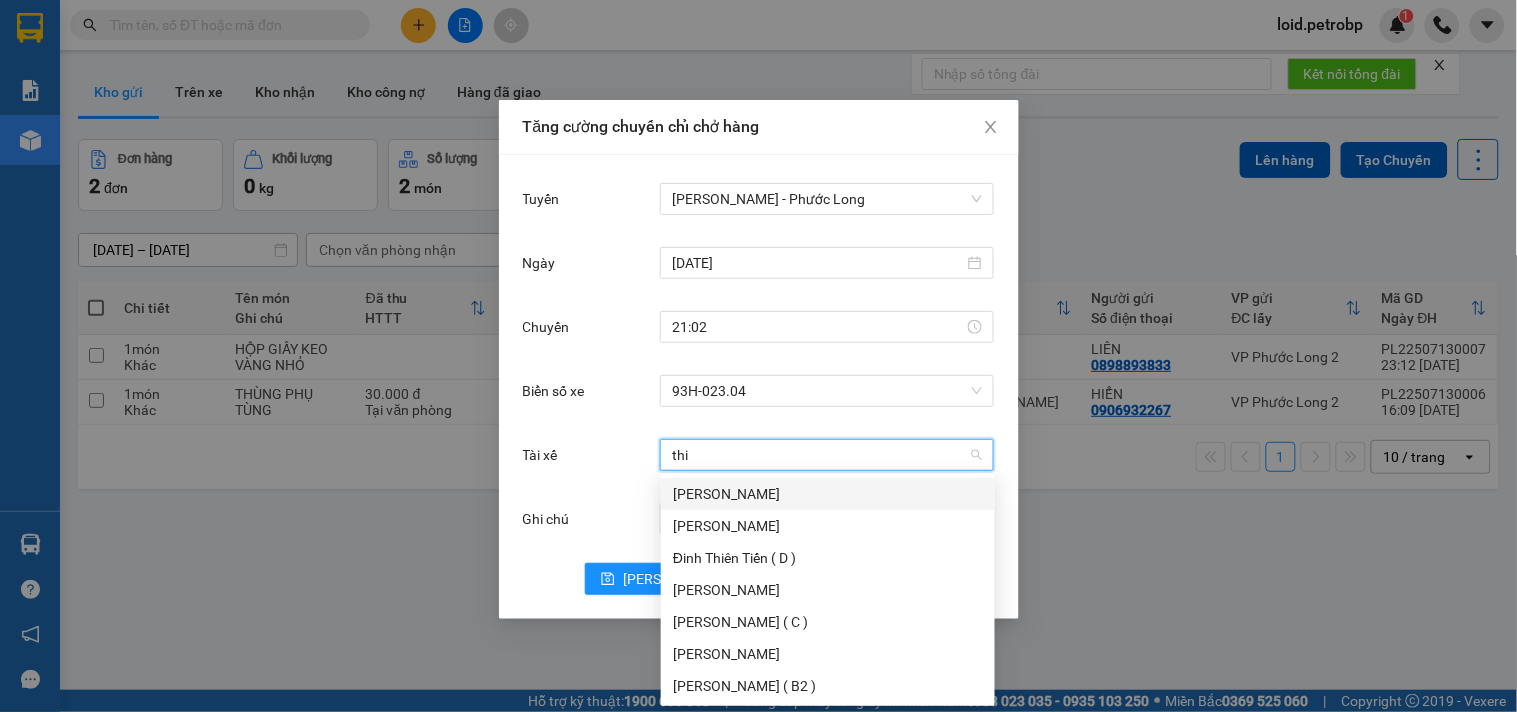 type on "thiệ" 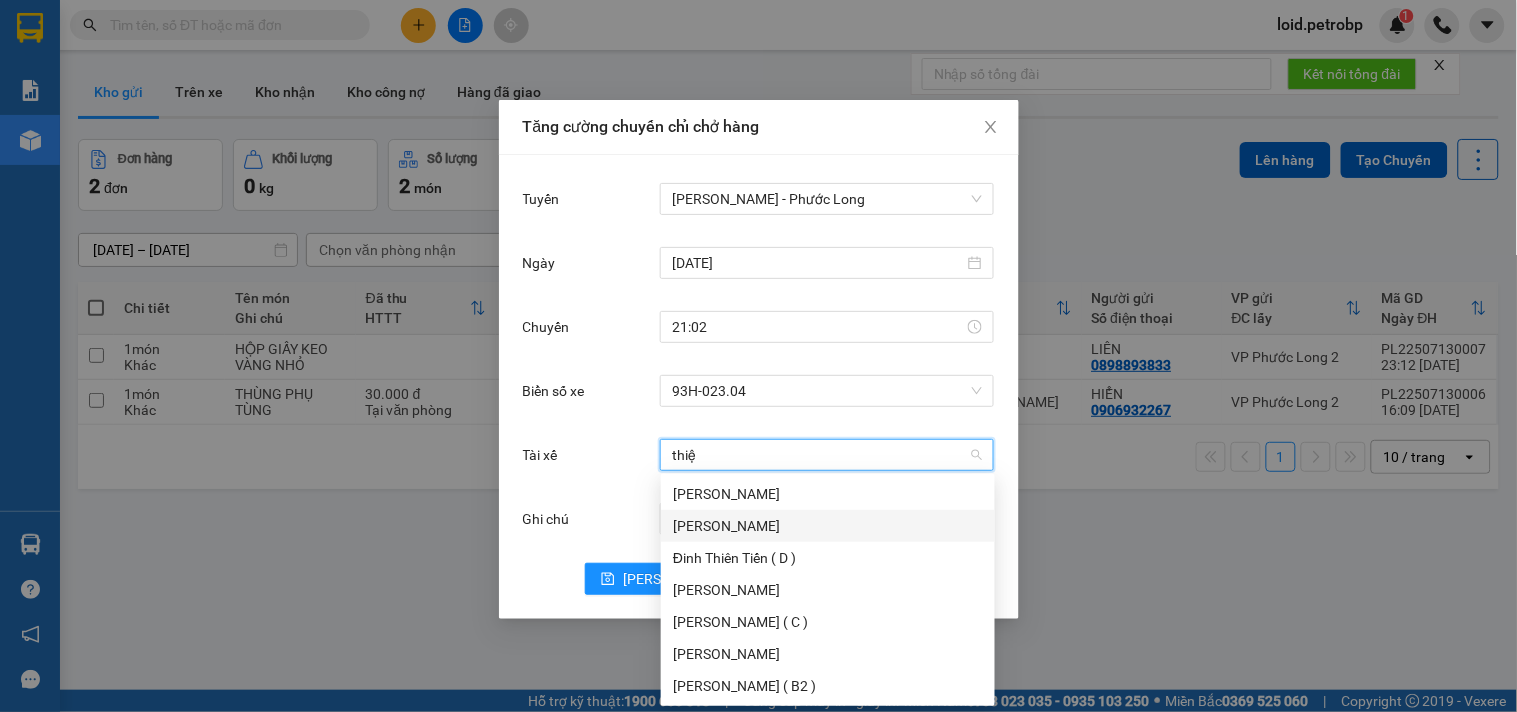 click on "[PERSON_NAME]" at bounding box center [828, 526] 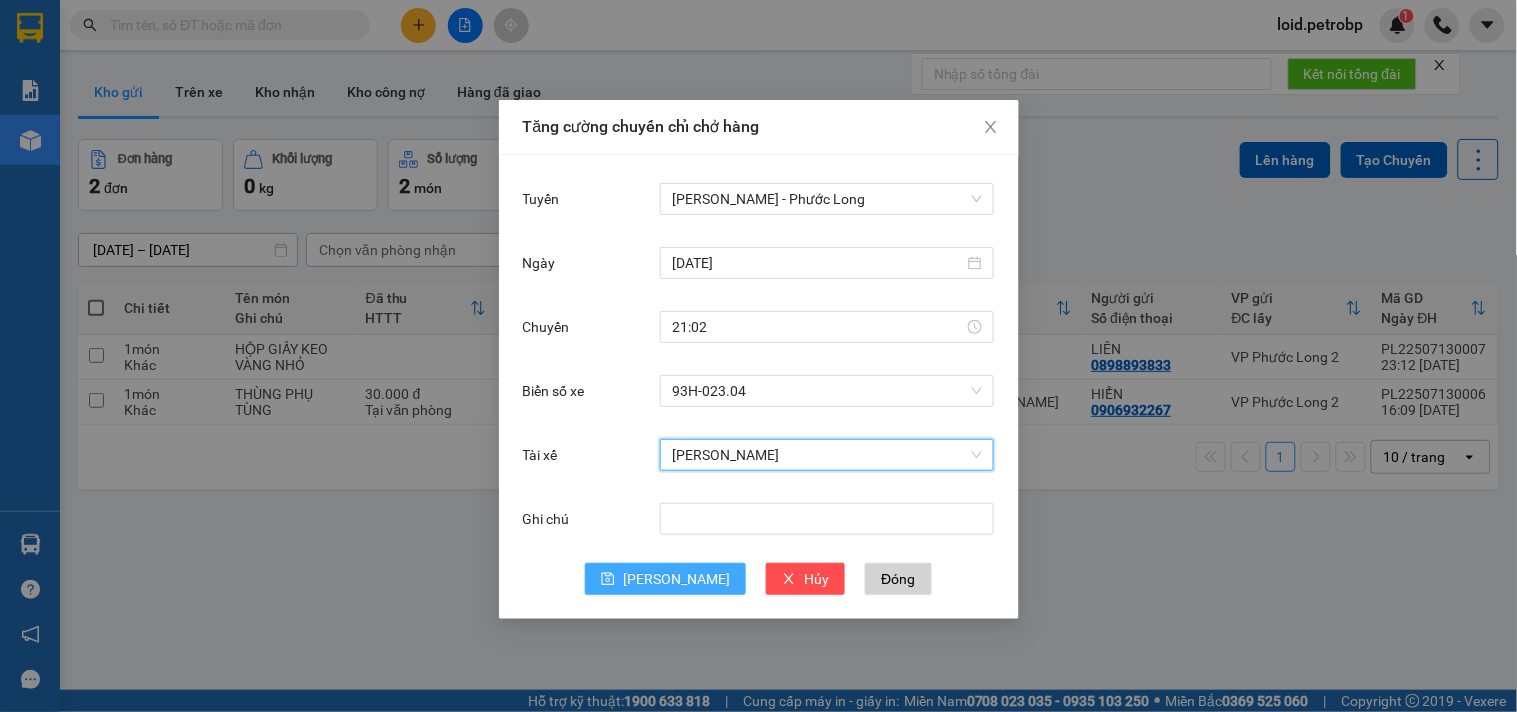 click on "[PERSON_NAME]" at bounding box center [676, 579] 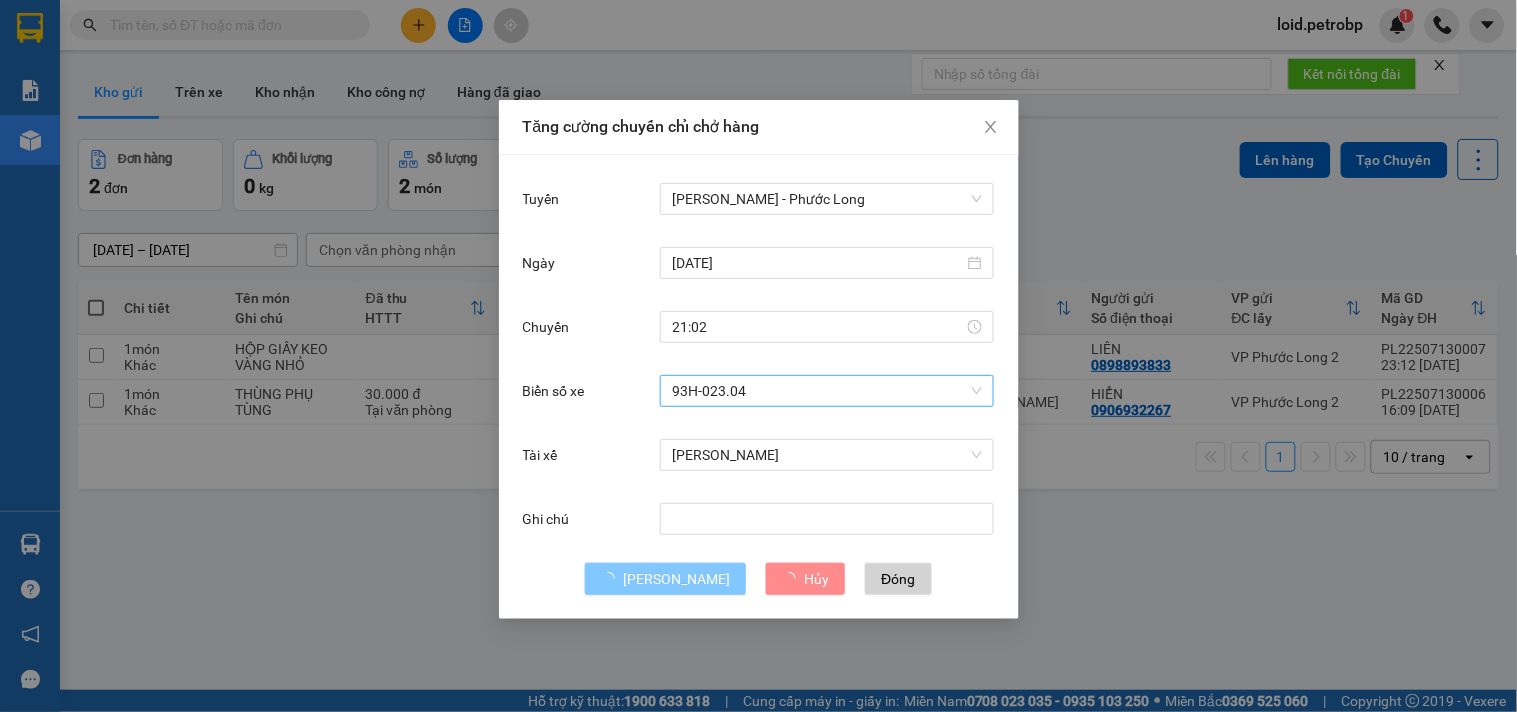 type 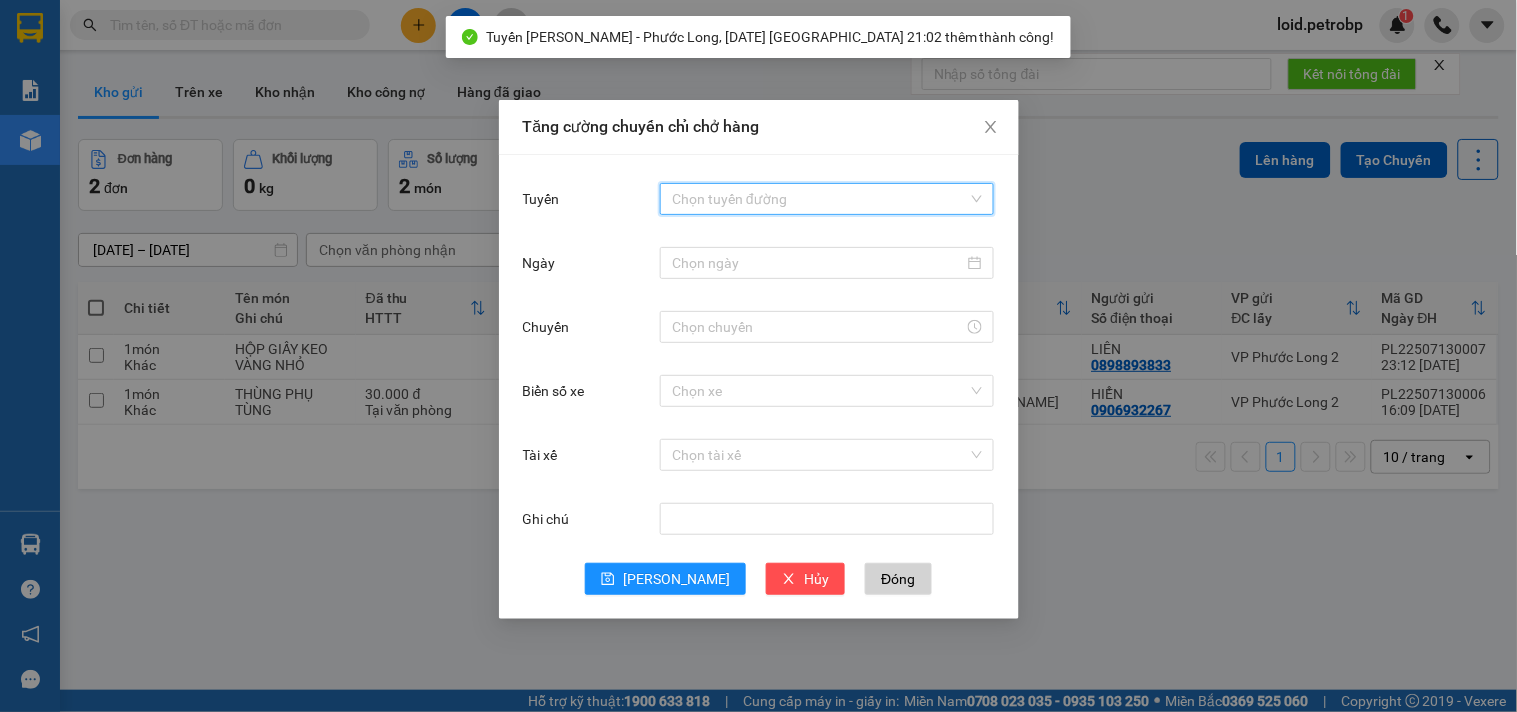 click on "Tuyến" at bounding box center [820, 199] 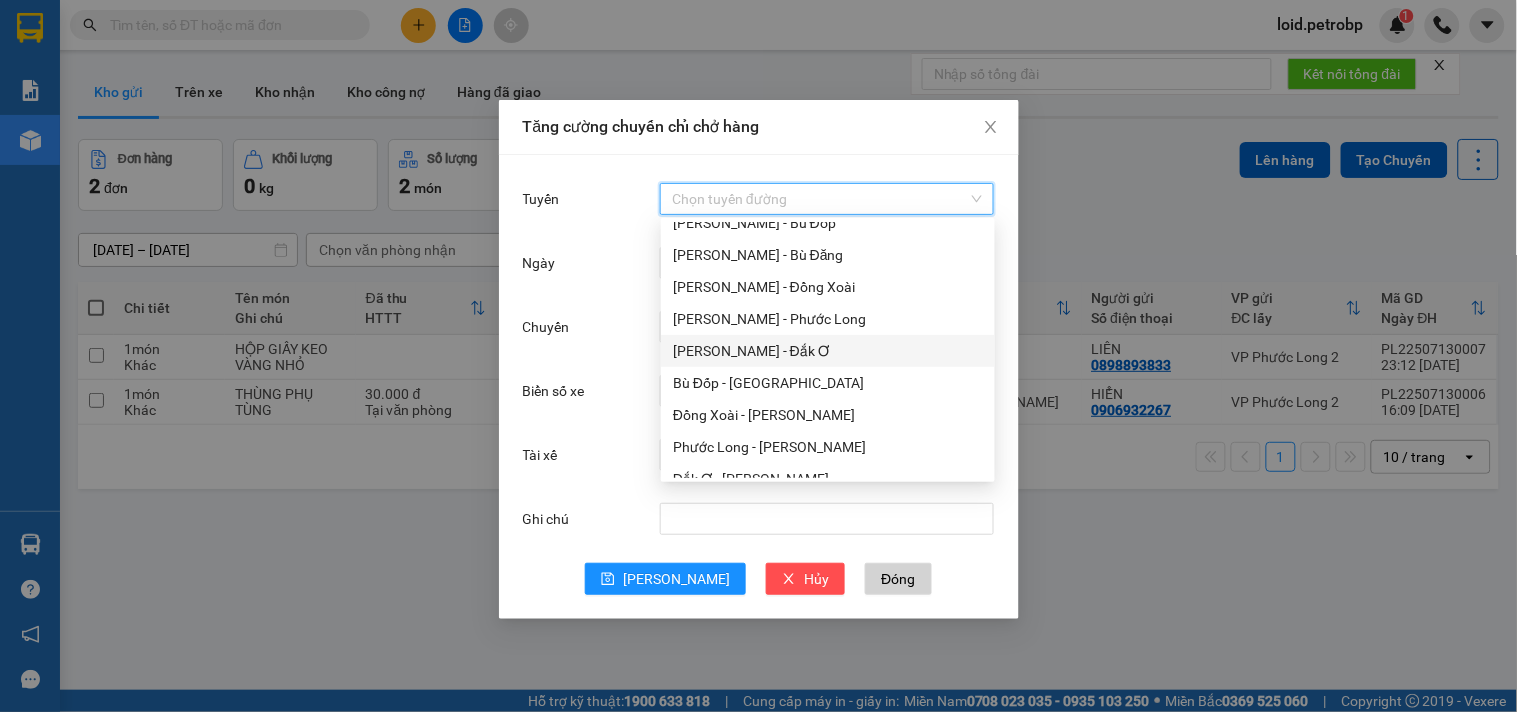scroll, scrollTop: 207, scrollLeft: 0, axis: vertical 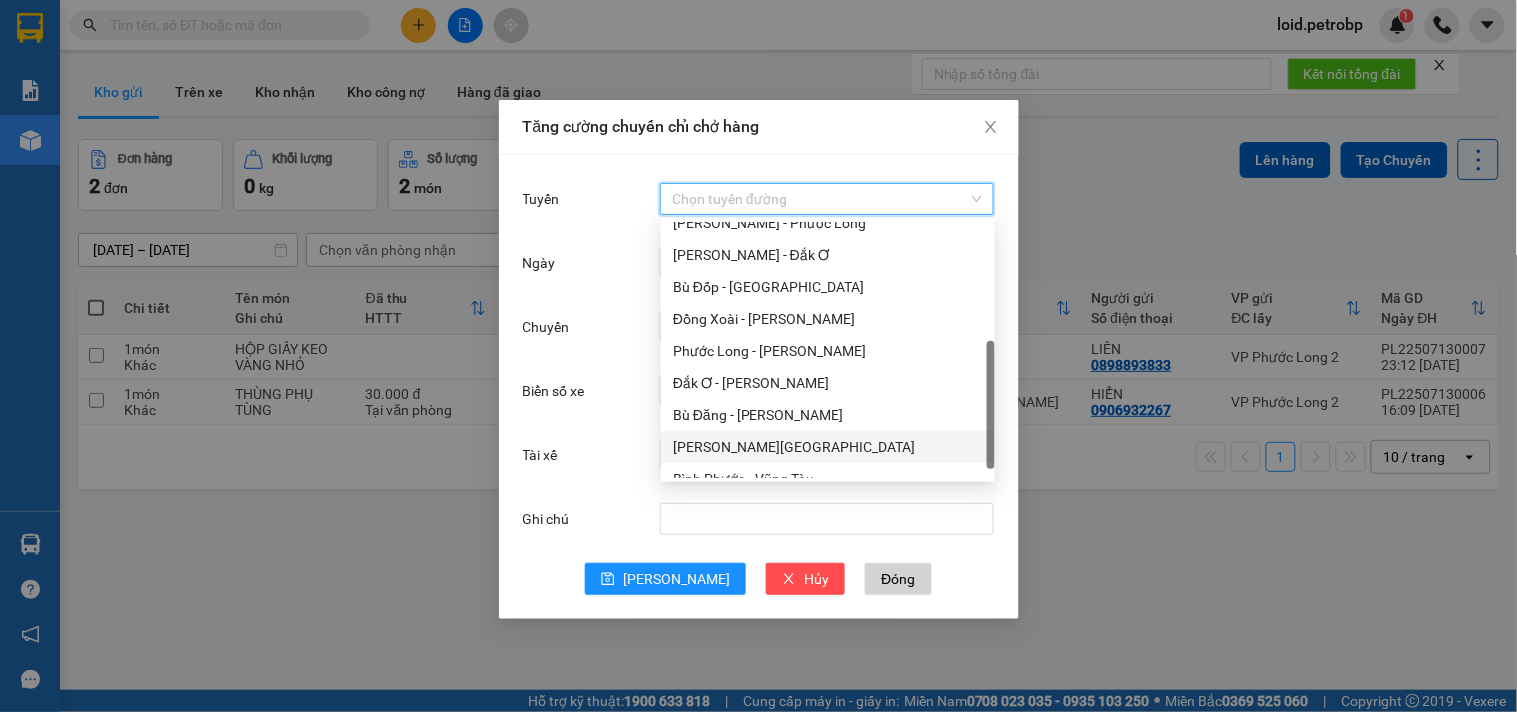 click on "[PERSON_NAME][GEOGRAPHIC_DATA]" at bounding box center [828, 447] 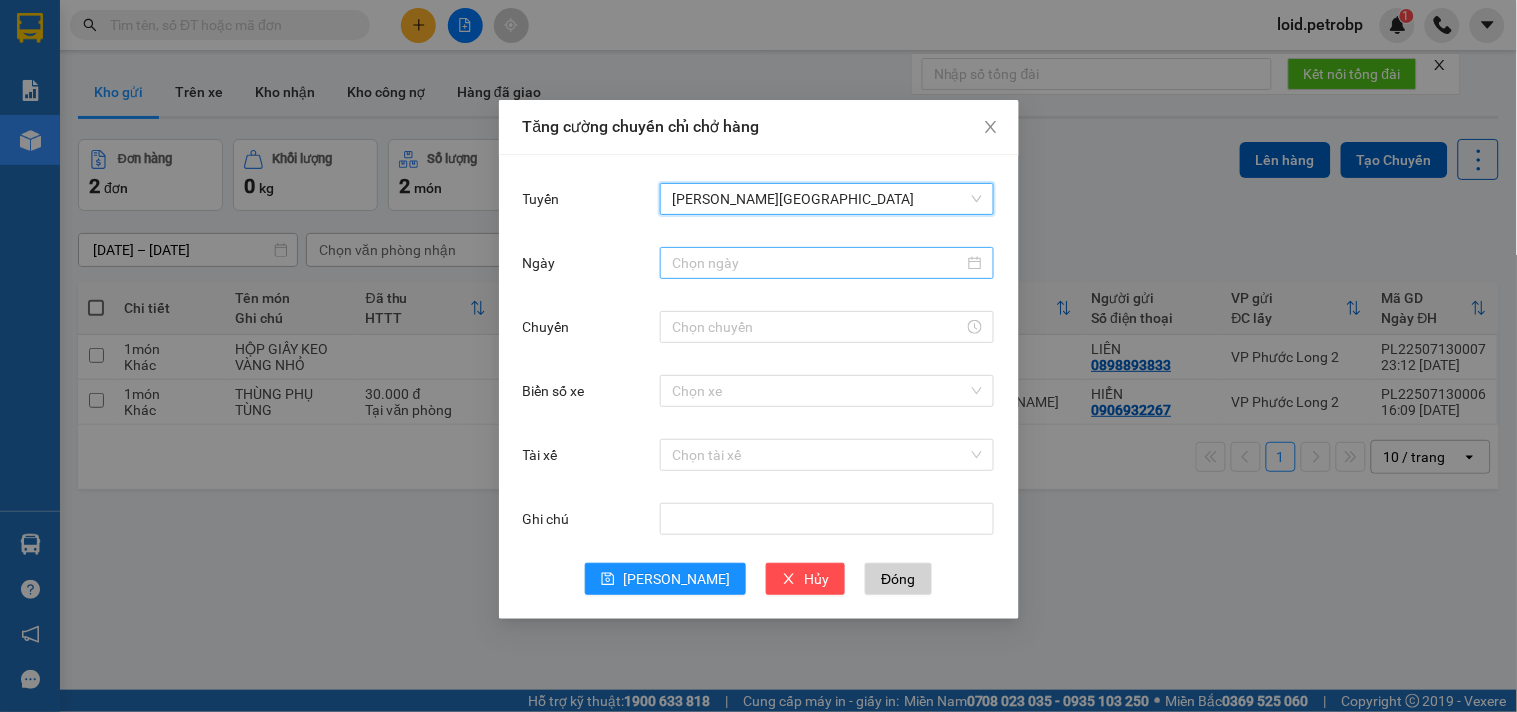 click on "Ngày" at bounding box center (818, 263) 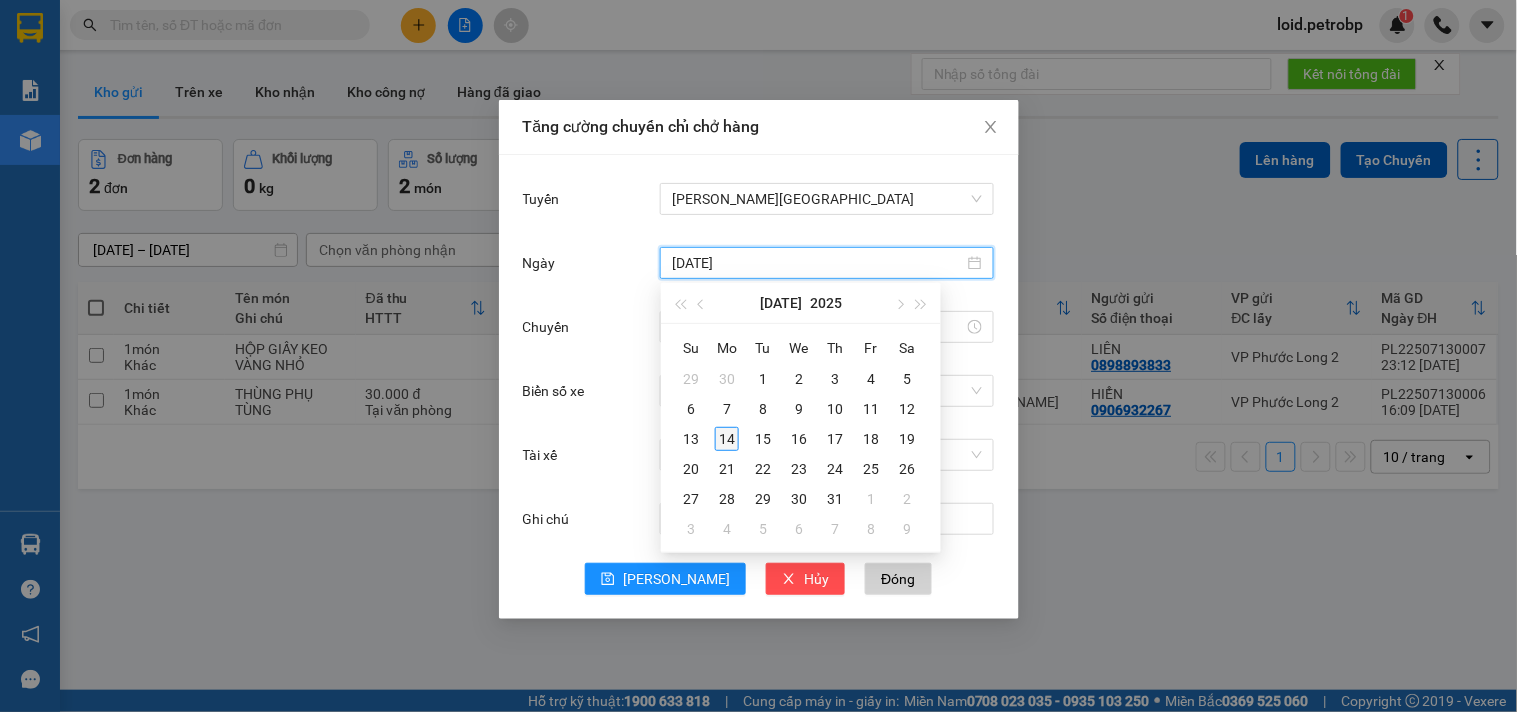 type on "[DATE]" 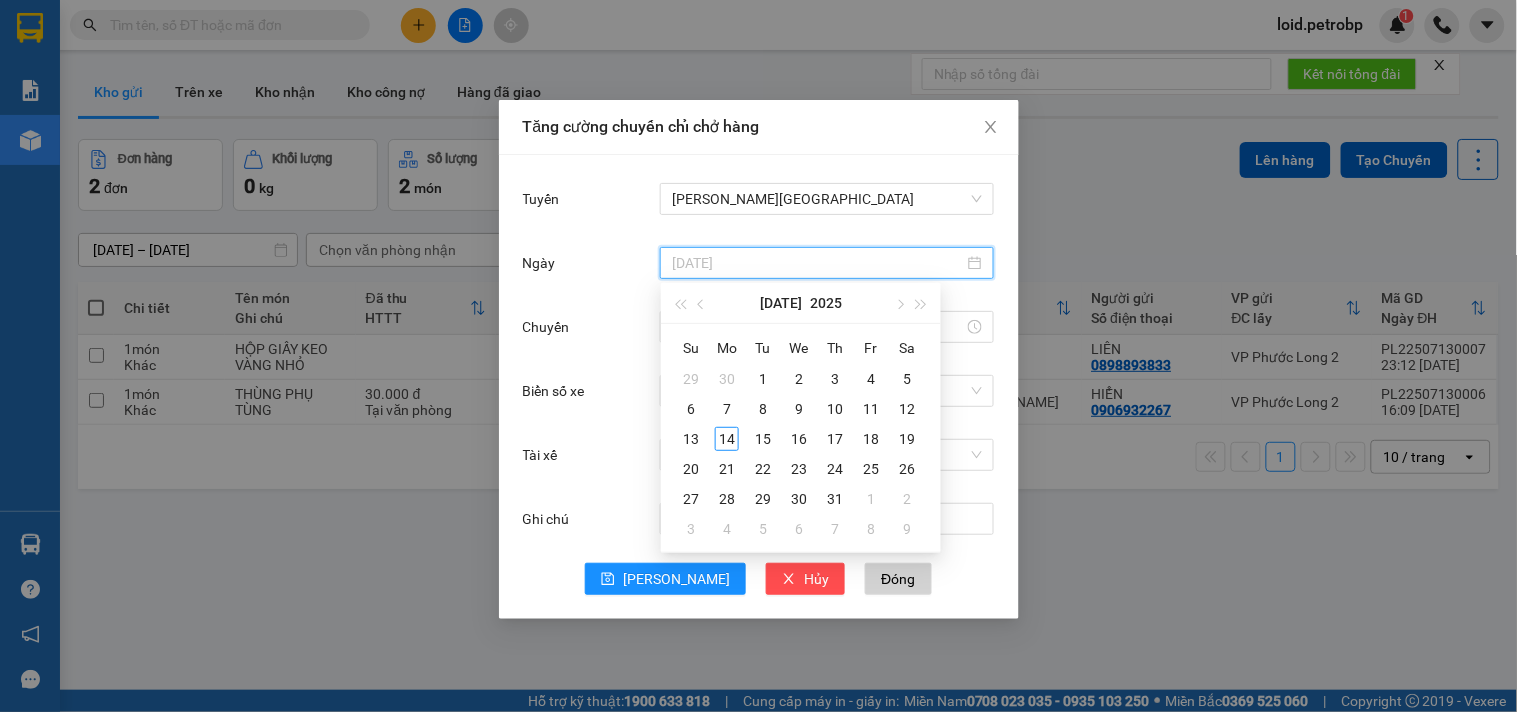 click on "14" at bounding box center (727, 439) 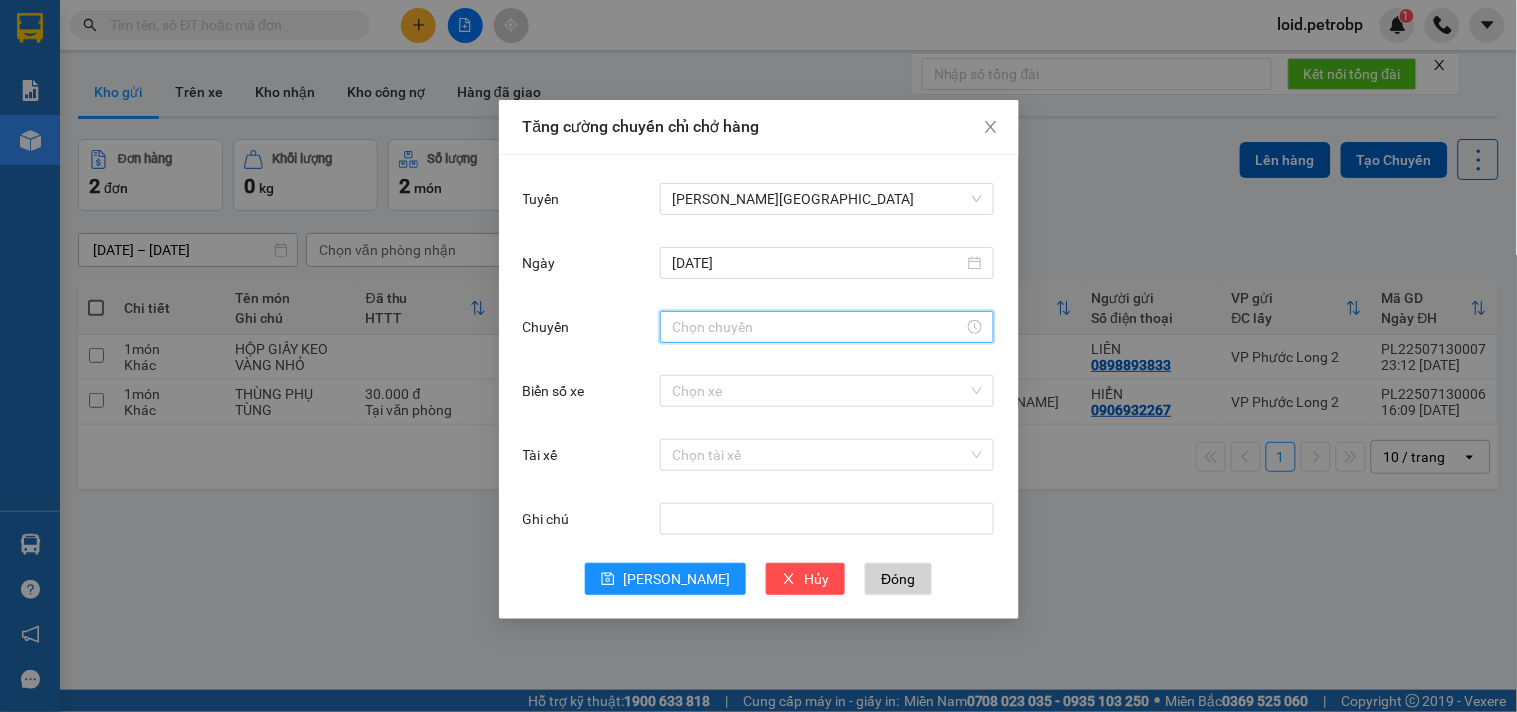 click on "Chuyến" at bounding box center [818, 327] 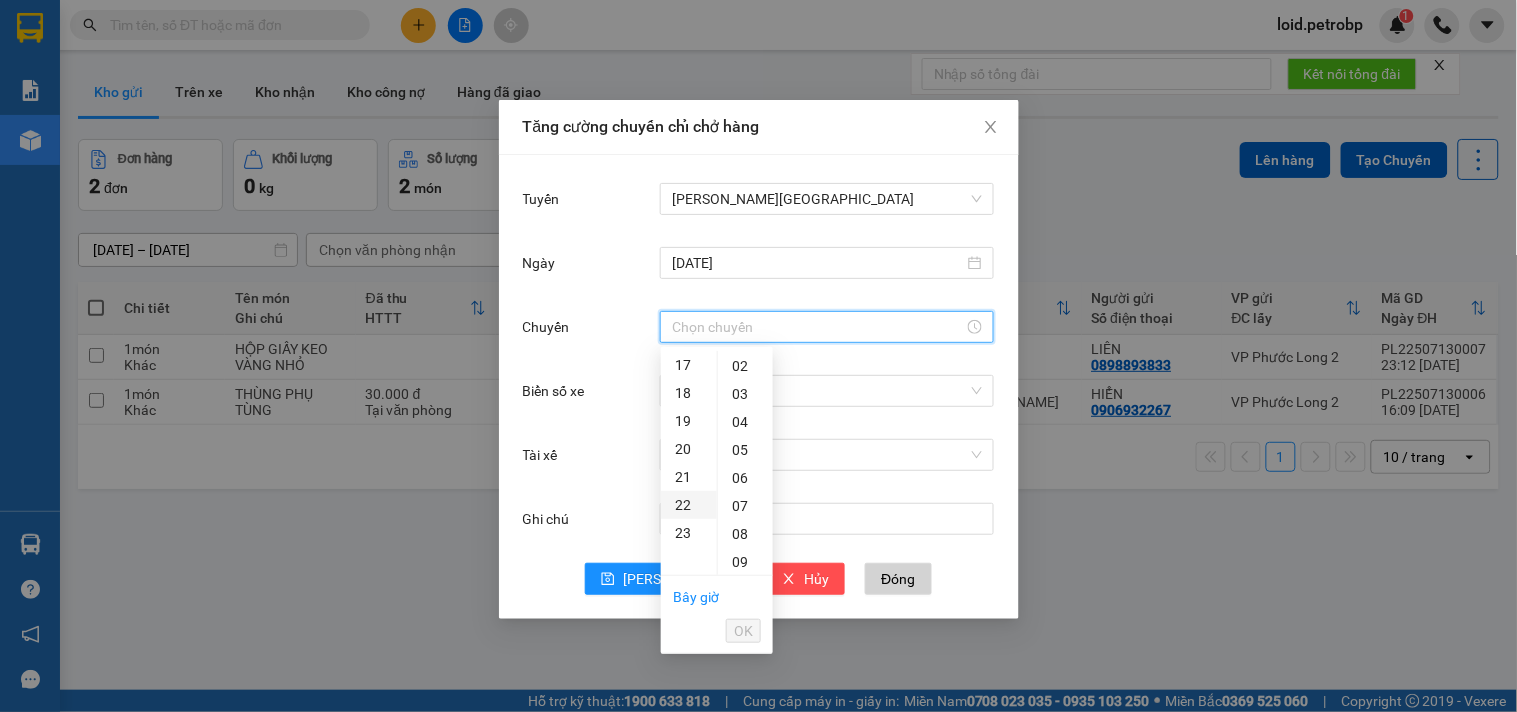 scroll, scrollTop: 365, scrollLeft: 0, axis: vertical 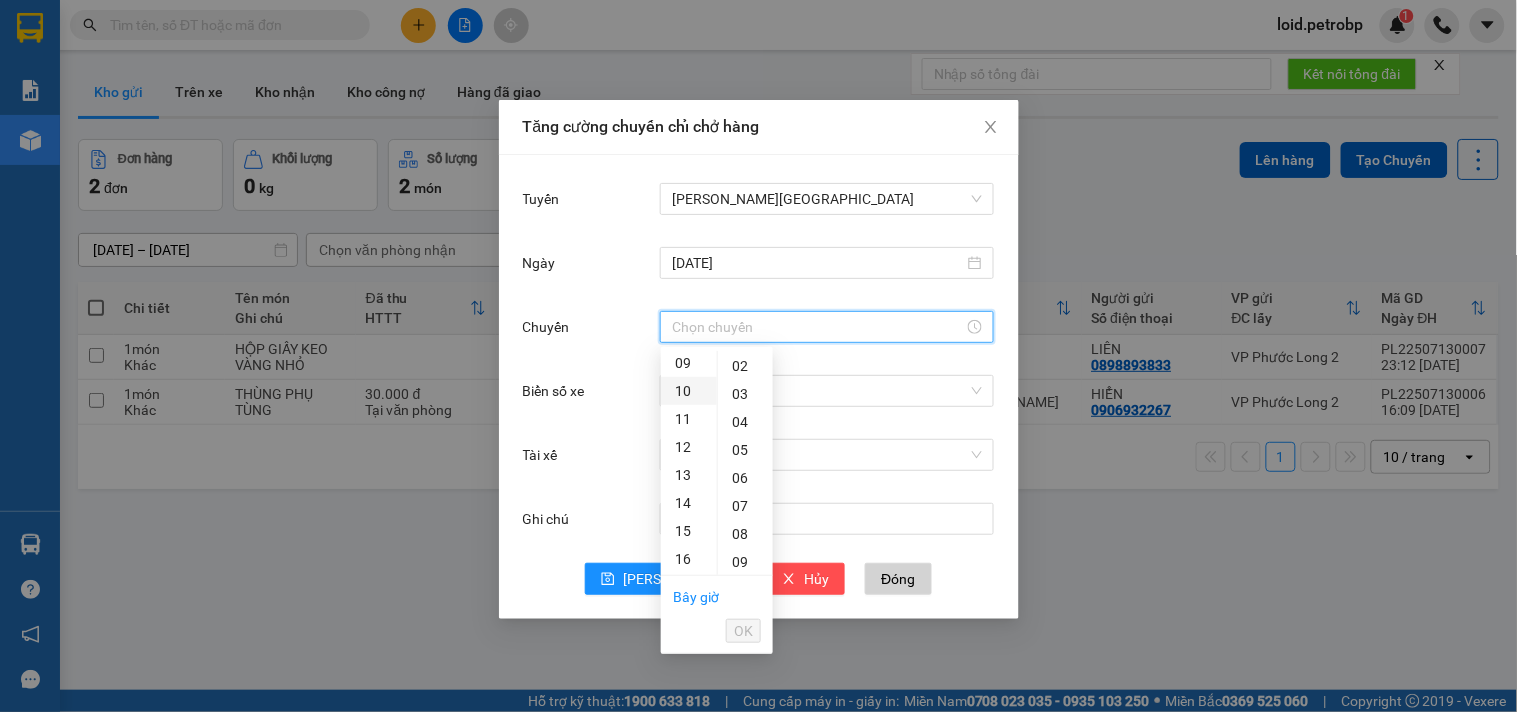 click on "10" at bounding box center [689, 391] 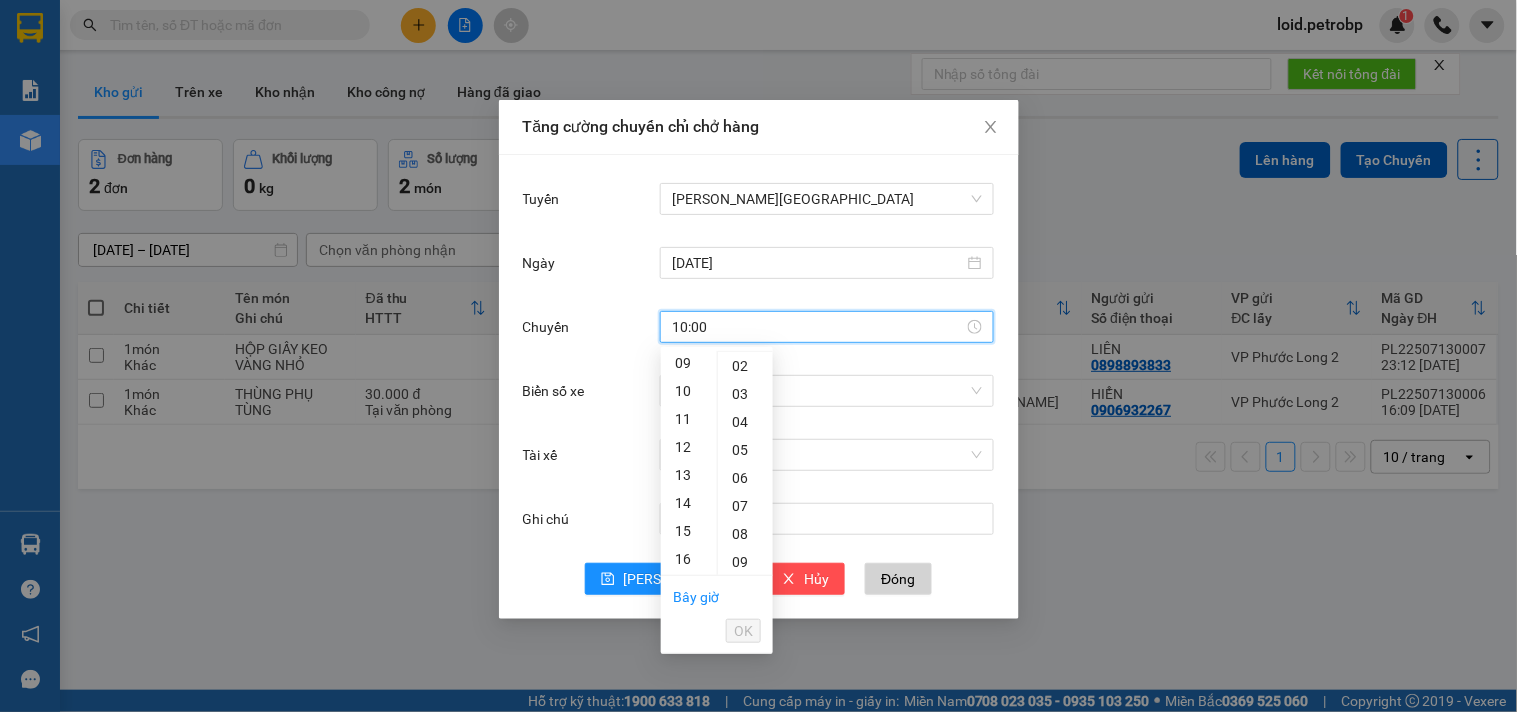 scroll, scrollTop: 272, scrollLeft: 0, axis: vertical 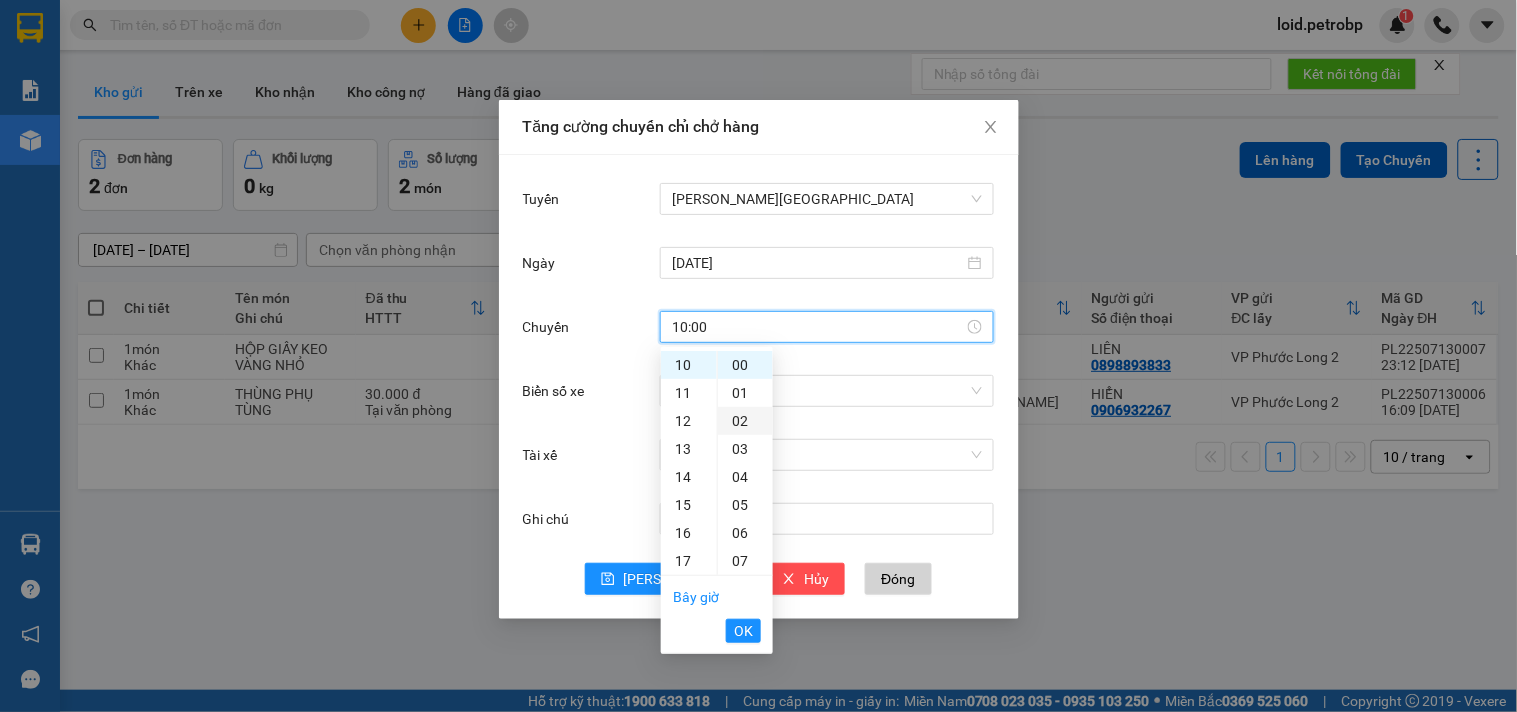 click on "02" at bounding box center [745, 421] 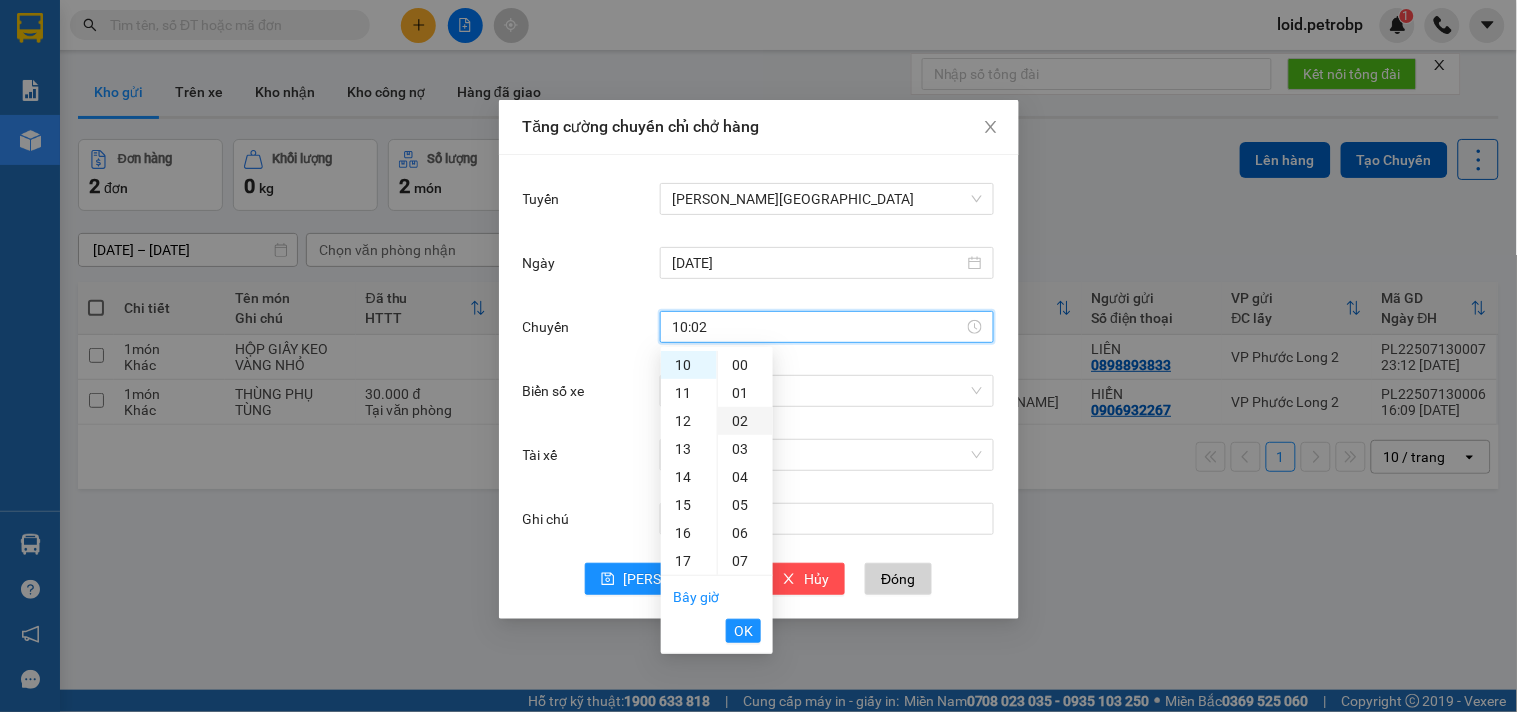 scroll, scrollTop: 55, scrollLeft: 0, axis: vertical 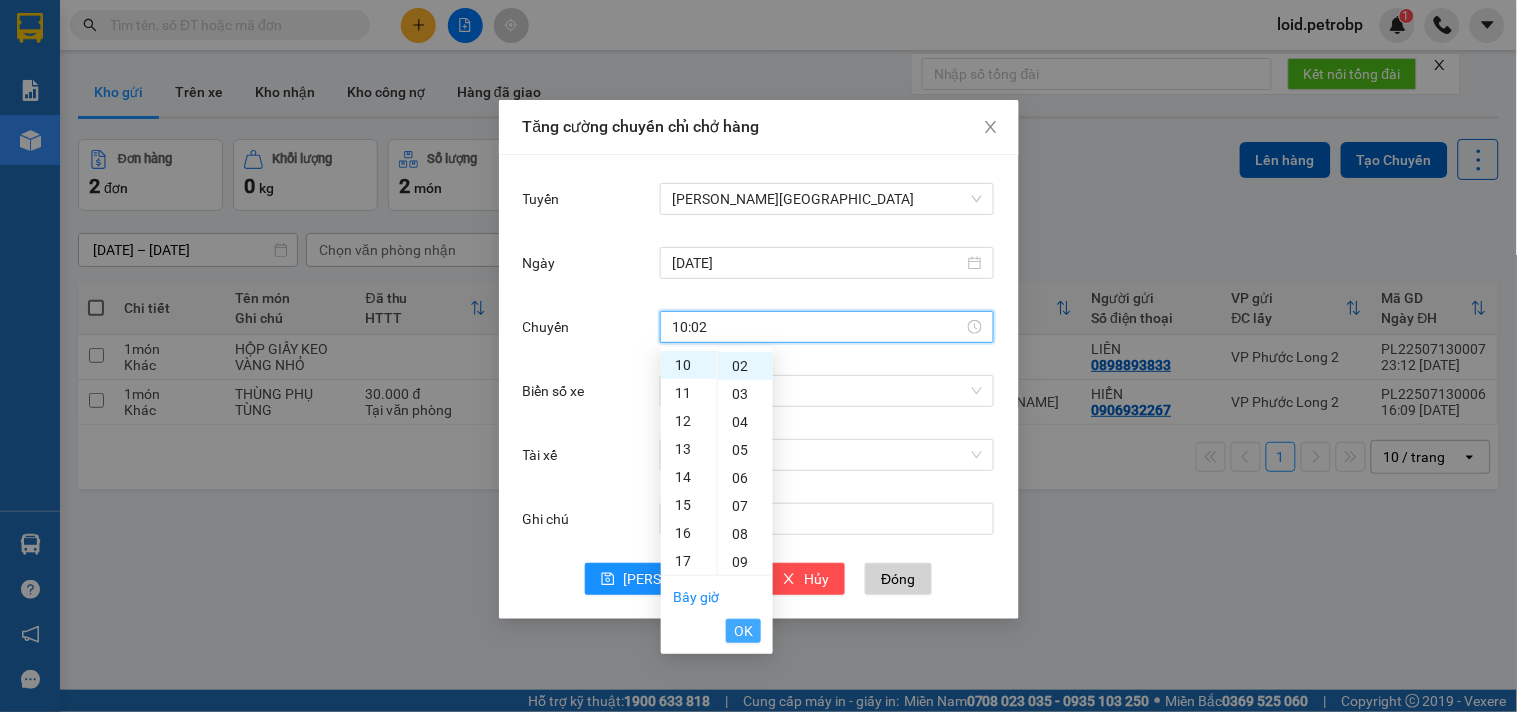 click on "OK" at bounding box center [743, 631] 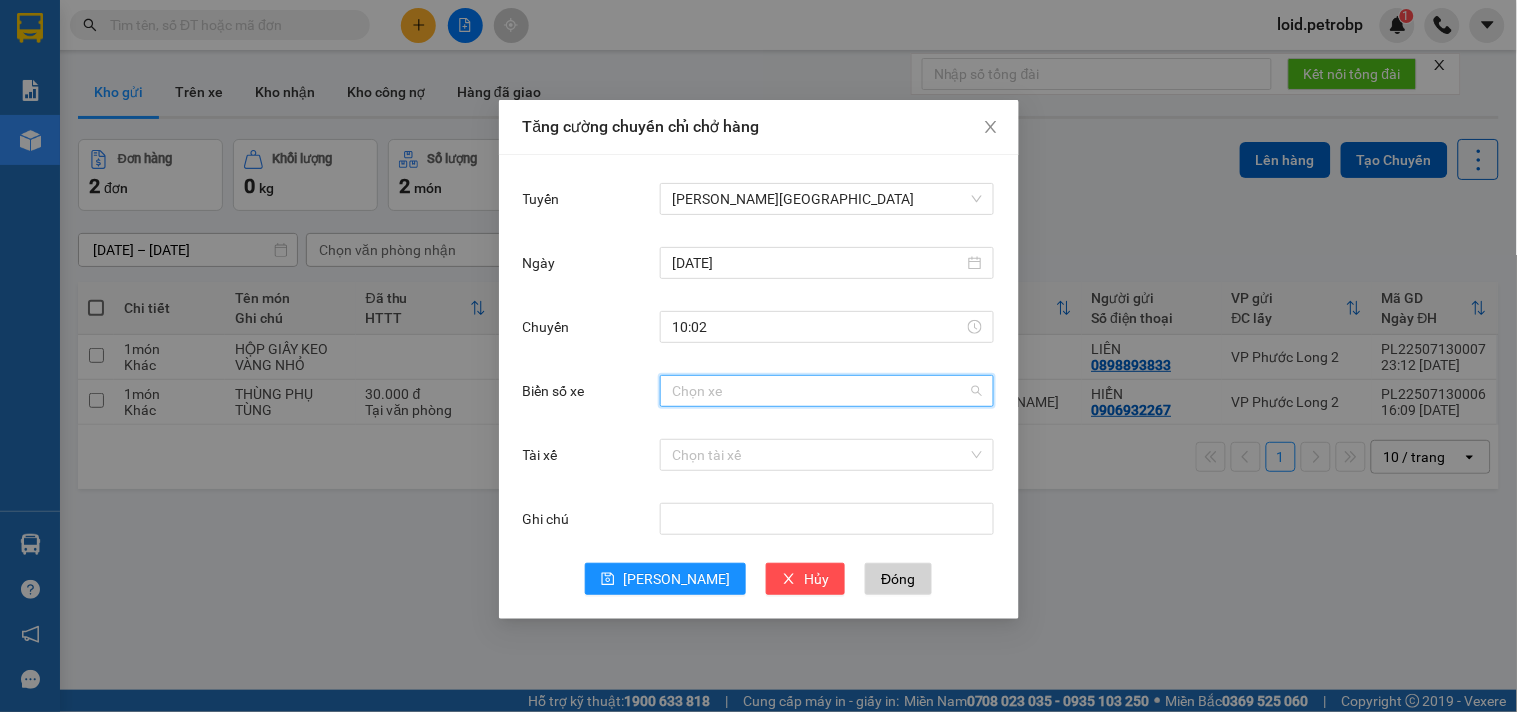 click on "Biển số xe" at bounding box center (820, 391) 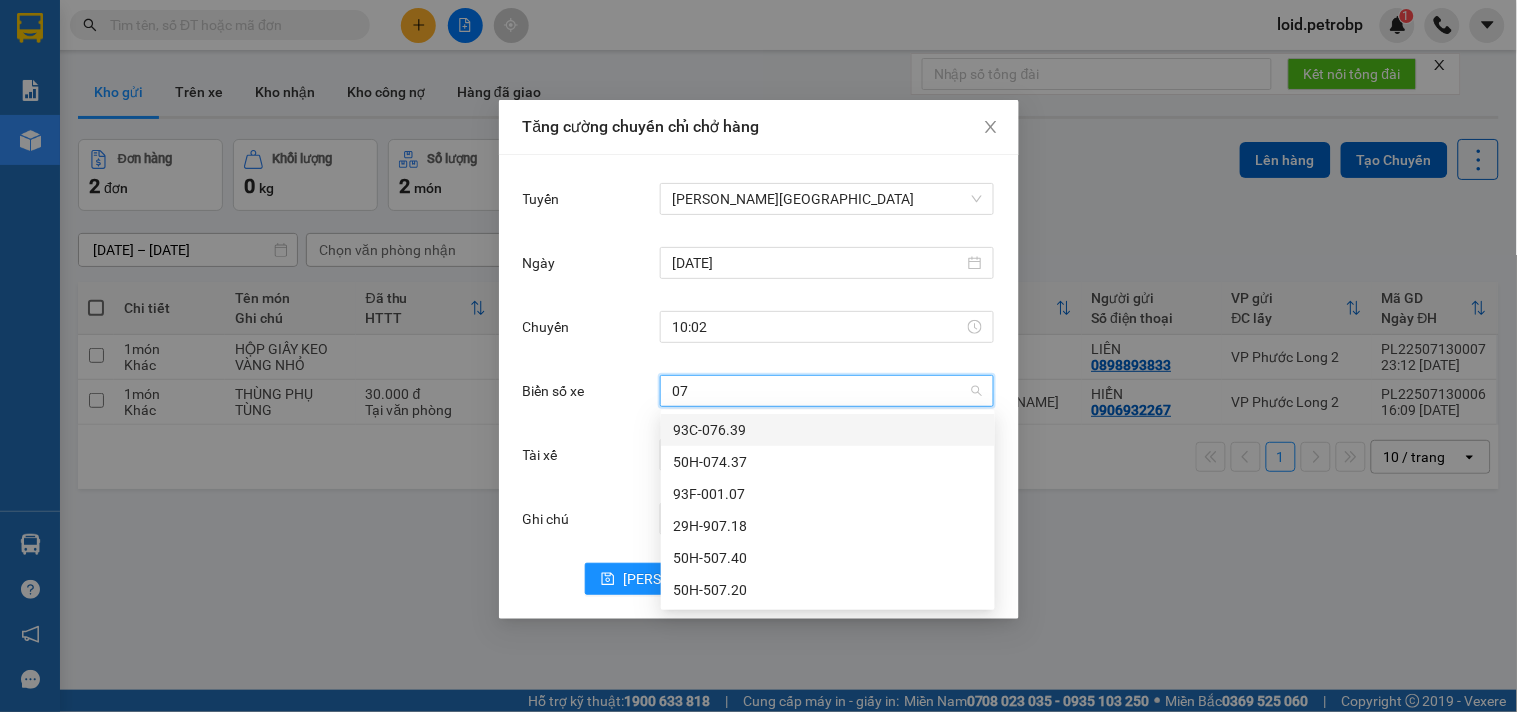 type on "074" 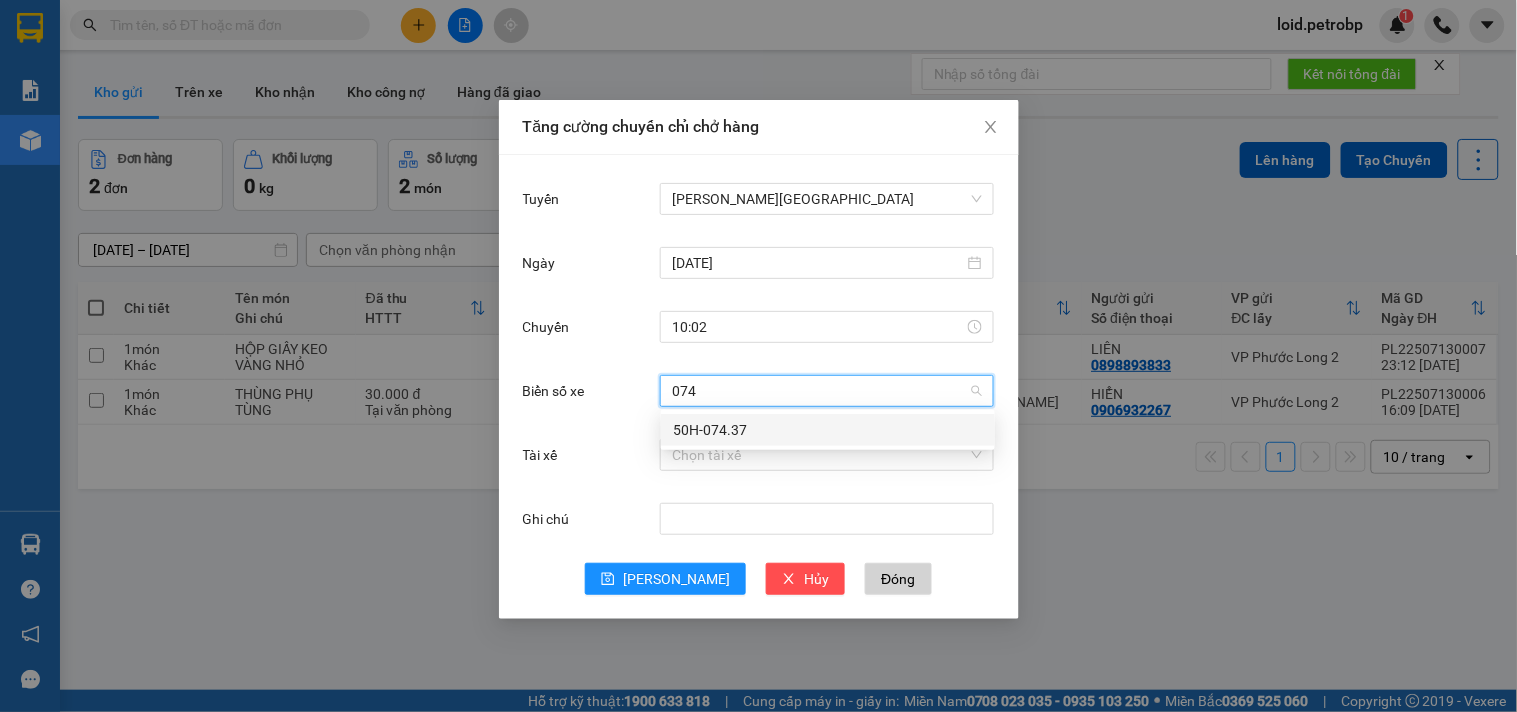 click on "50H-074.37" at bounding box center (828, 430) 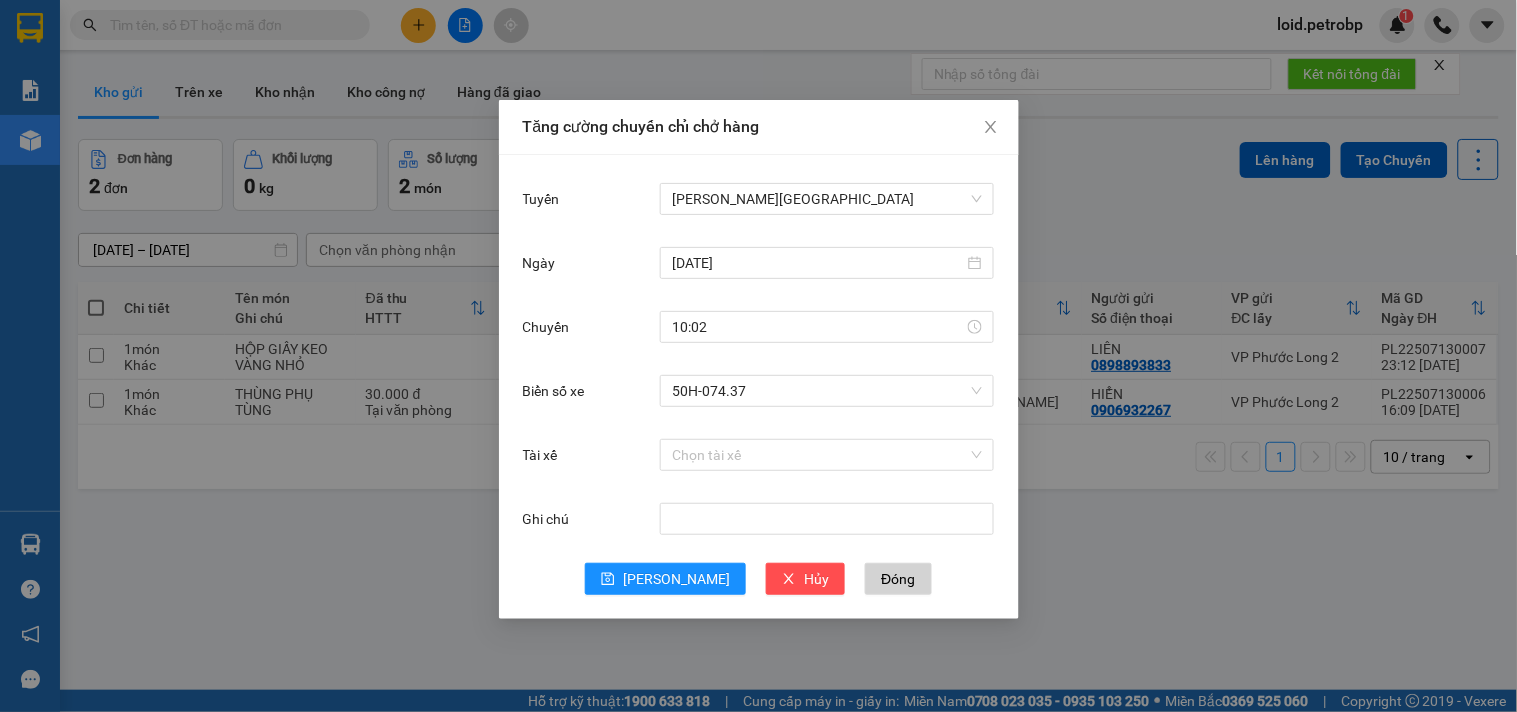 click on "Chọn tài xế" at bounding box center [827, 455] 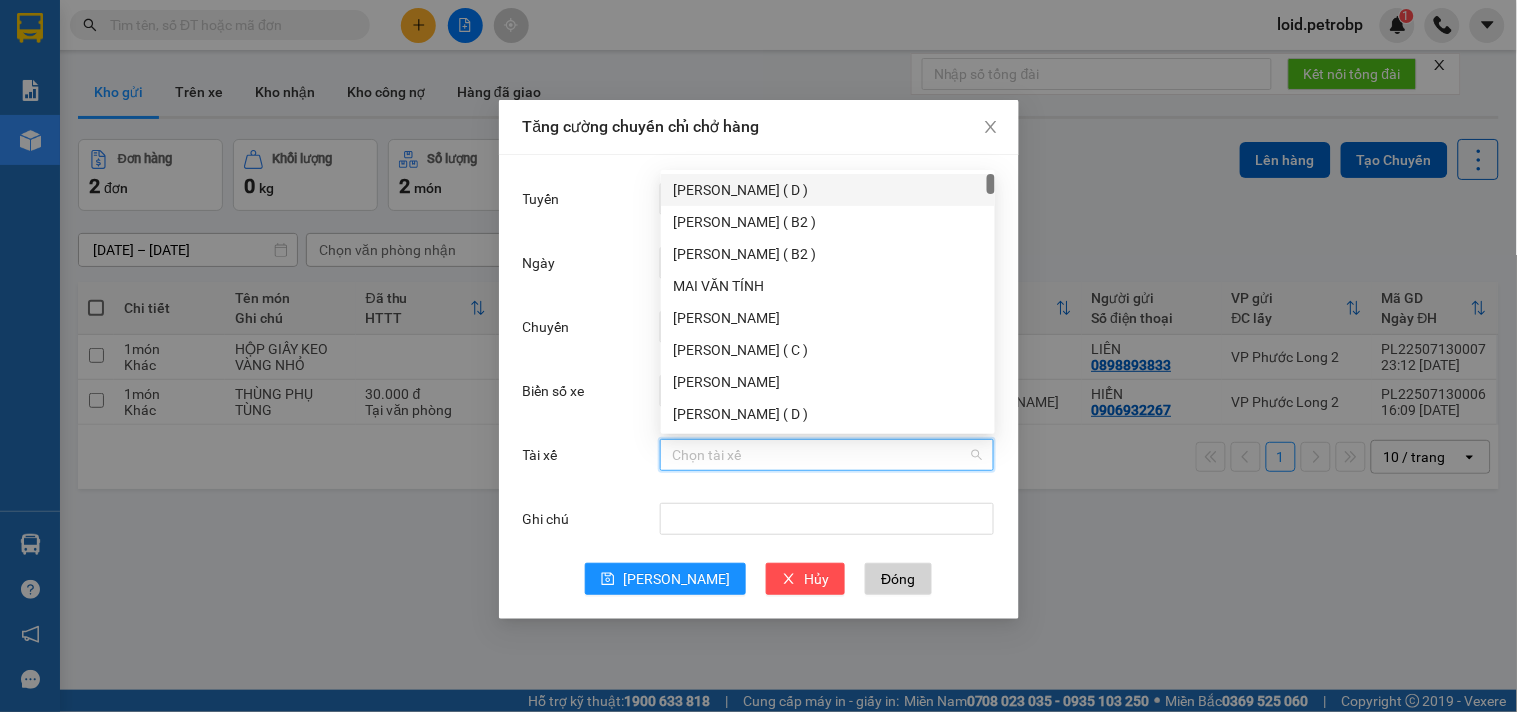 click on "Tài xế" at bounding box center (820, 455) 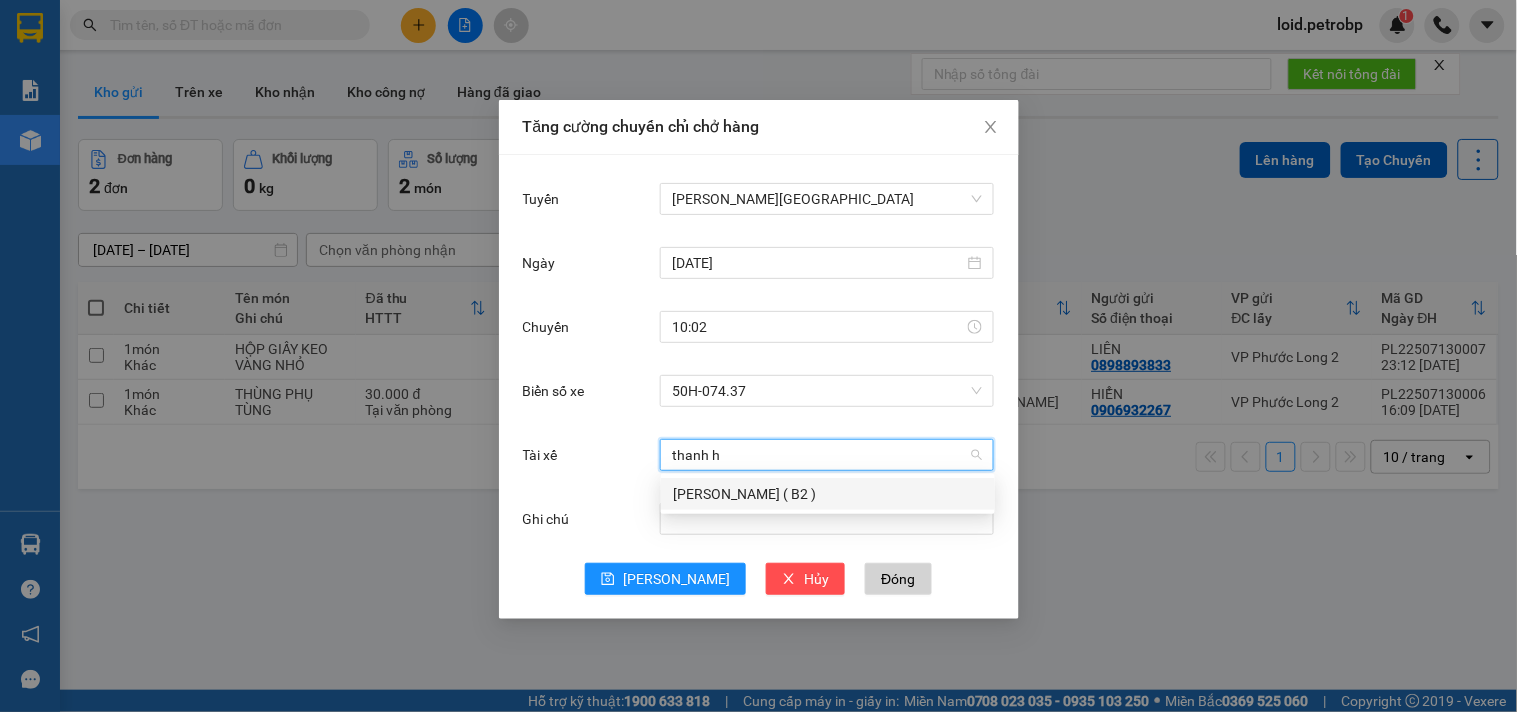 type on "thanh hả" 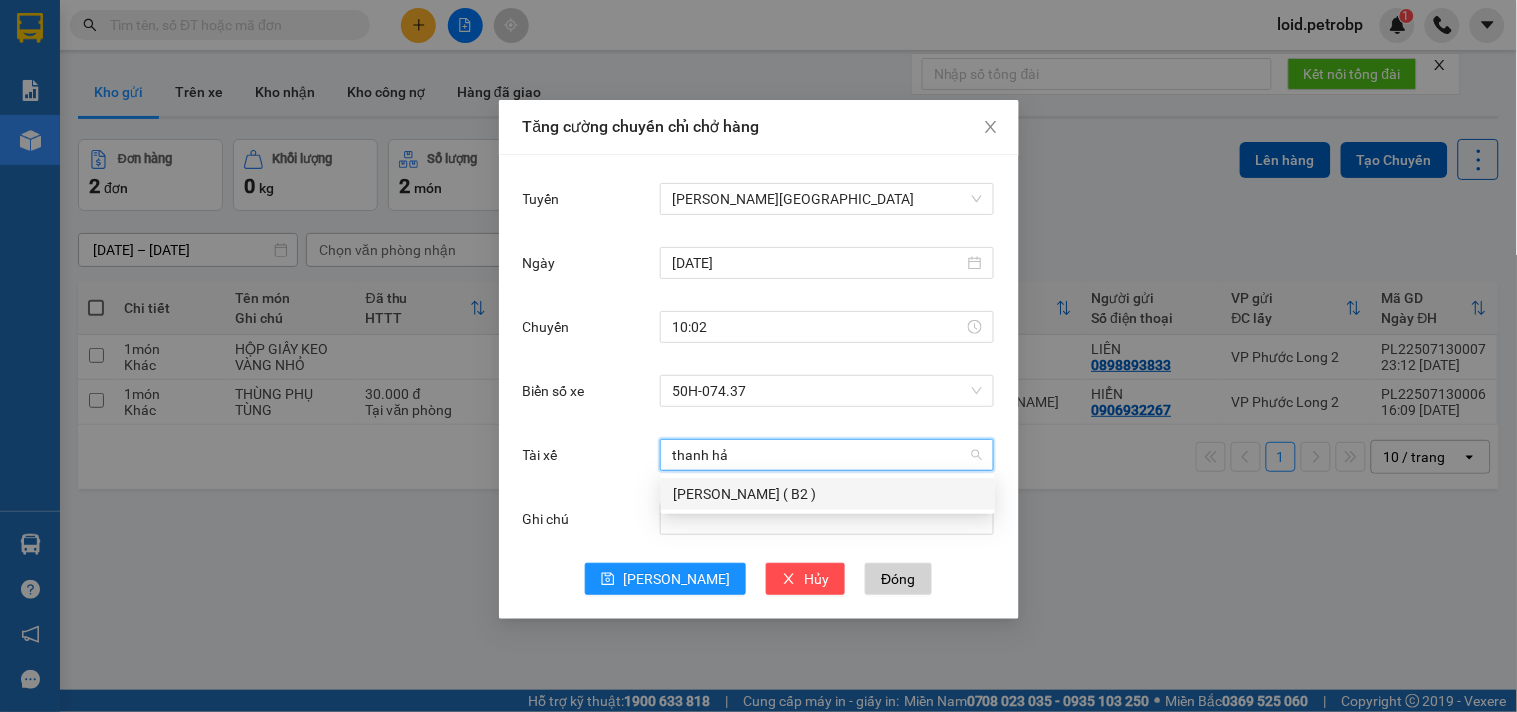 click on "[PERSON_NAME] ( B2 )" at bounding box center (828, 494) 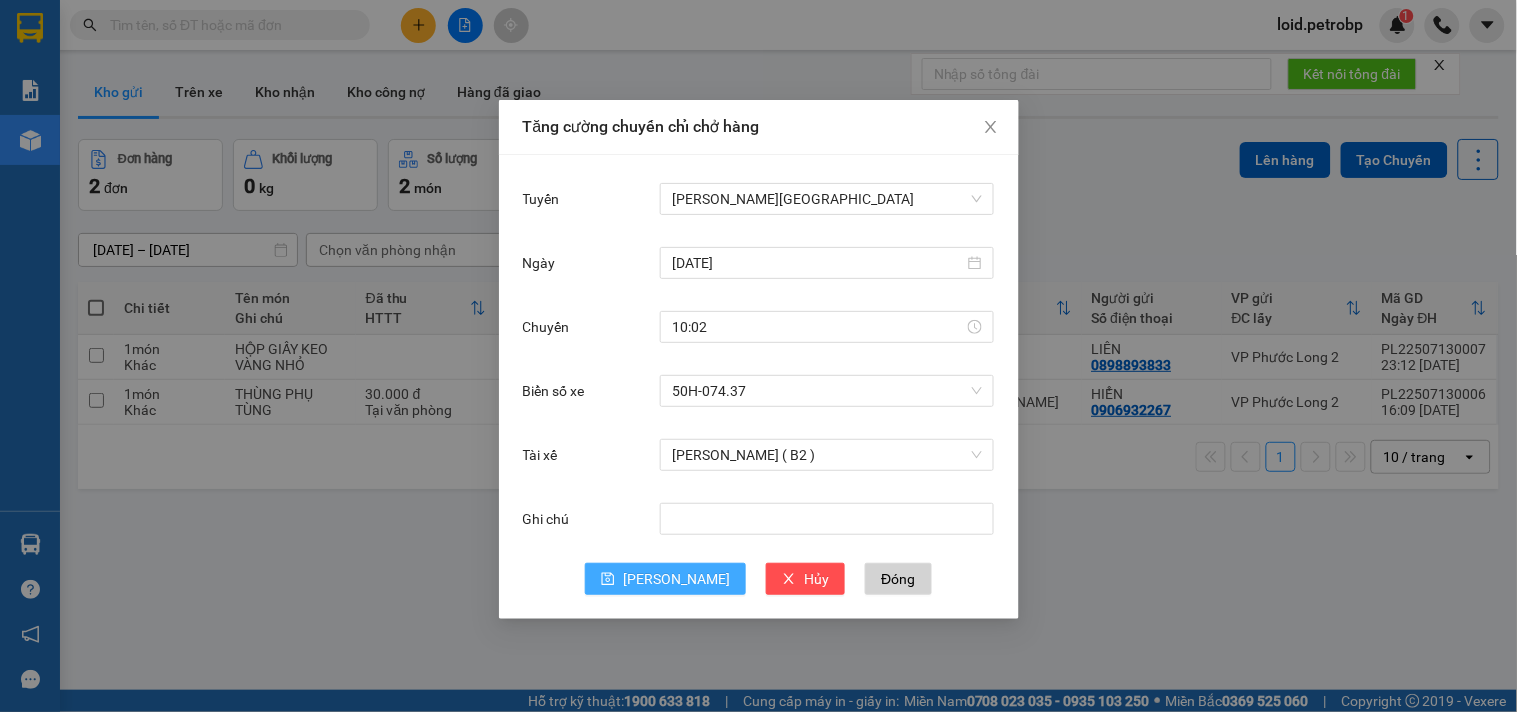 click on "[PERSON_NAME]" at bounding box center (676, 579) 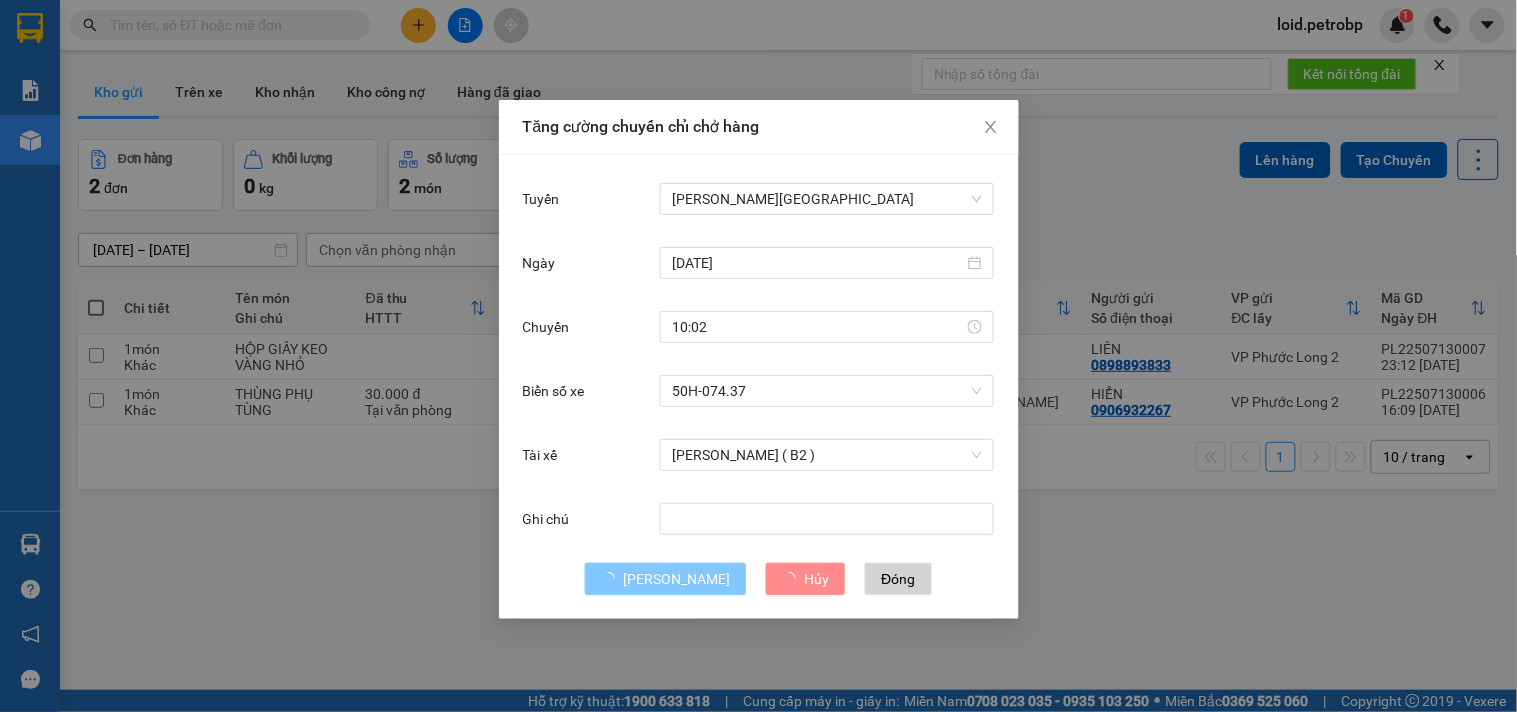 type 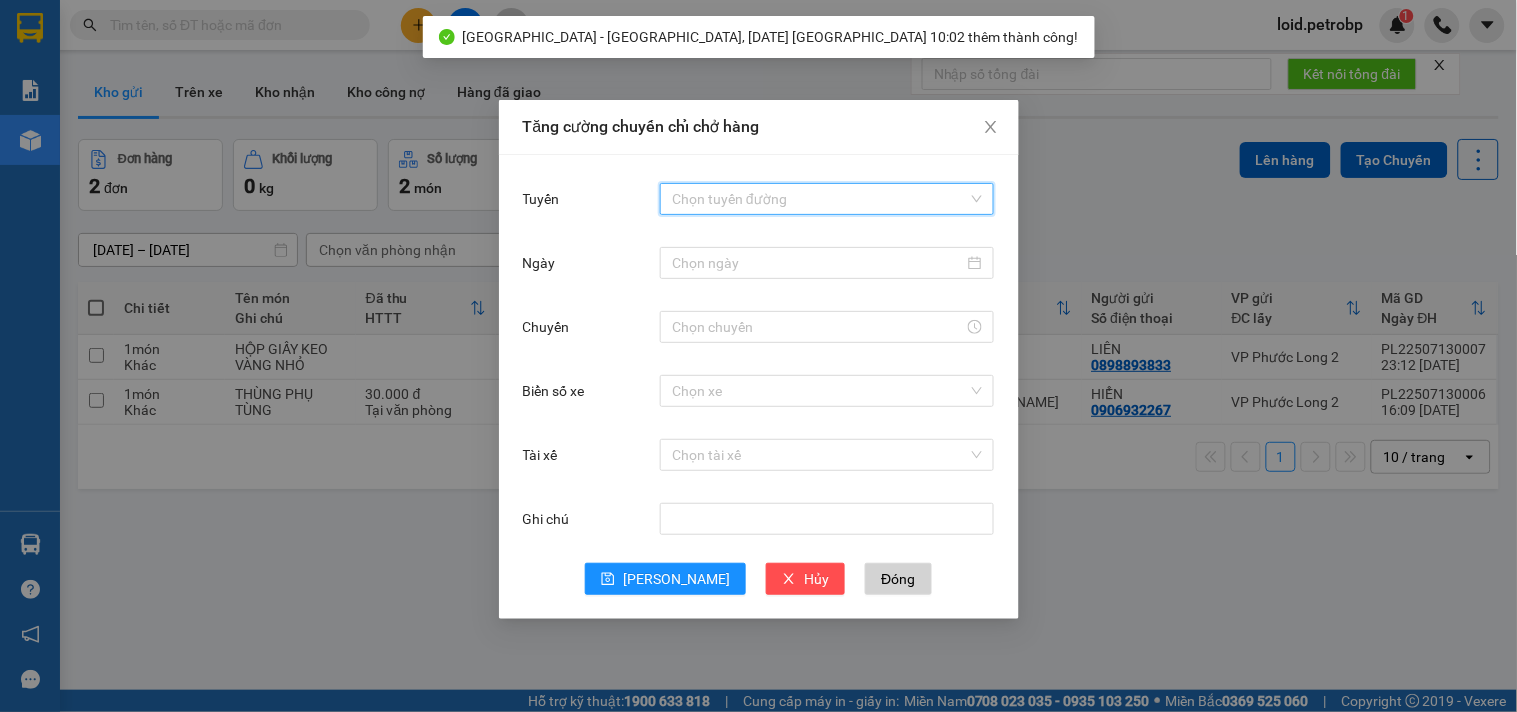 click on "Tuyến" at bounding box center (820, 199) 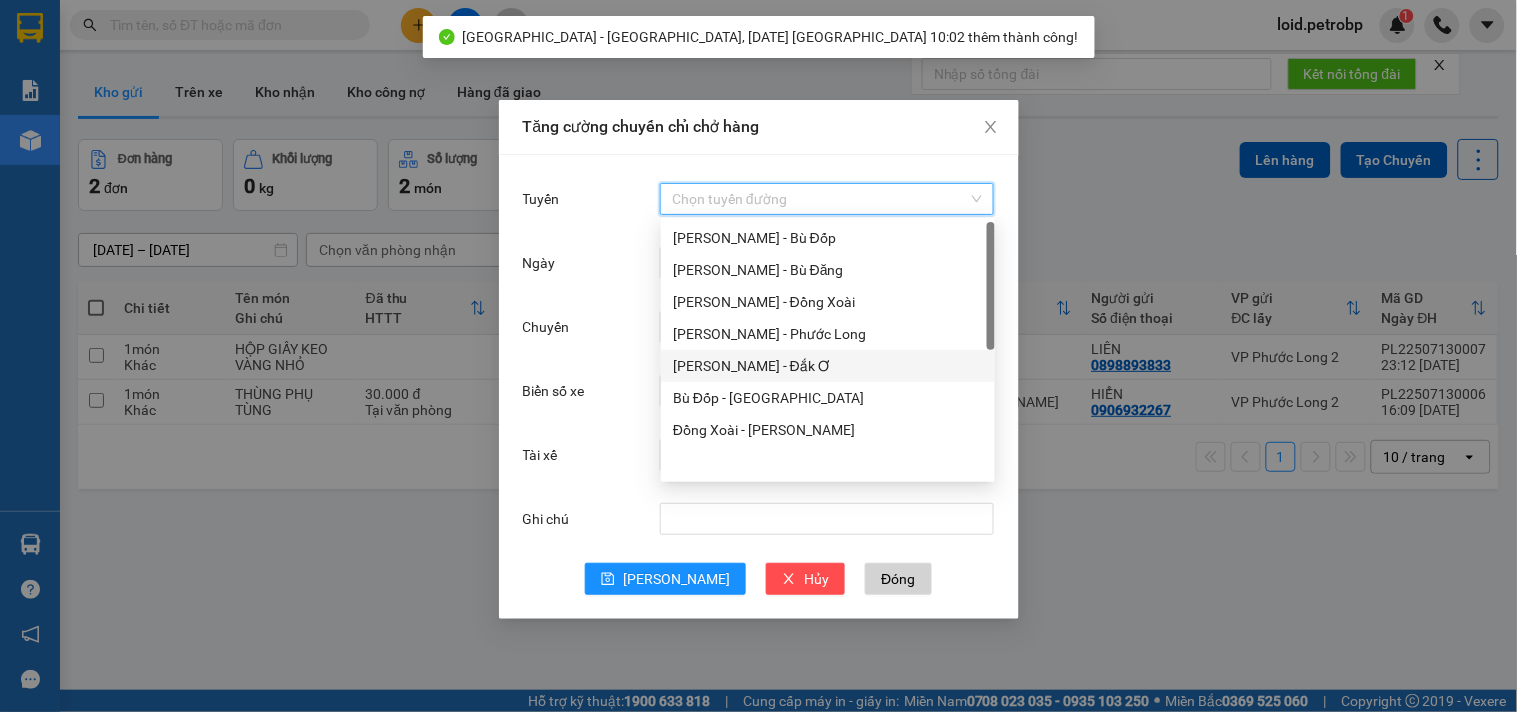 scroll, scrollTop: 0, scrollLeft: 0, axis: both 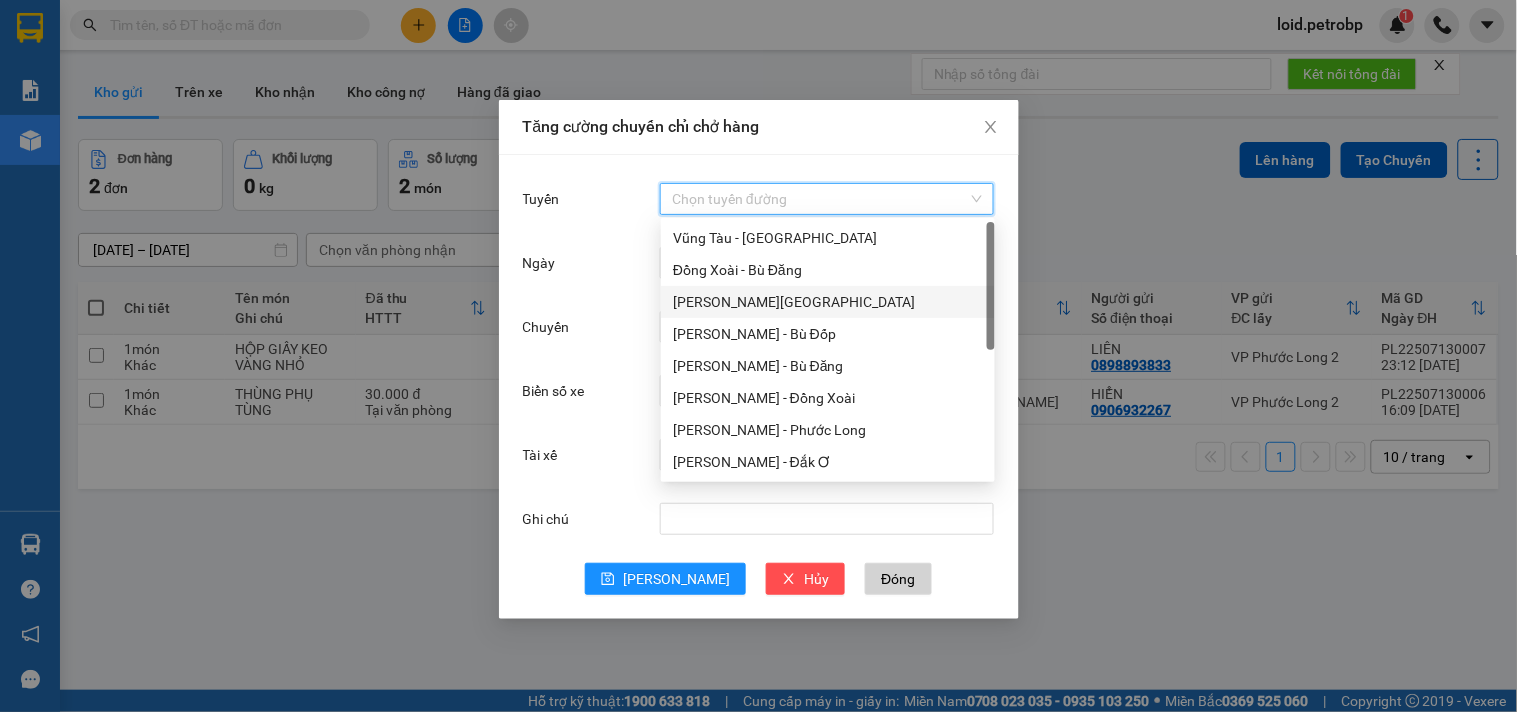 click on "[PERSON_NAME][GEOGRAPHIC_DATA]" at bounding box center [828, 302] 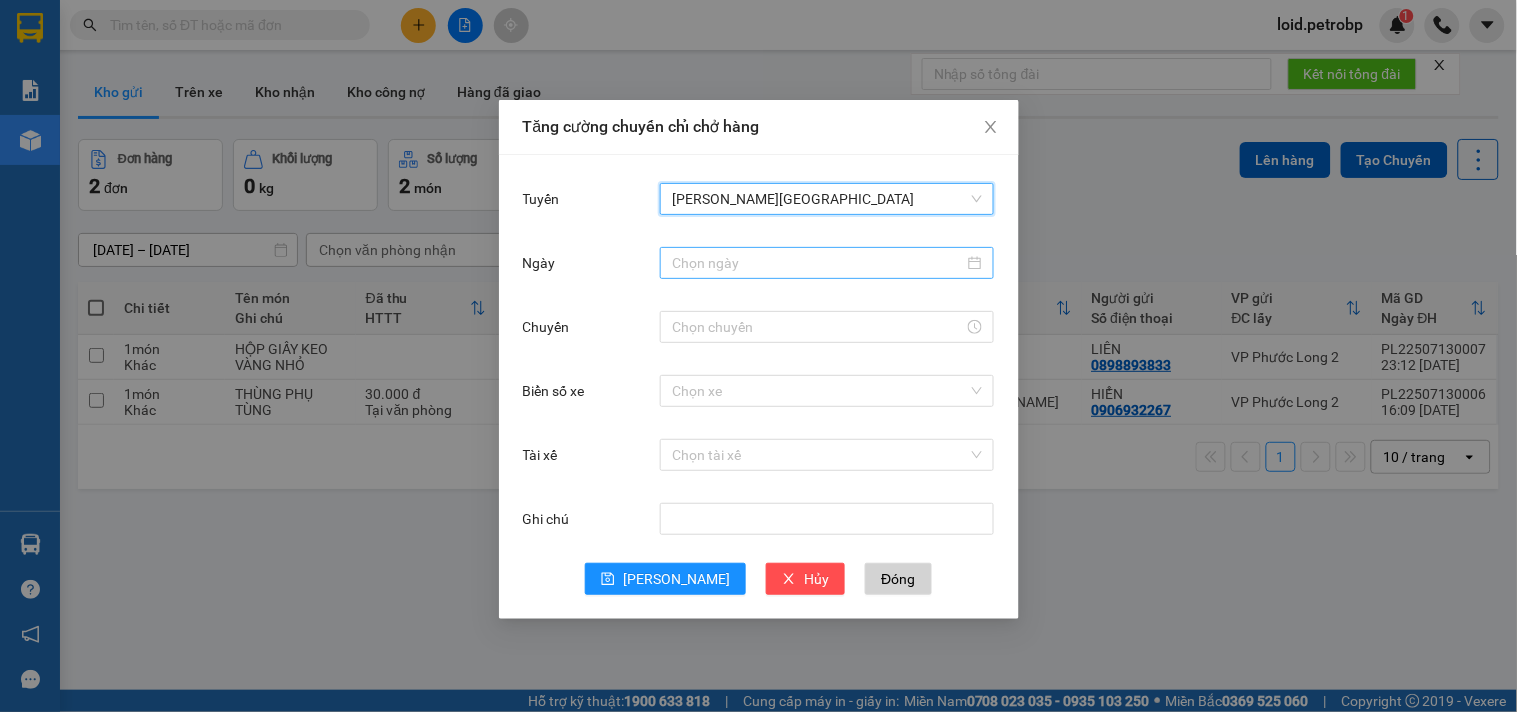 click on "Ngày" at bounding box center [818, 263] 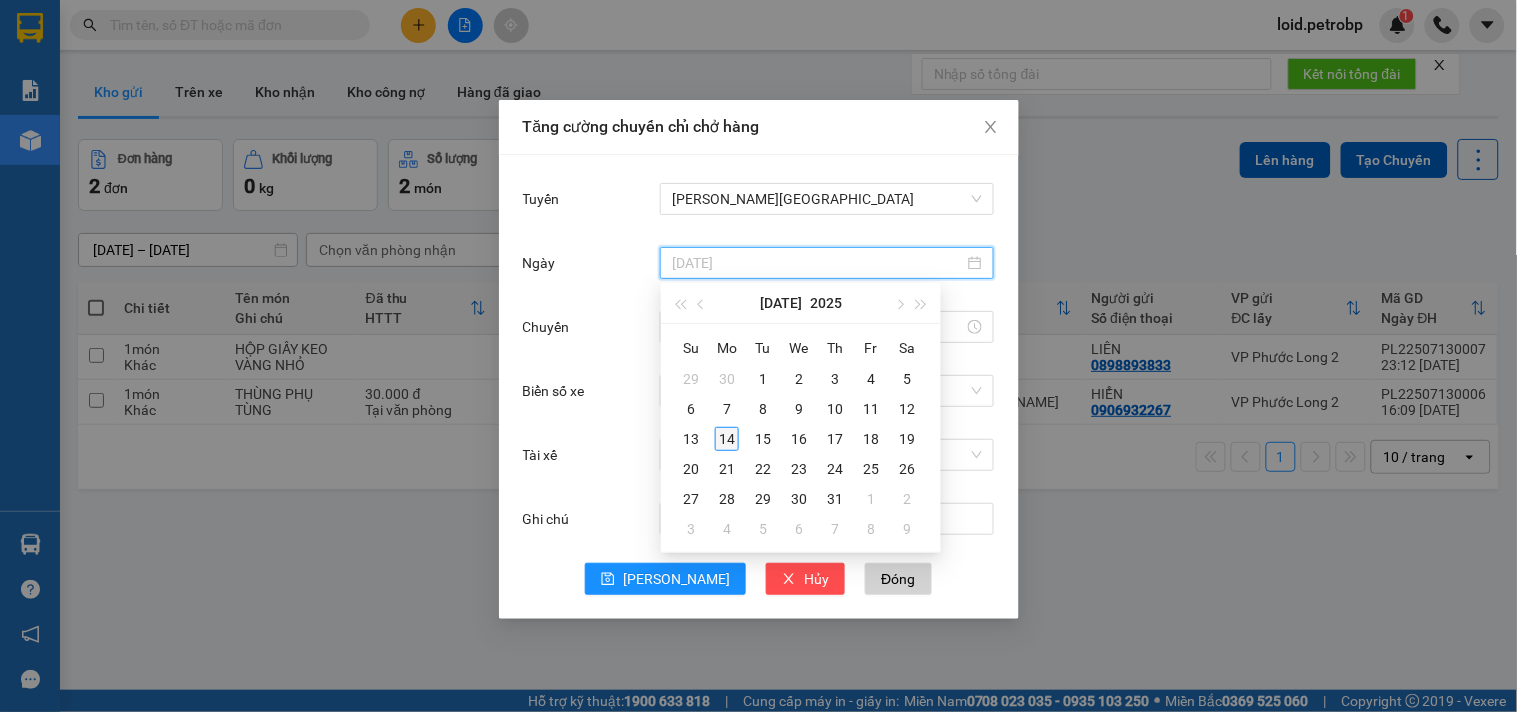 type on "[DATE]" 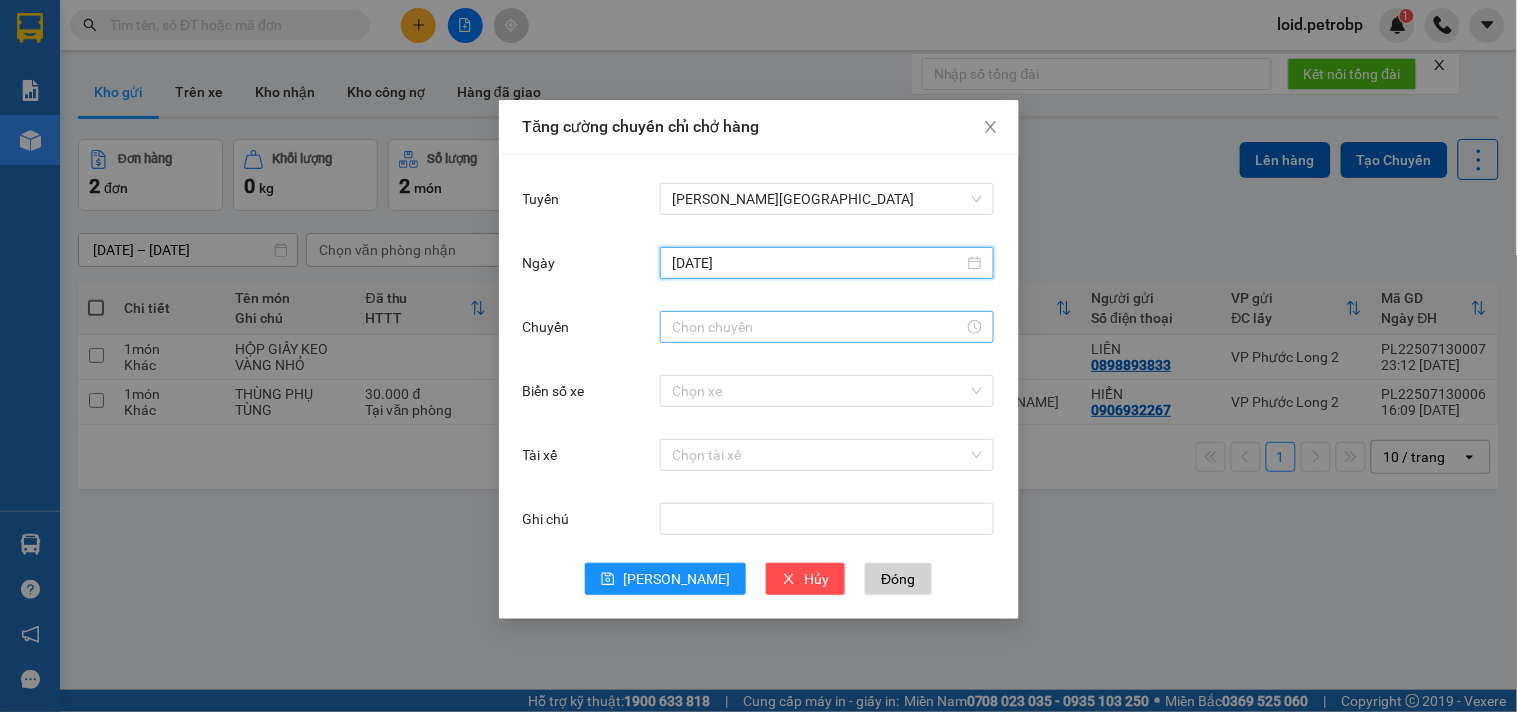 click on "Chuyến" at bounding box center [818, 327] 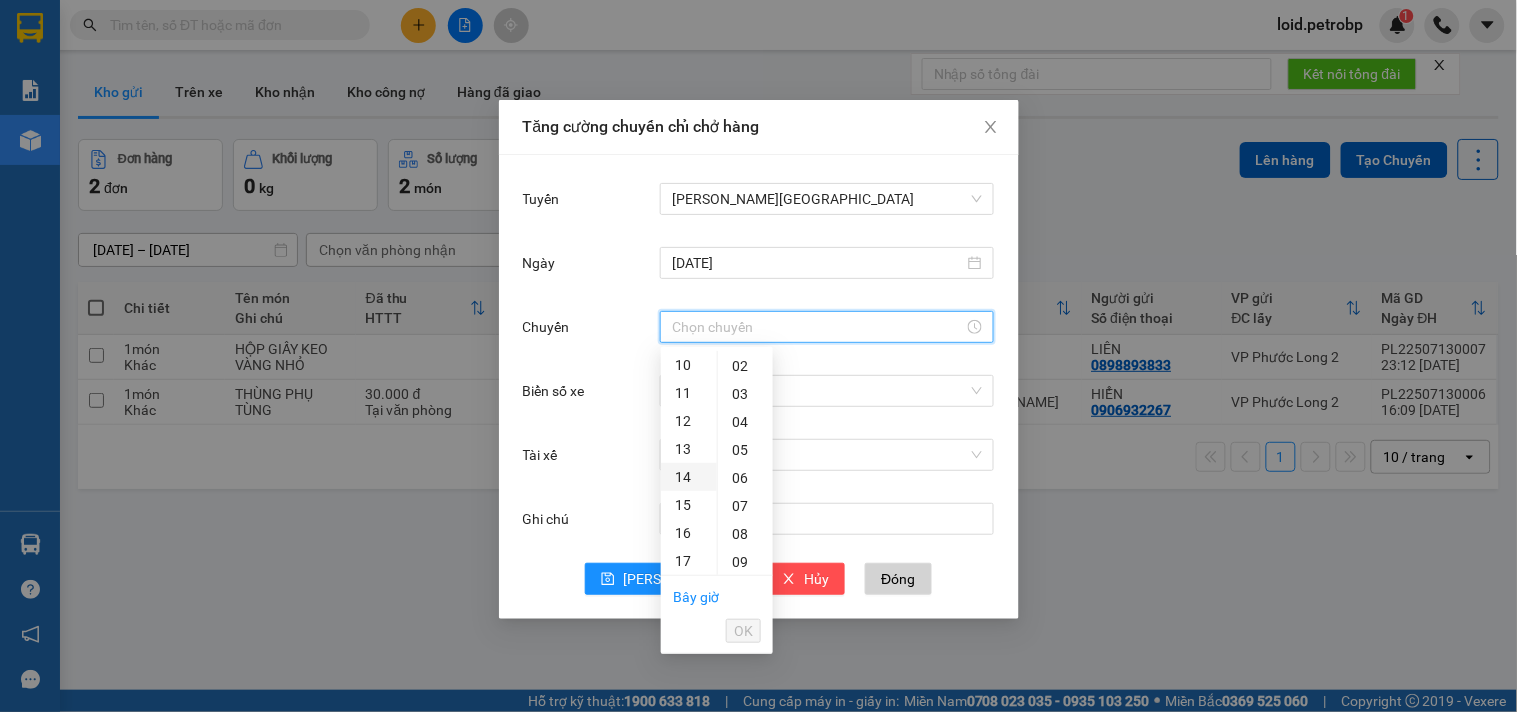 click on "14" at bounding box center [689, 477] 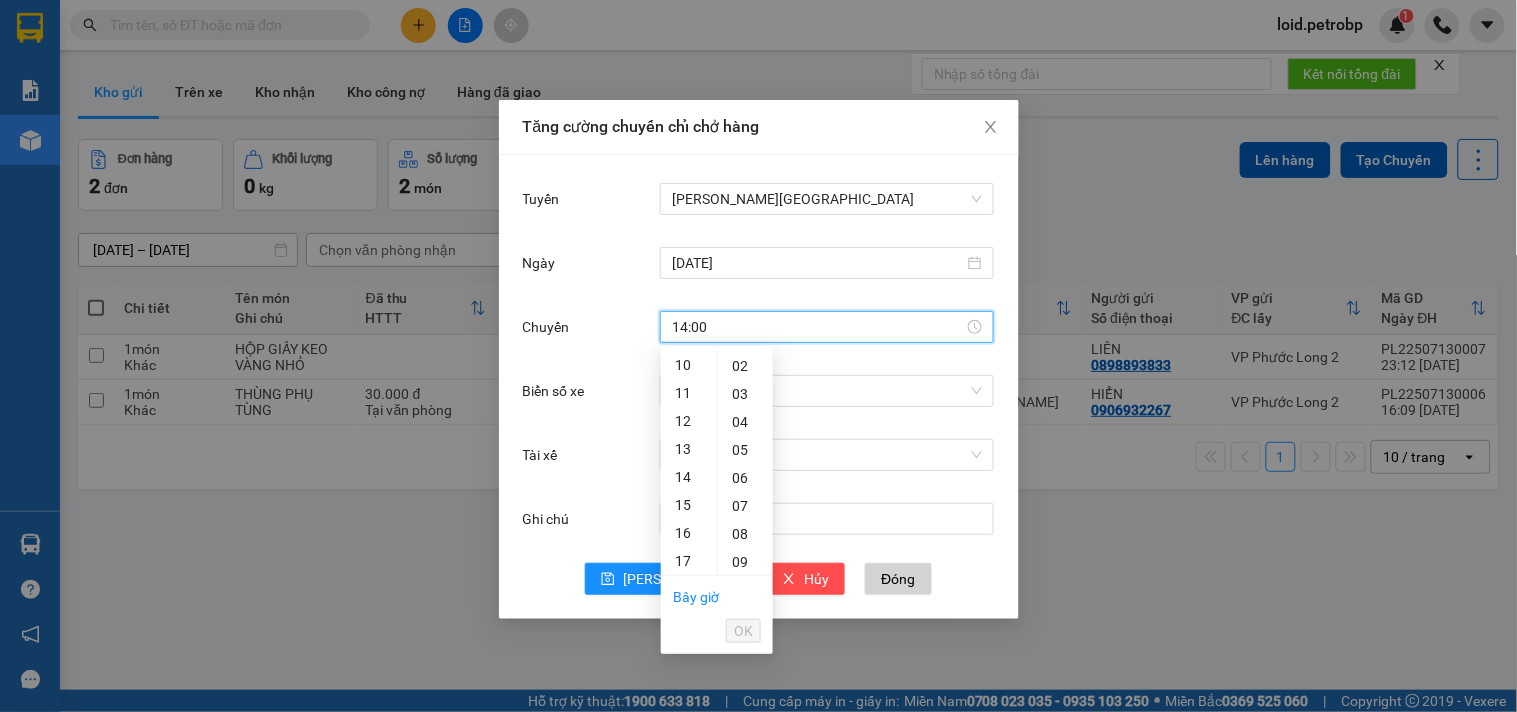 scroll, scrollTop: 354, scrollLeft: 0, axis: vertical 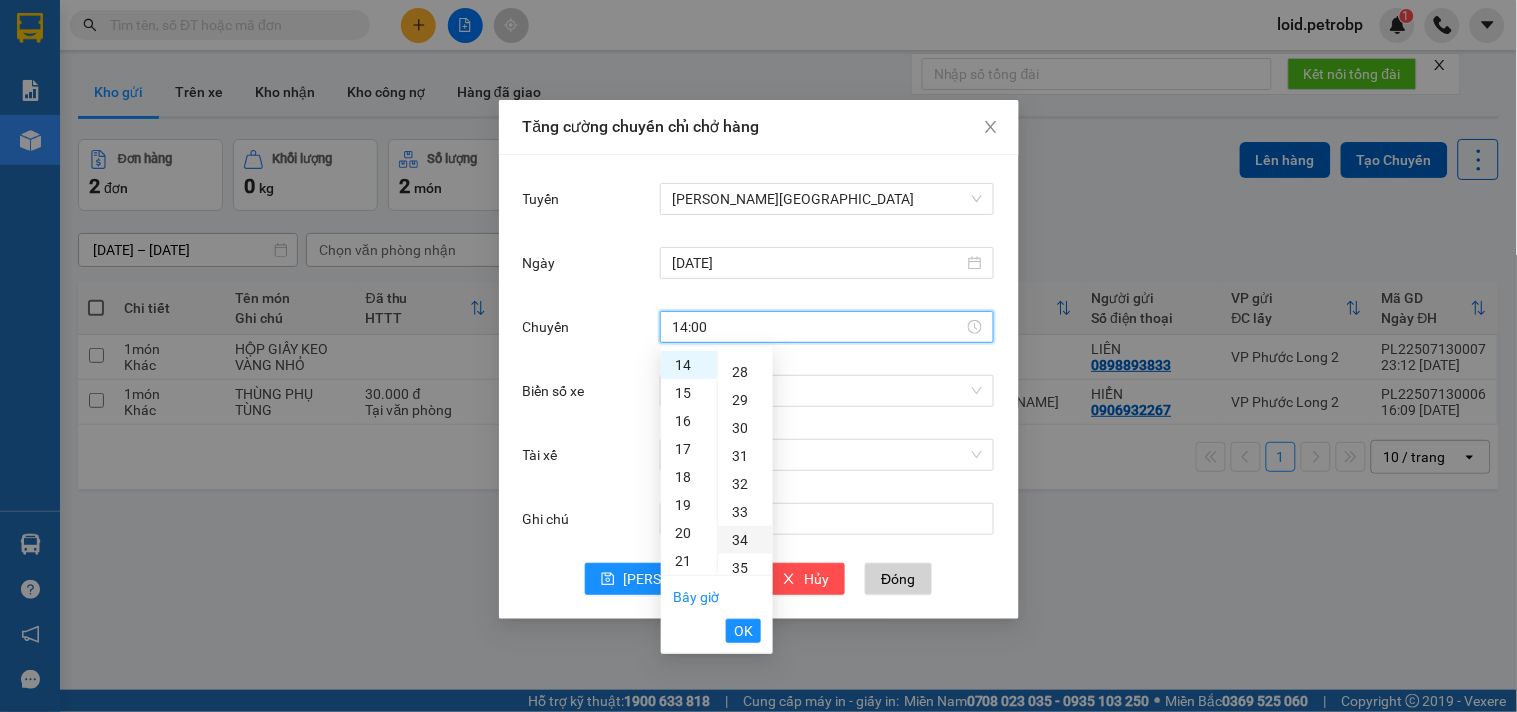 click on "34" at bounding box center [745, 540] 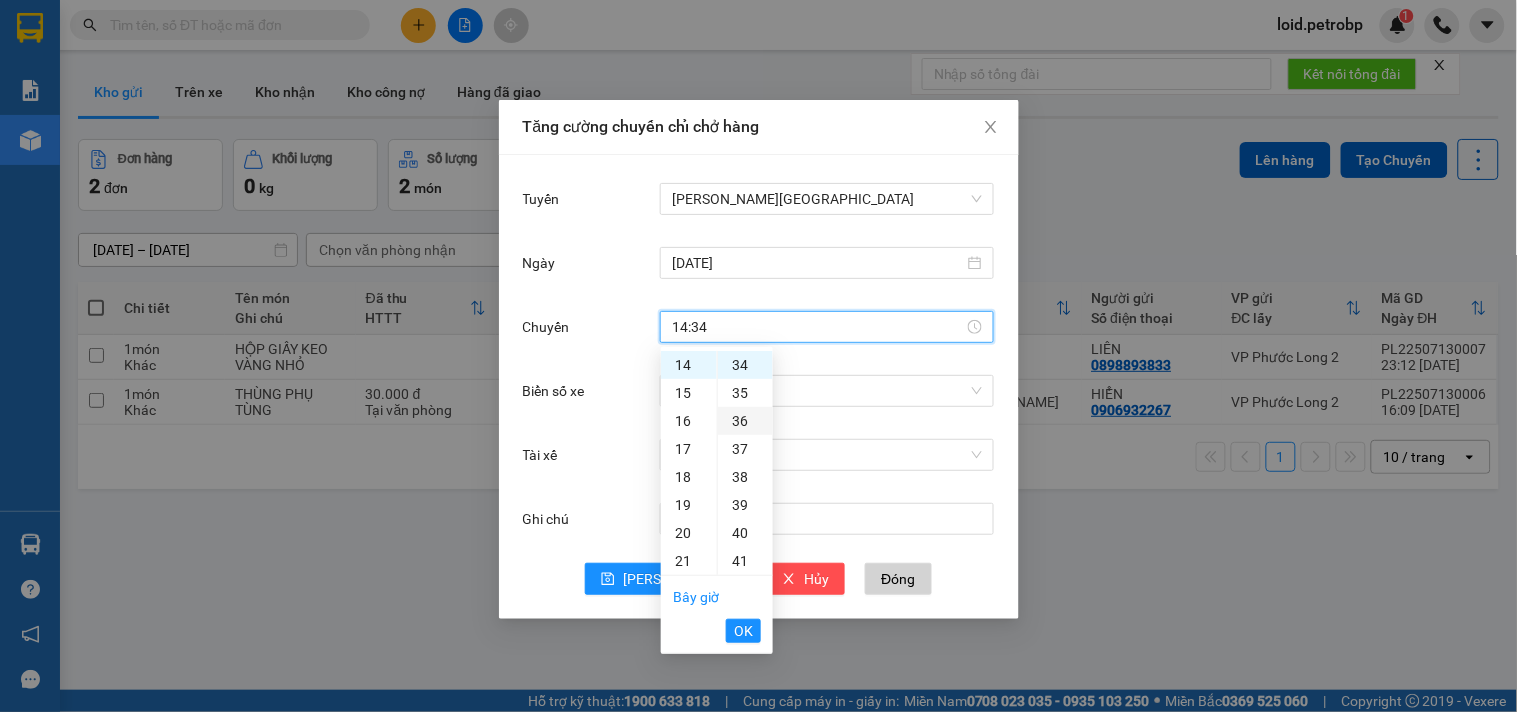 scroll, scrollTop: 841, scrollLeft: 0, axis: vertical 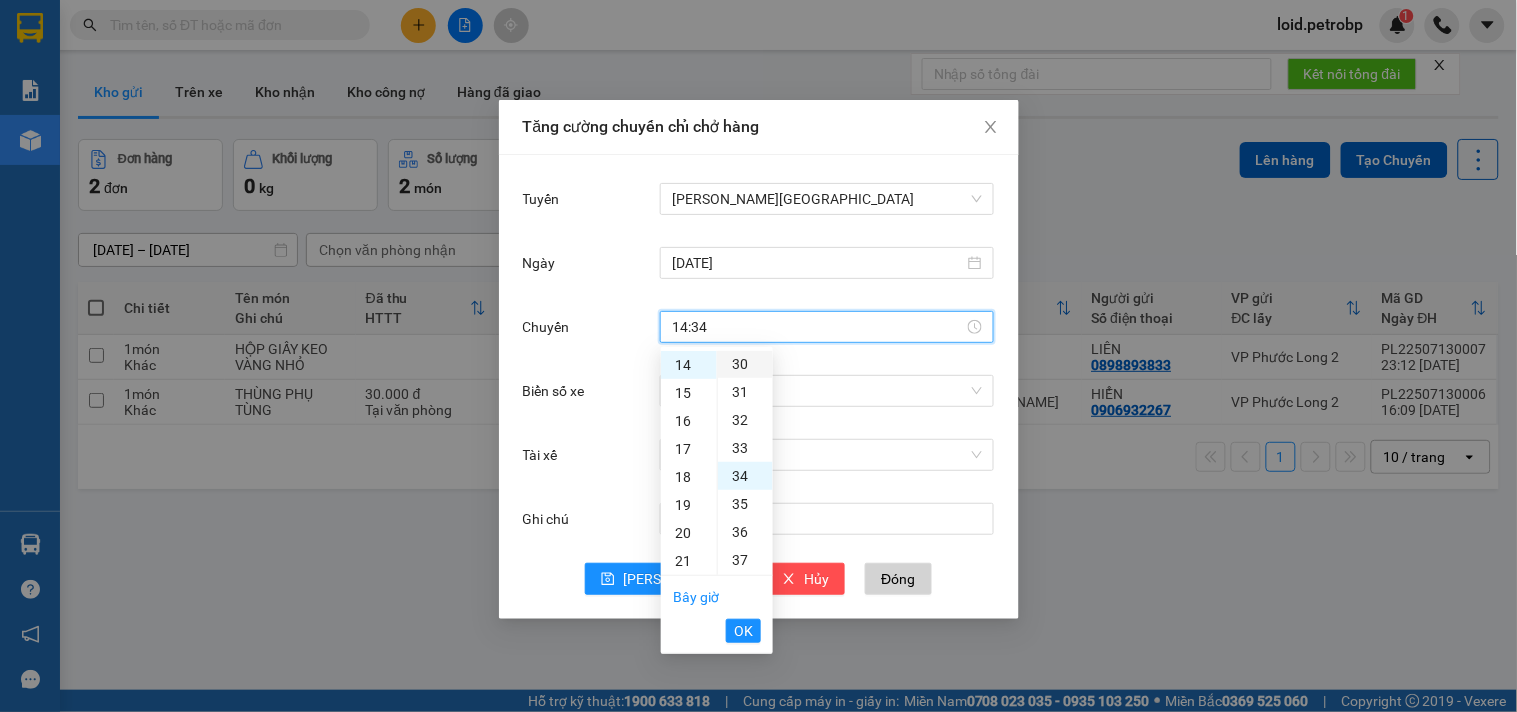 click on "30" at bounding box center [745, 364] 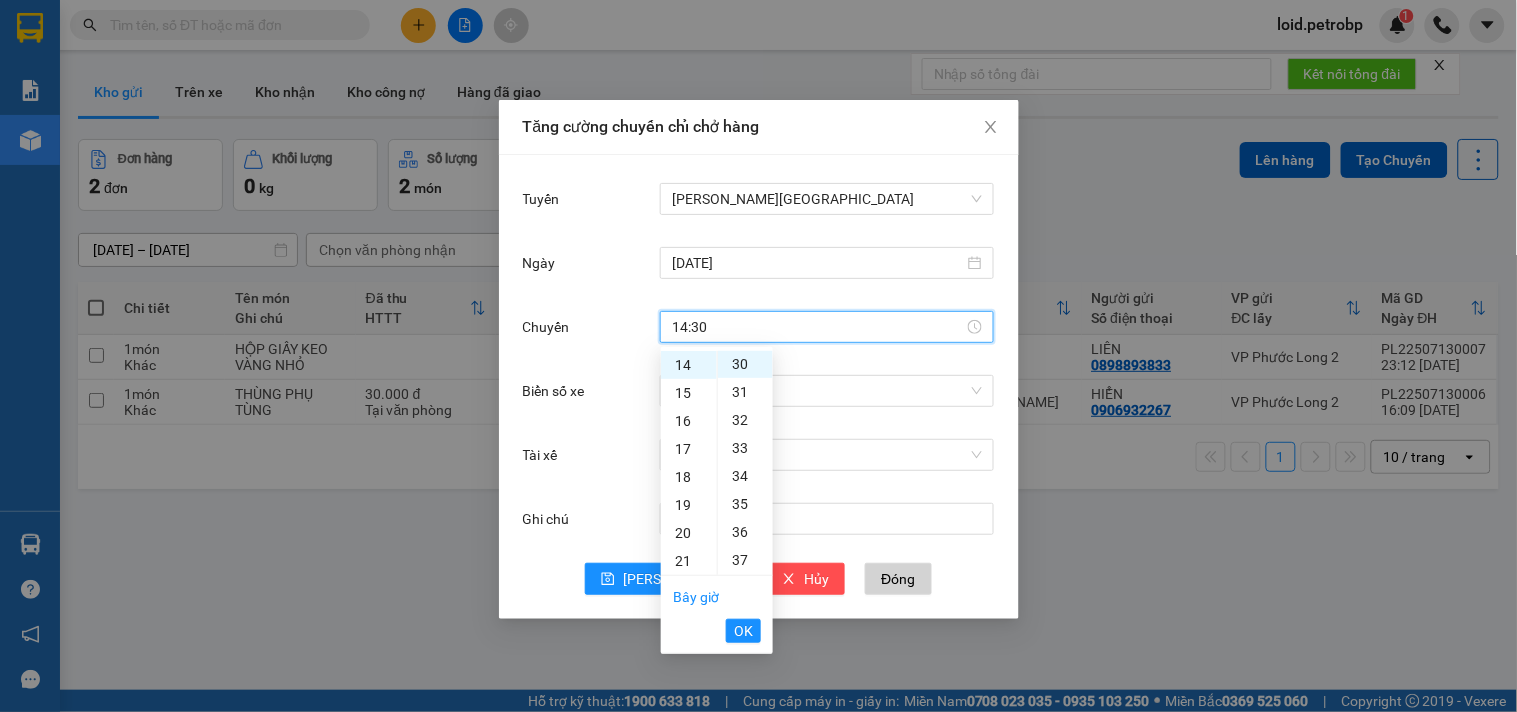 scroll, scrollTop: 840, scrollLeft: 0, axis: vertical 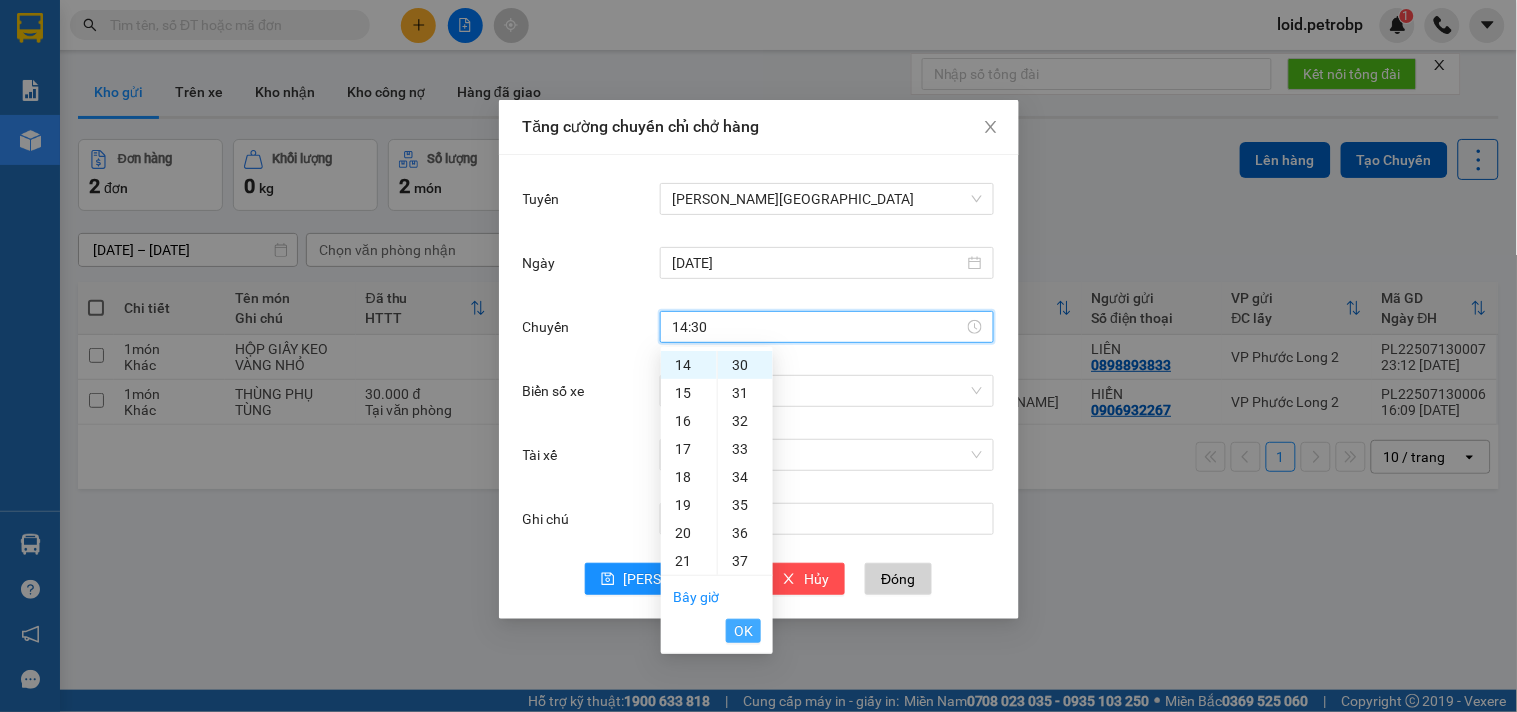 click on "OK" at bounding box center [743, 631] 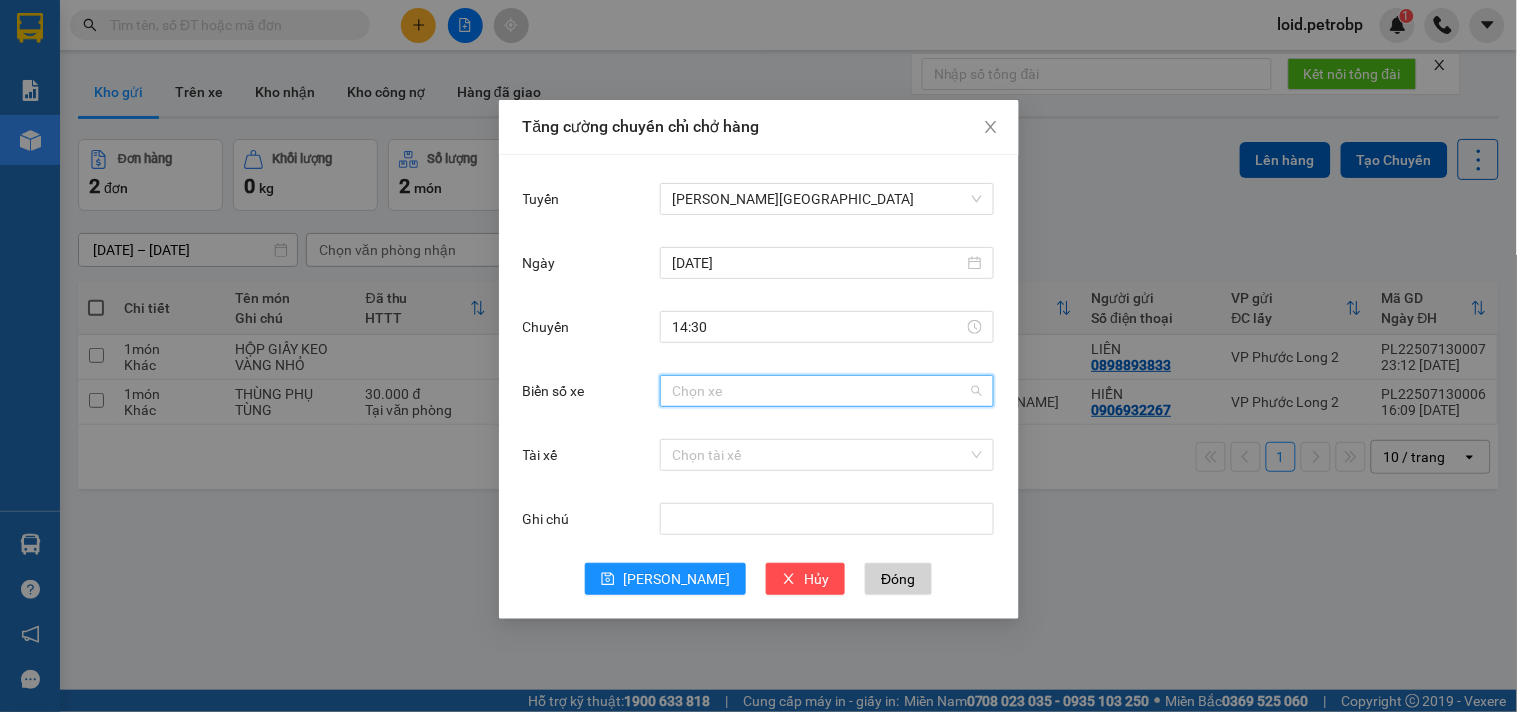 click on "Biển số xe" at bounding box center [820, 391] 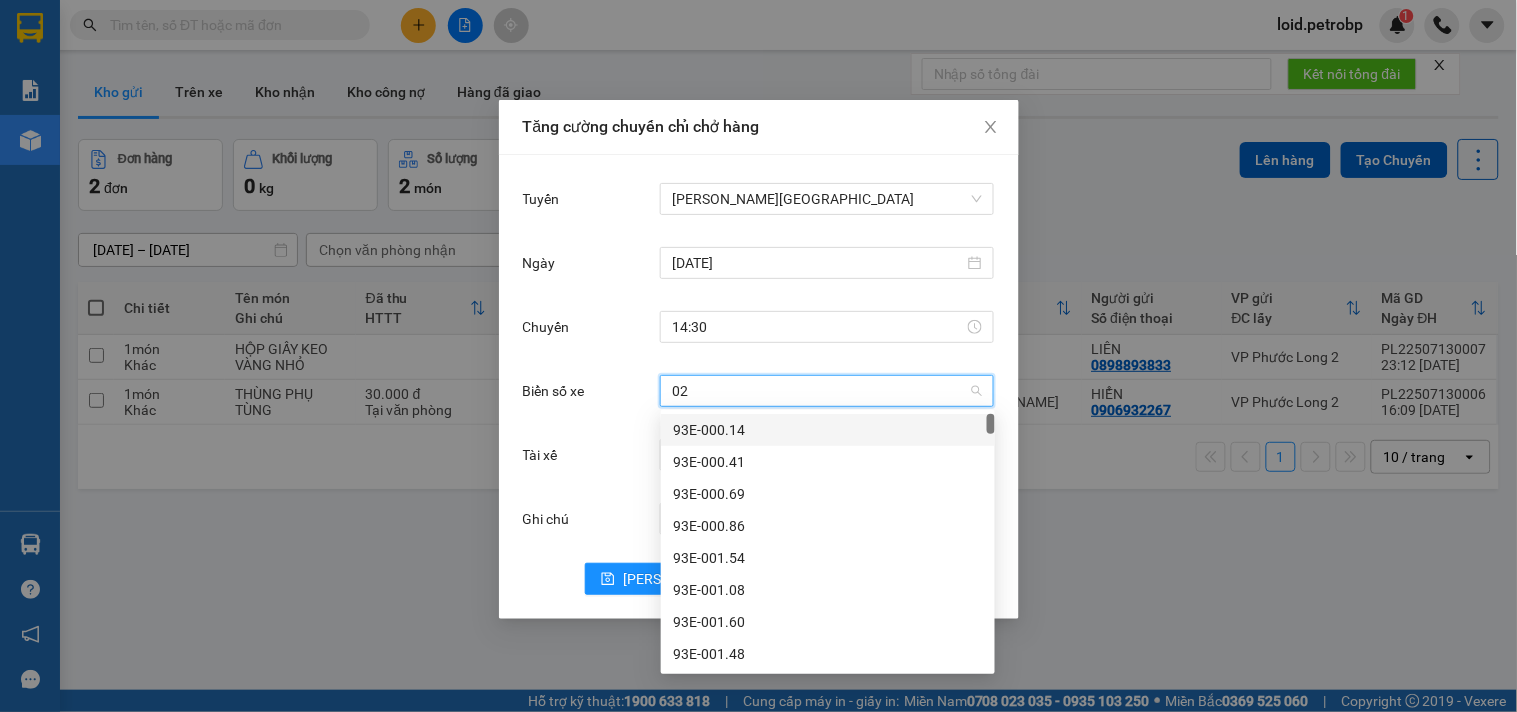 type on "023" 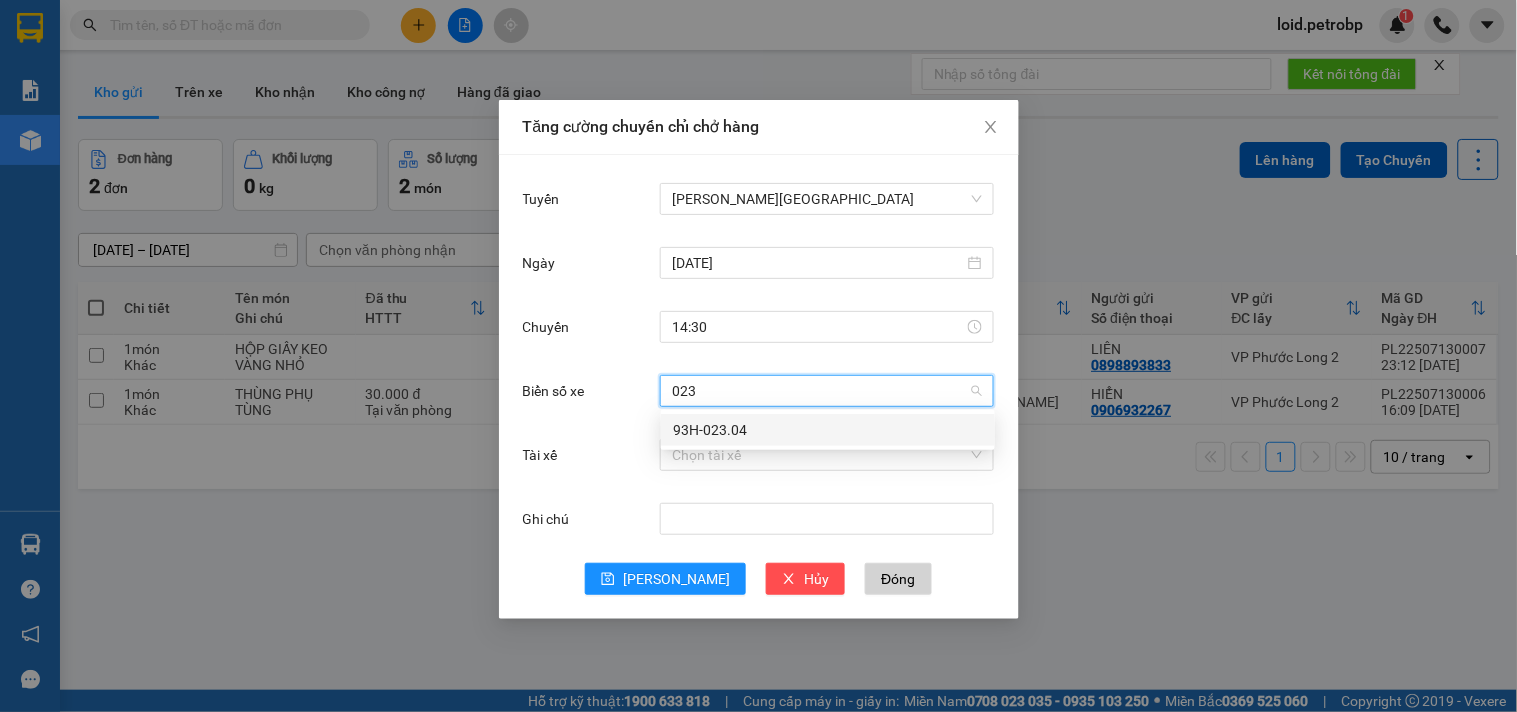 click on "93H-023.04" at bounding box center (828, 430) 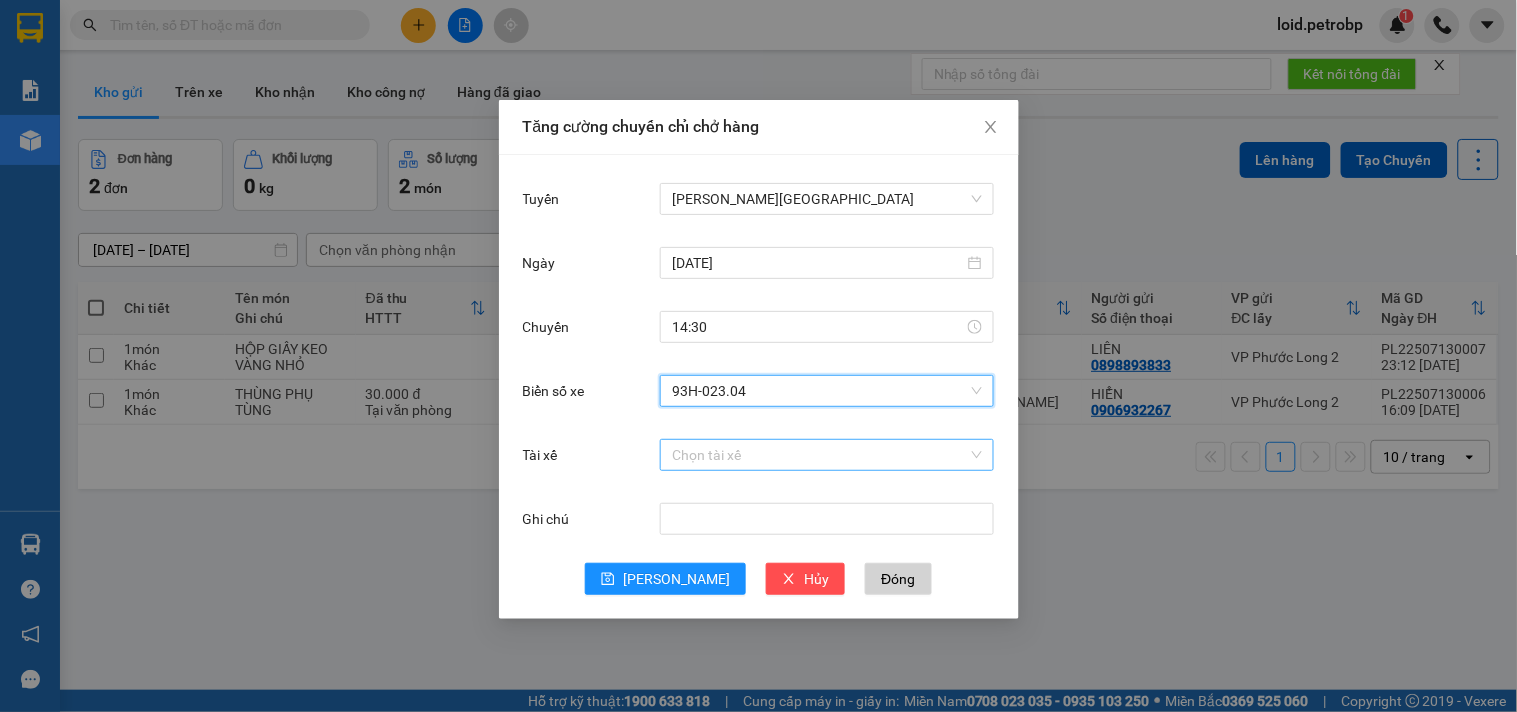 click on "Tài xế" at bounding box center [820, 455] 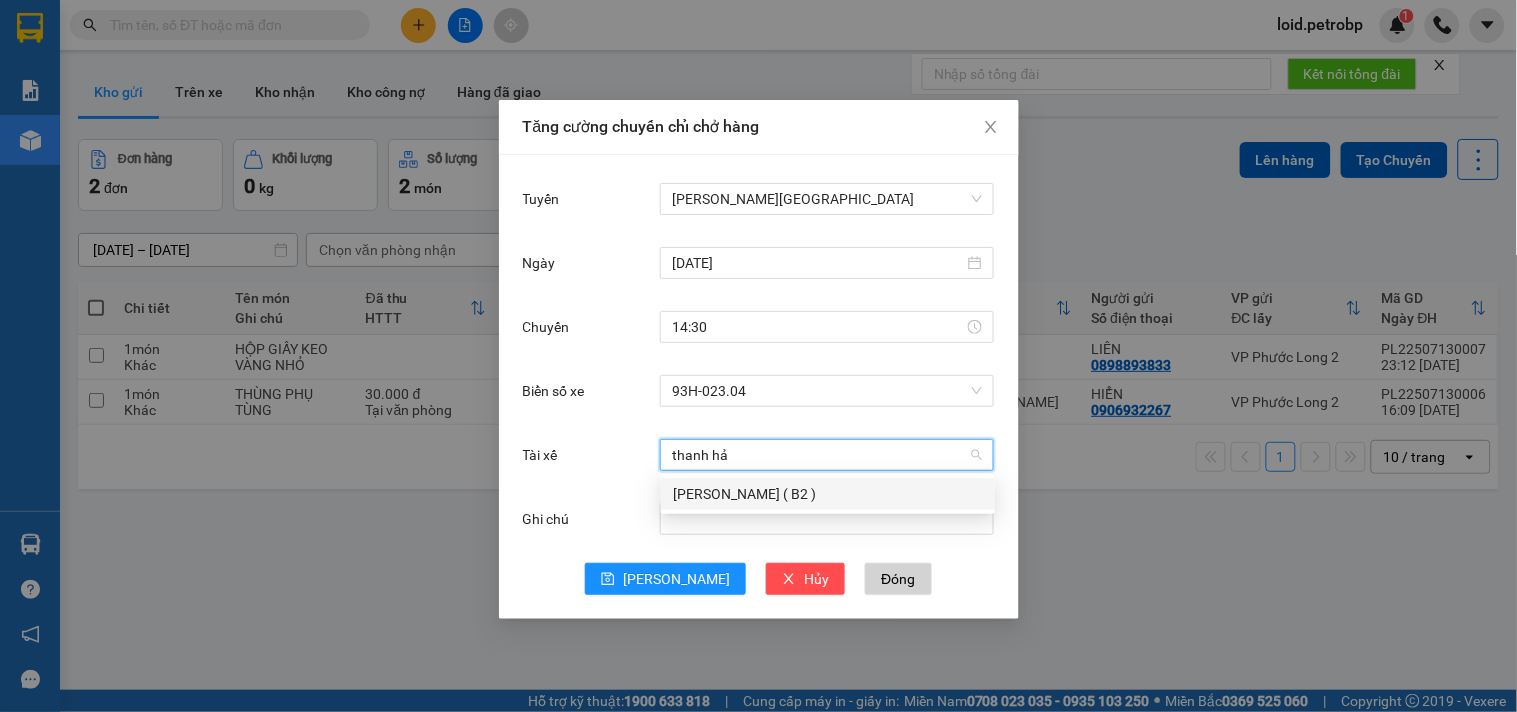 type on "[PERSON_NAME]" 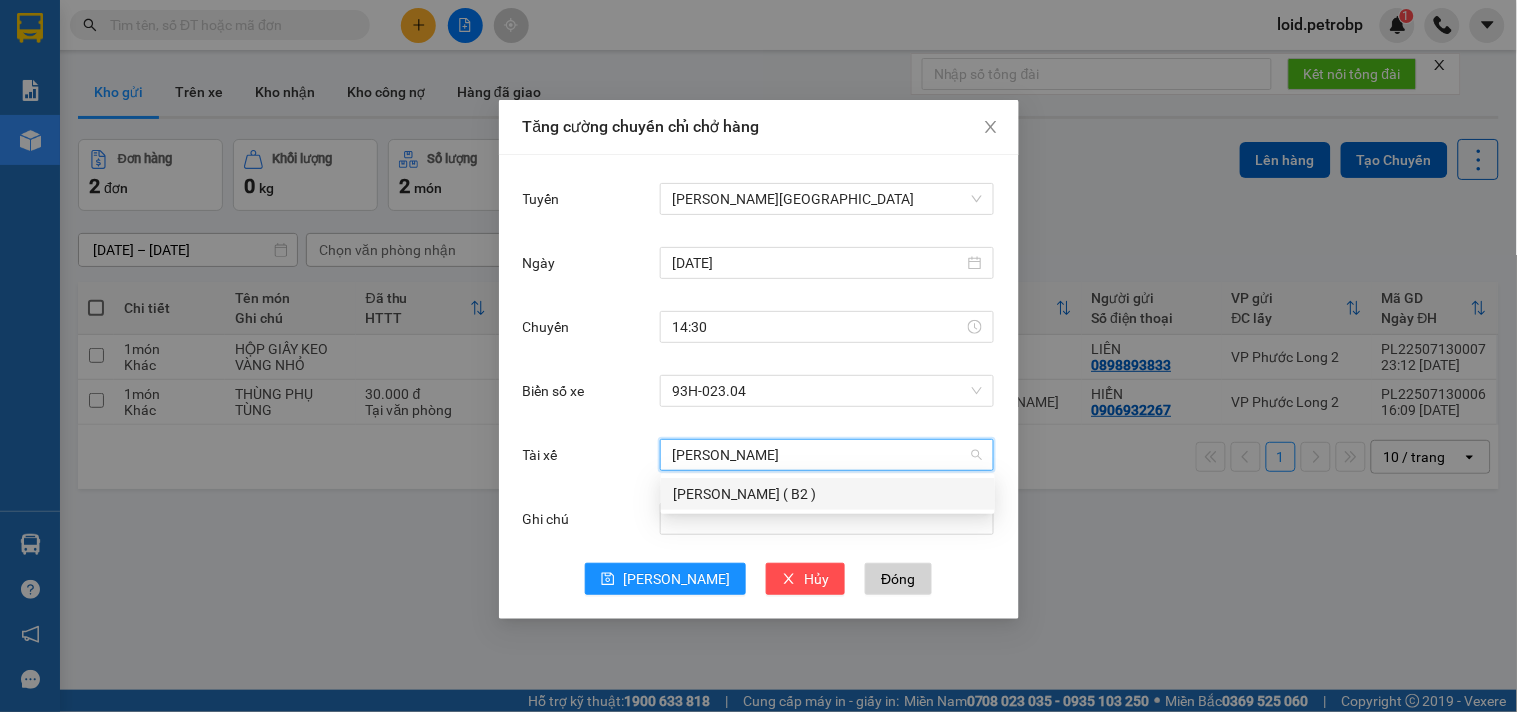 click on "[PERSON_NAME] ( B2 )" at bounding box center [828, 494] 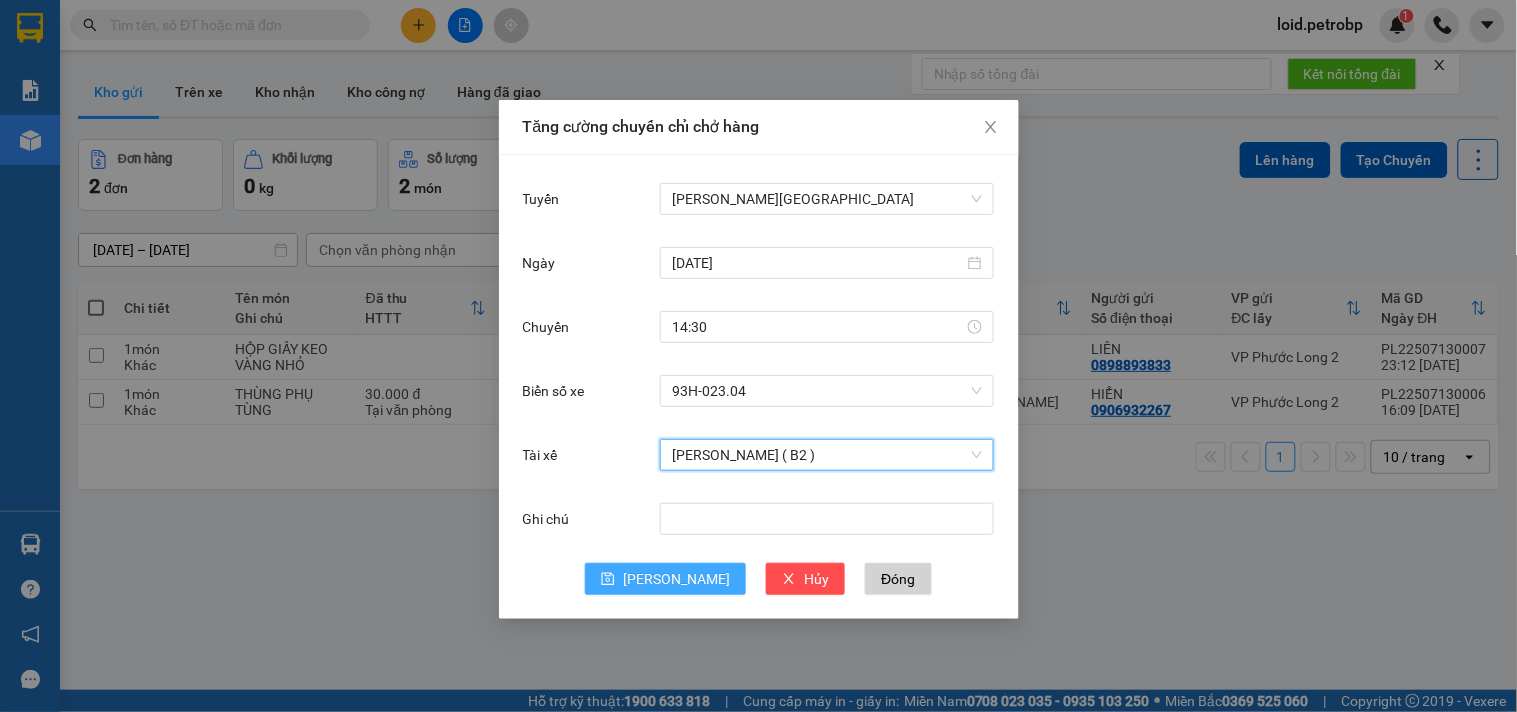 click on "[PERSON_NAME]" at bounding box center (676, 579) 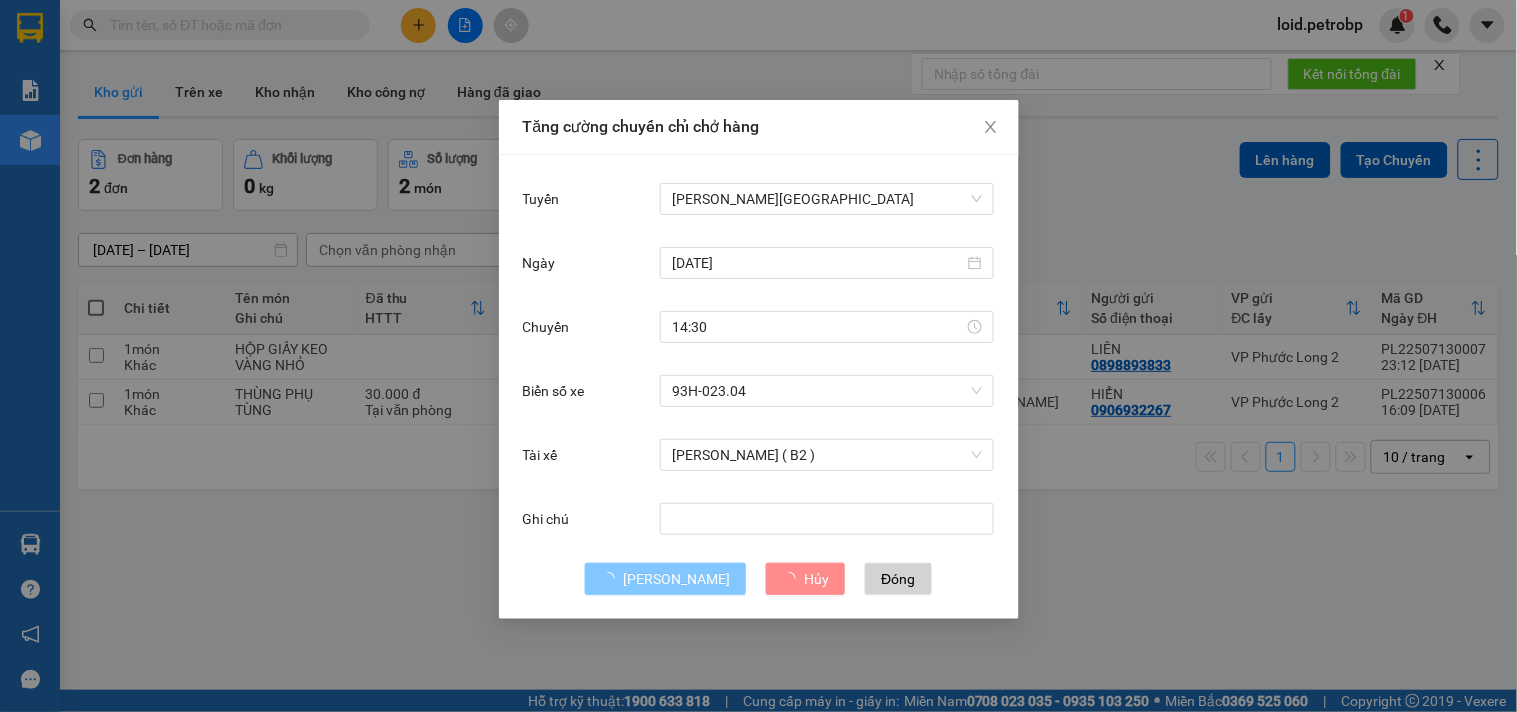 type 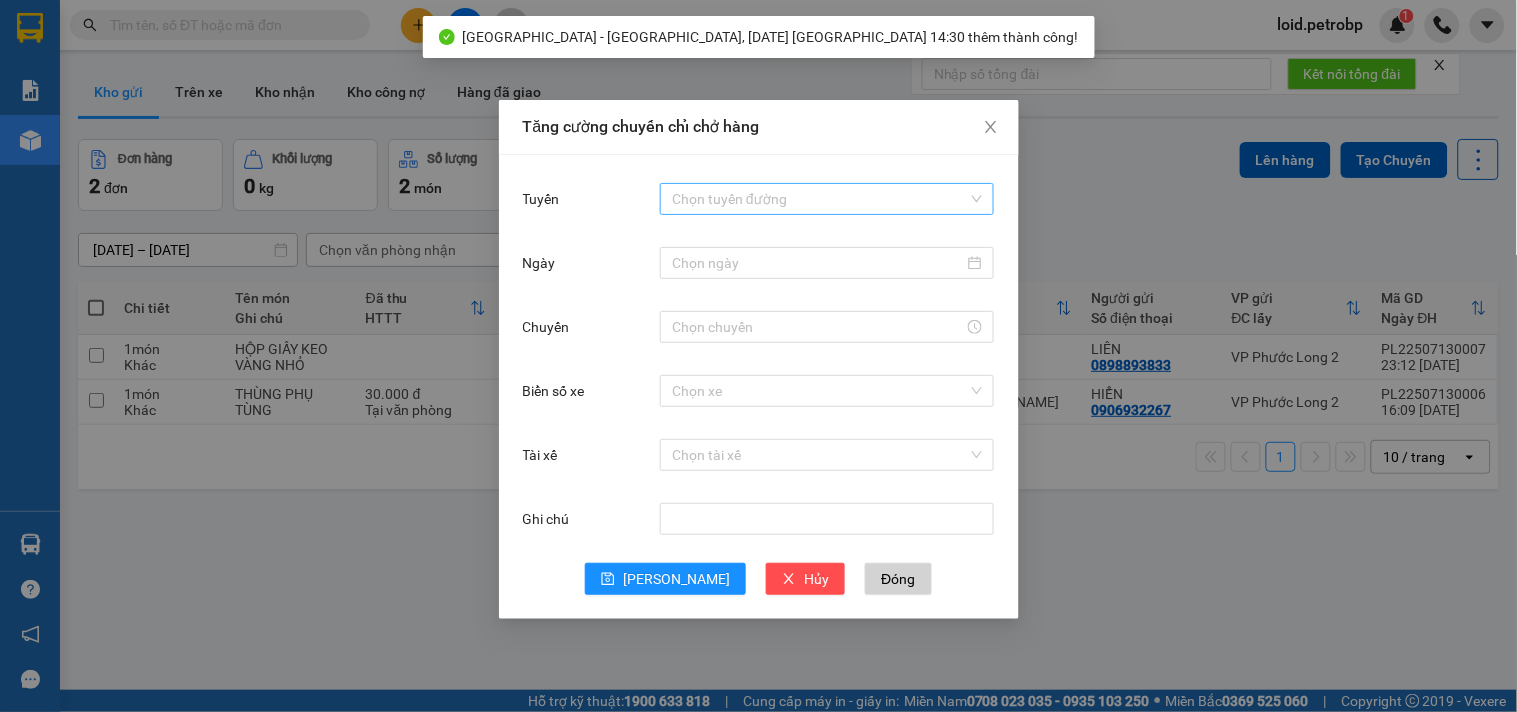 click on "Tuyến" at bounding box center (820, 199) 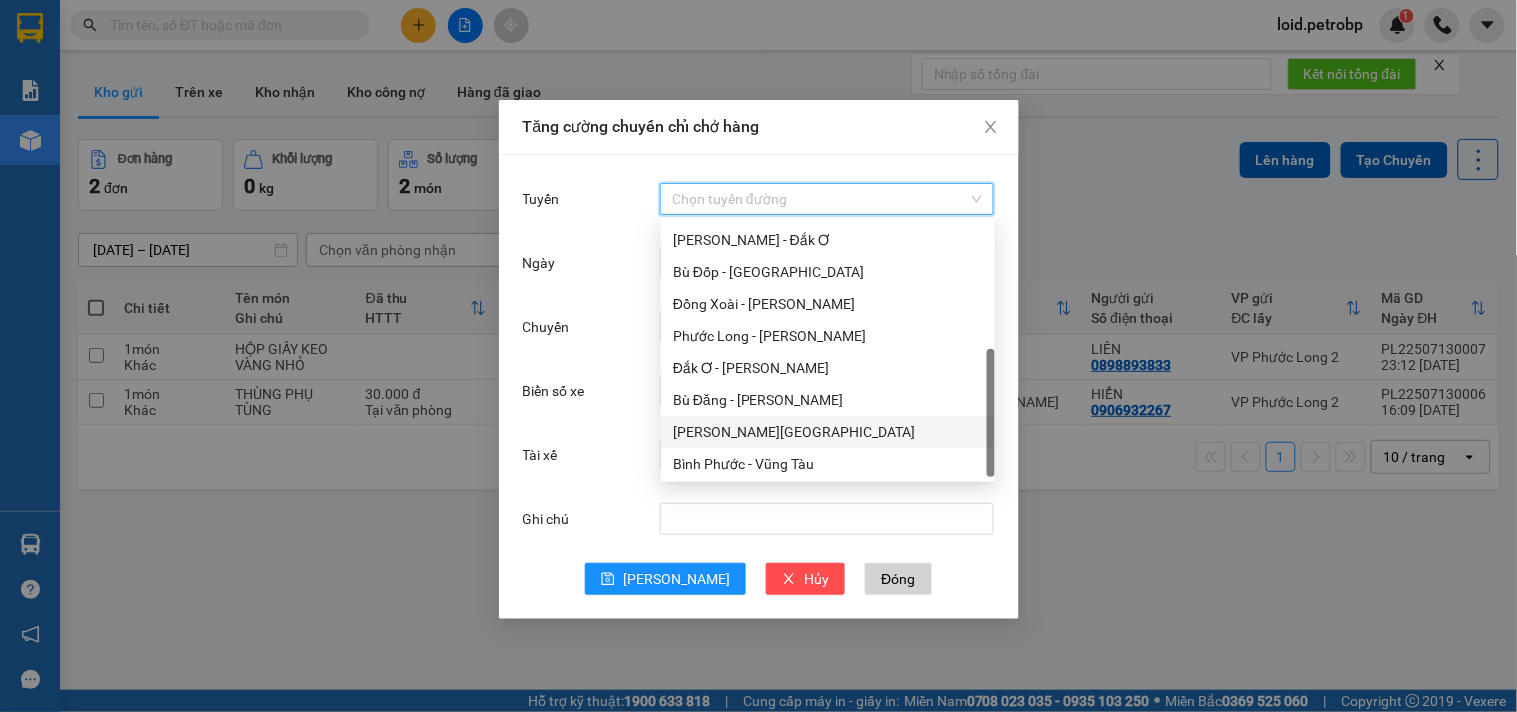 scroll, scrollTop: 224, scrollLeft: 0, axis: vertical 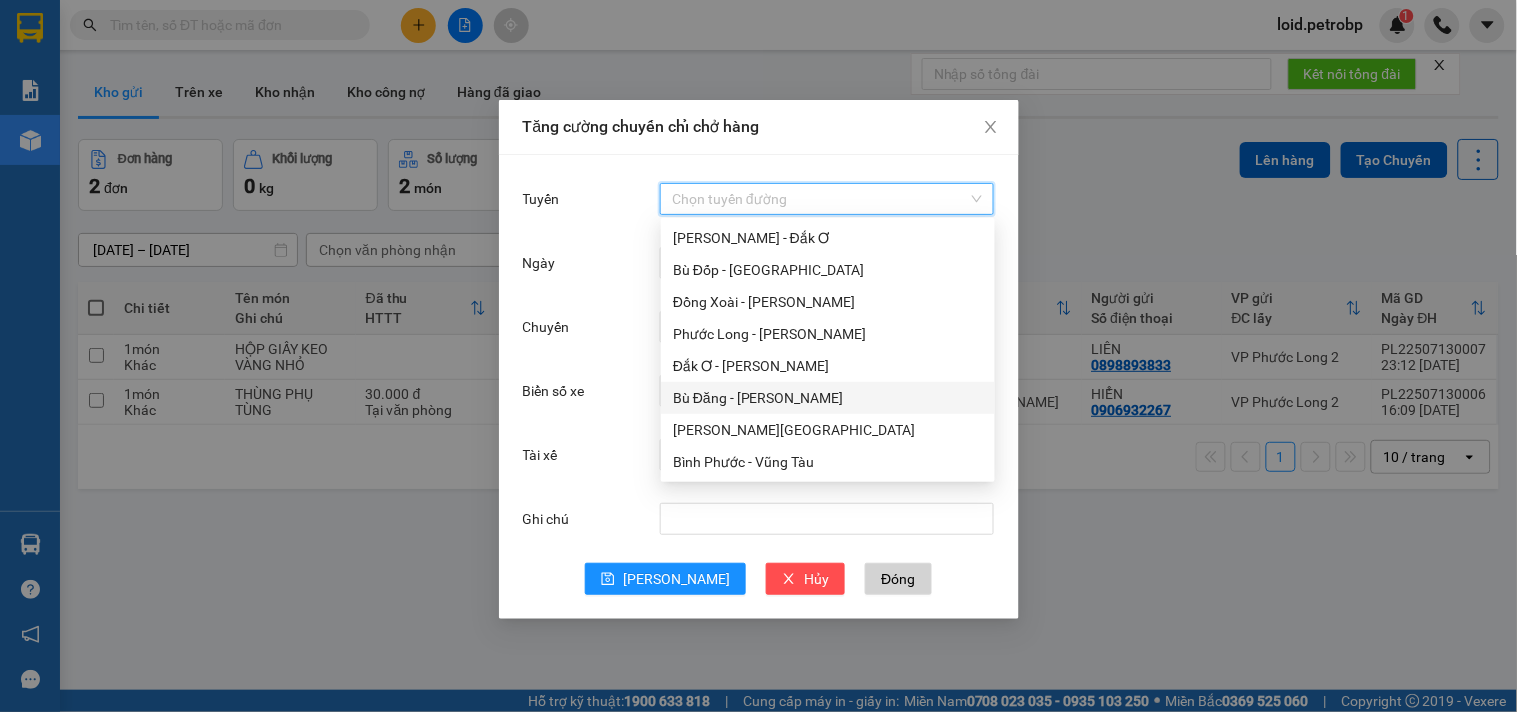 click on "Bù Đăng - [PERSON_NAME]" at bounding box center (828, 398) 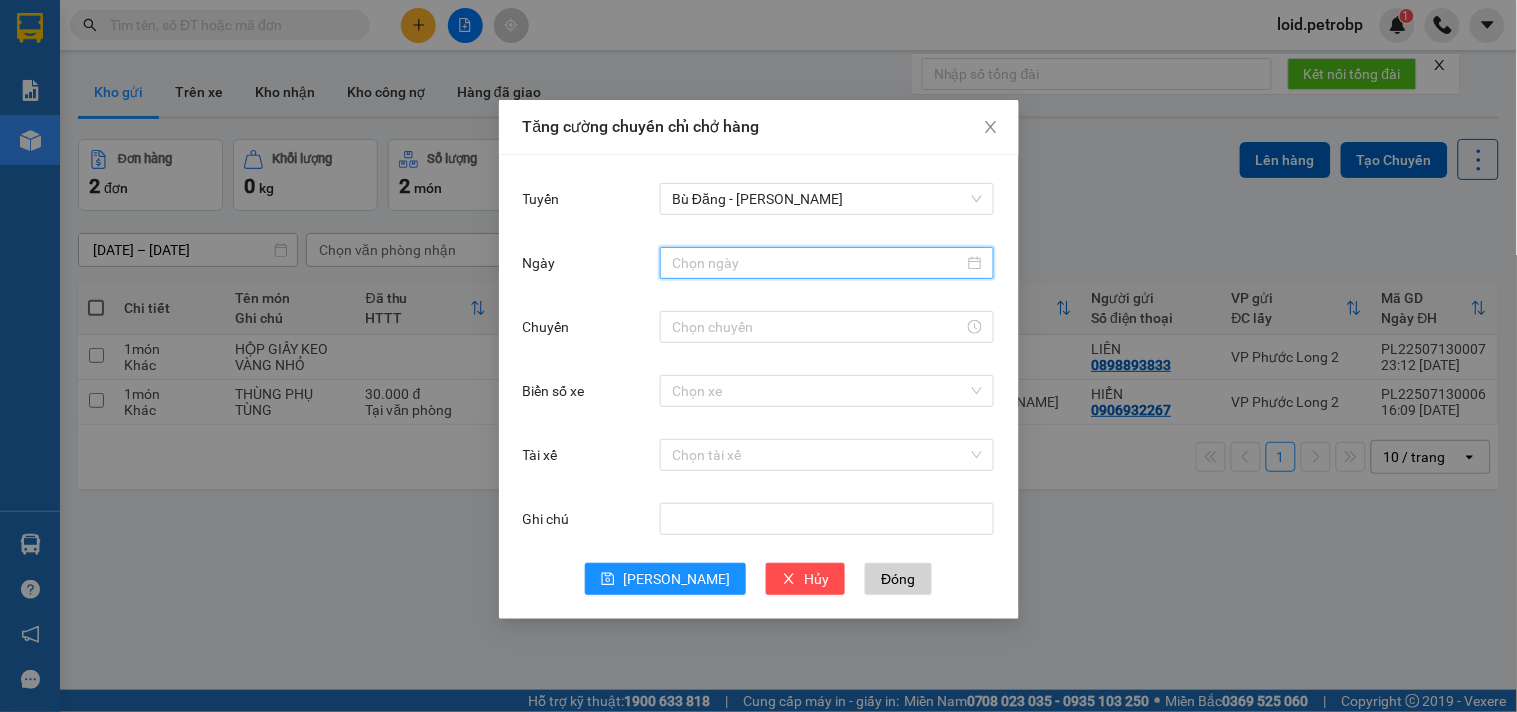 click on "Ngày" at bounding box center [818, 263] 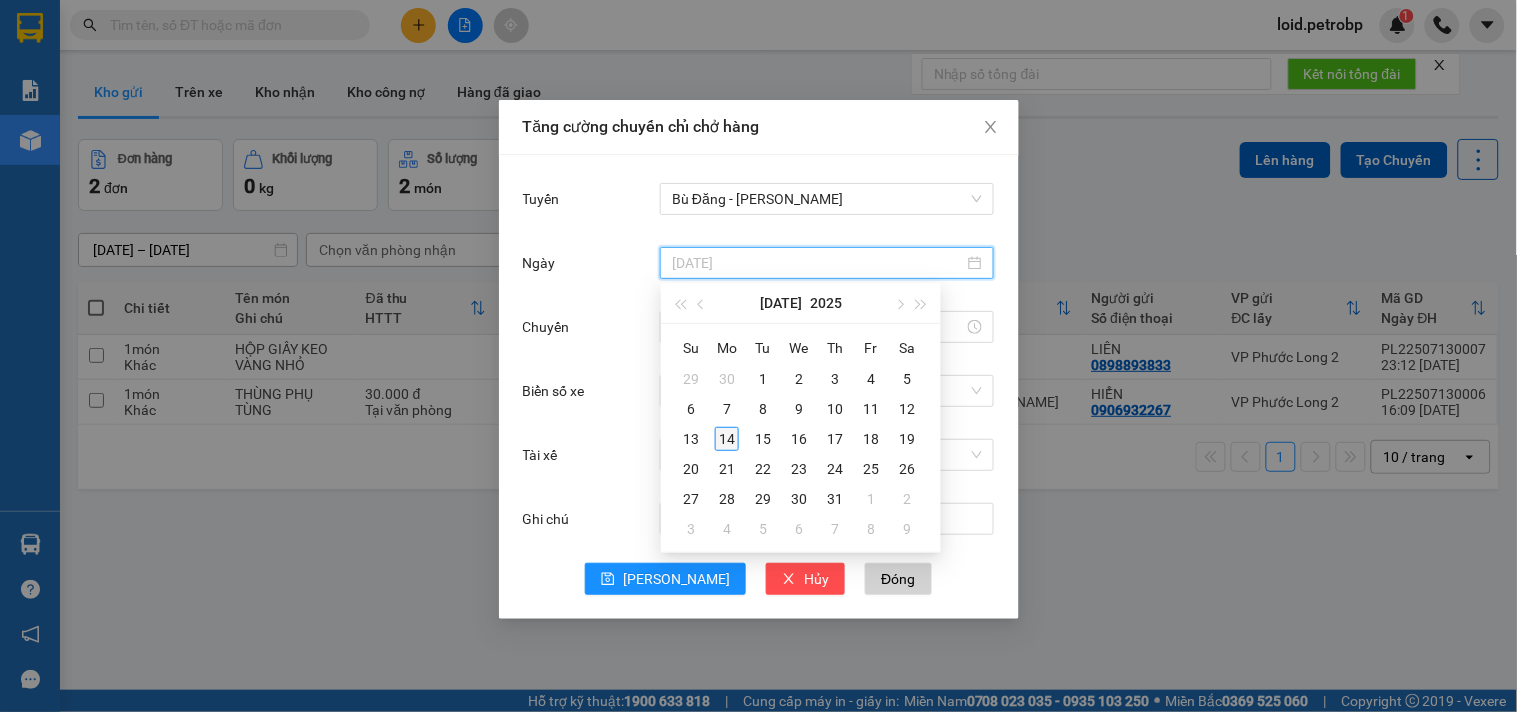 type on "[DATE]" 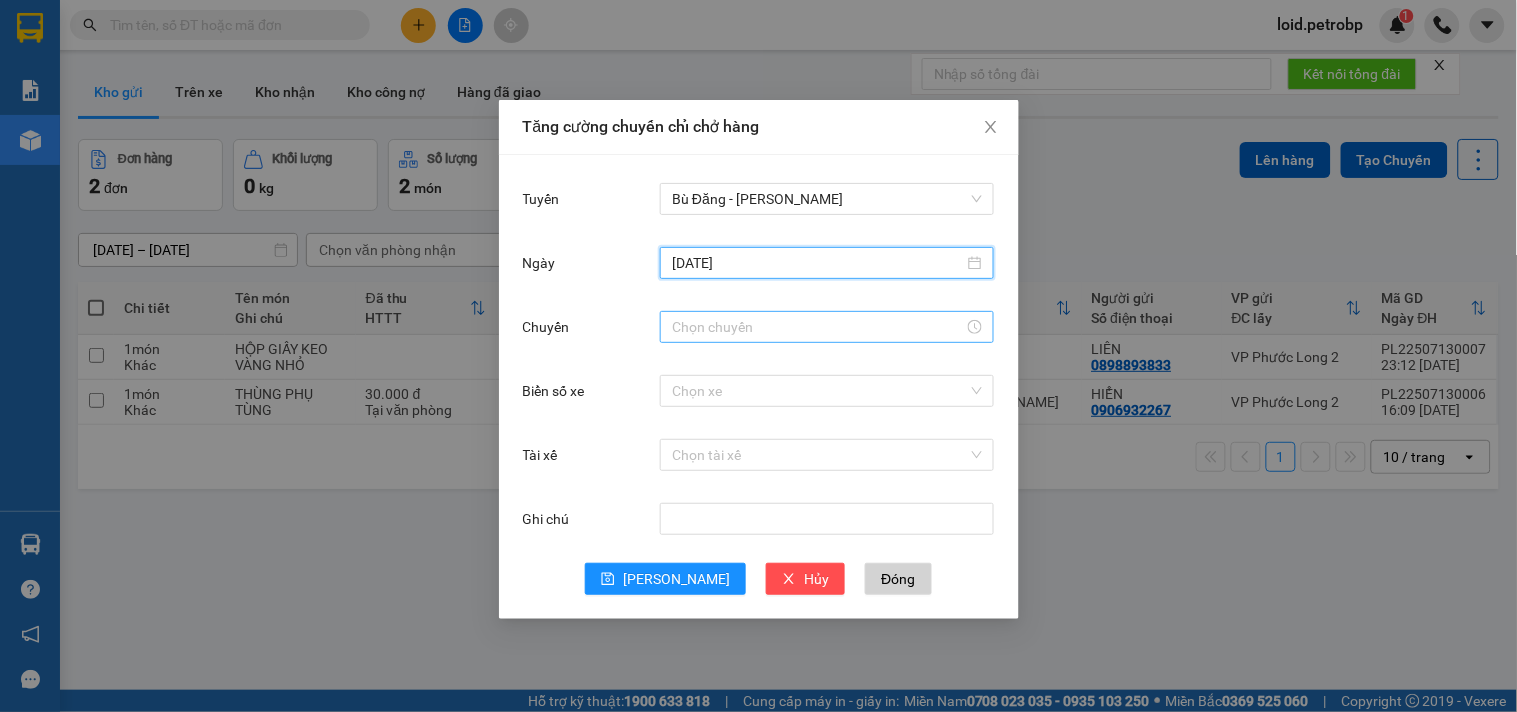 click on "Chuyến" at bounding box center (818, 327) 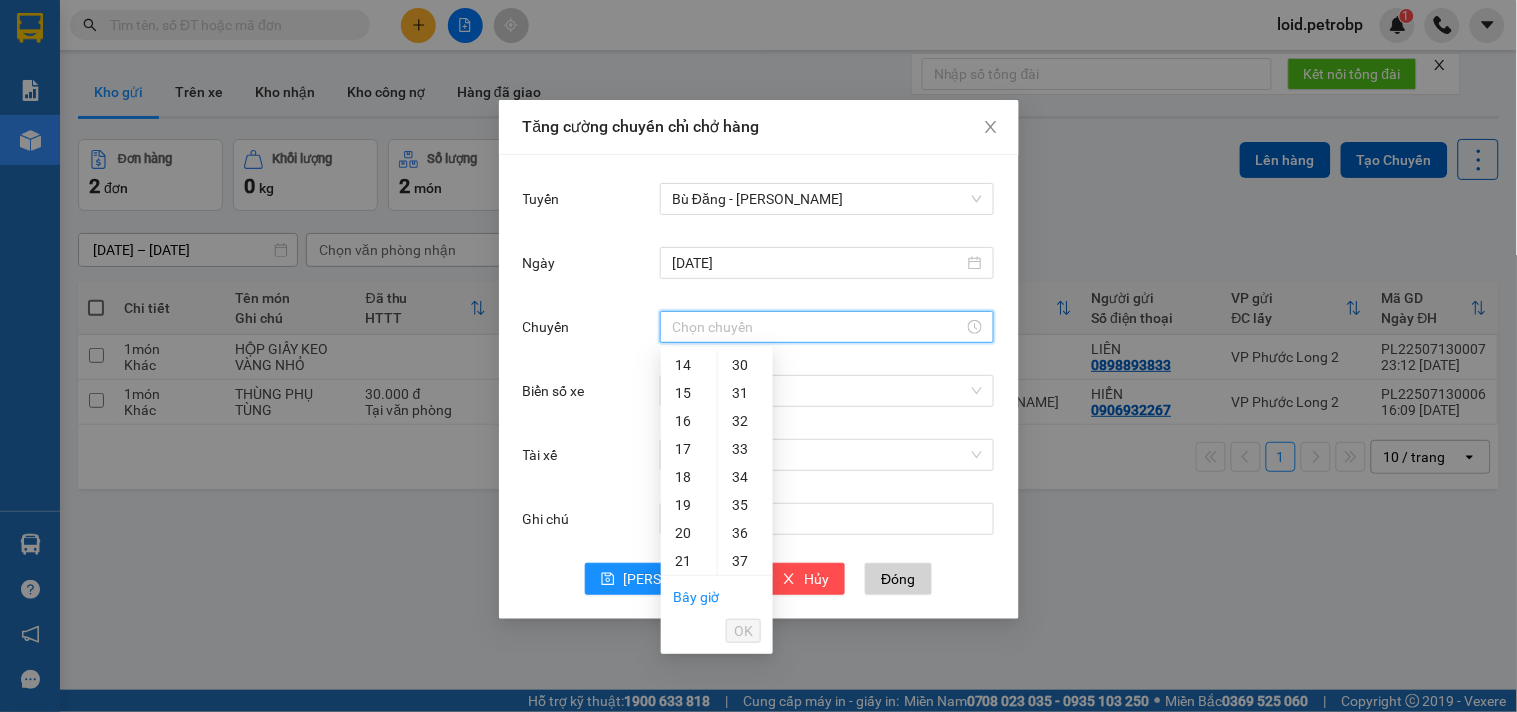 scroll, scrollTop: 281, scrollLeft: 0, axis: vertical 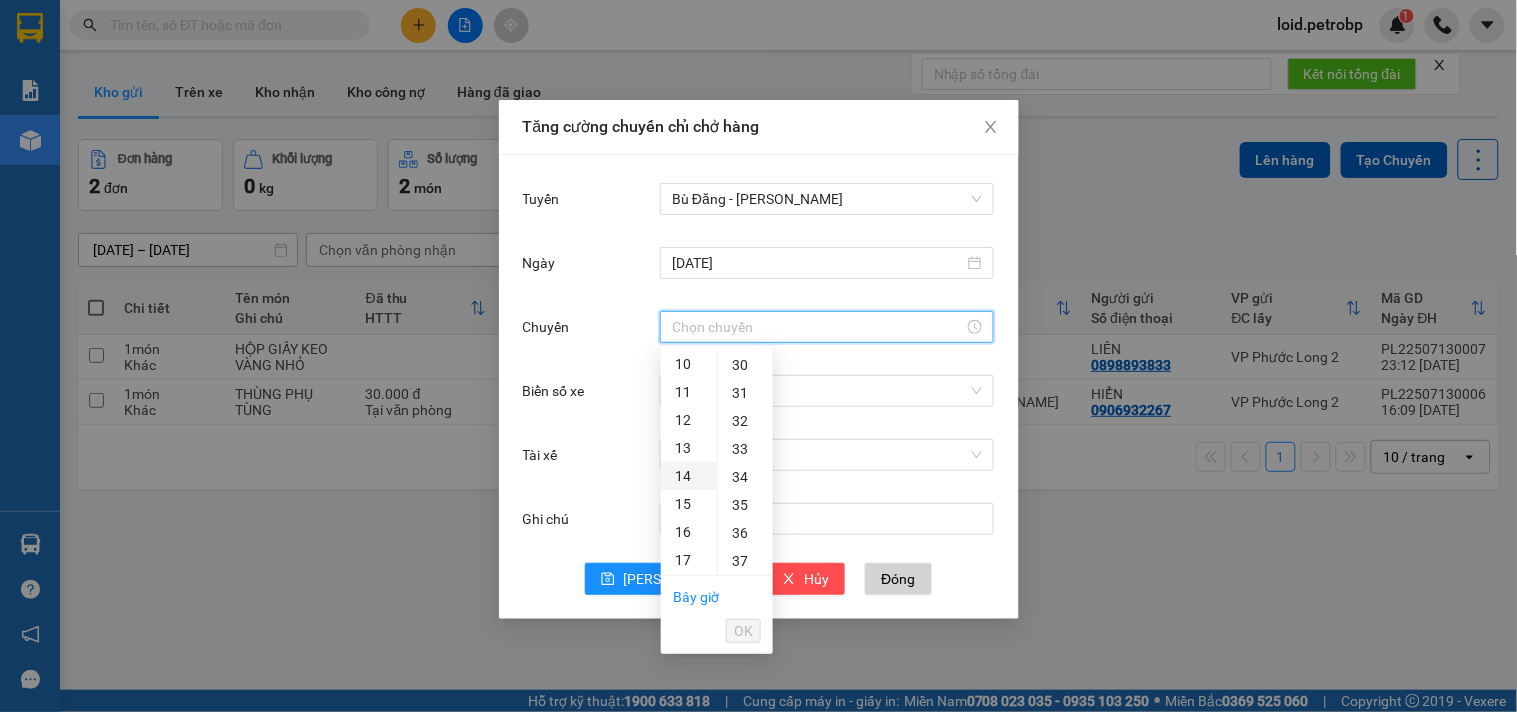 click on "14" at bounding box center [689, 476] 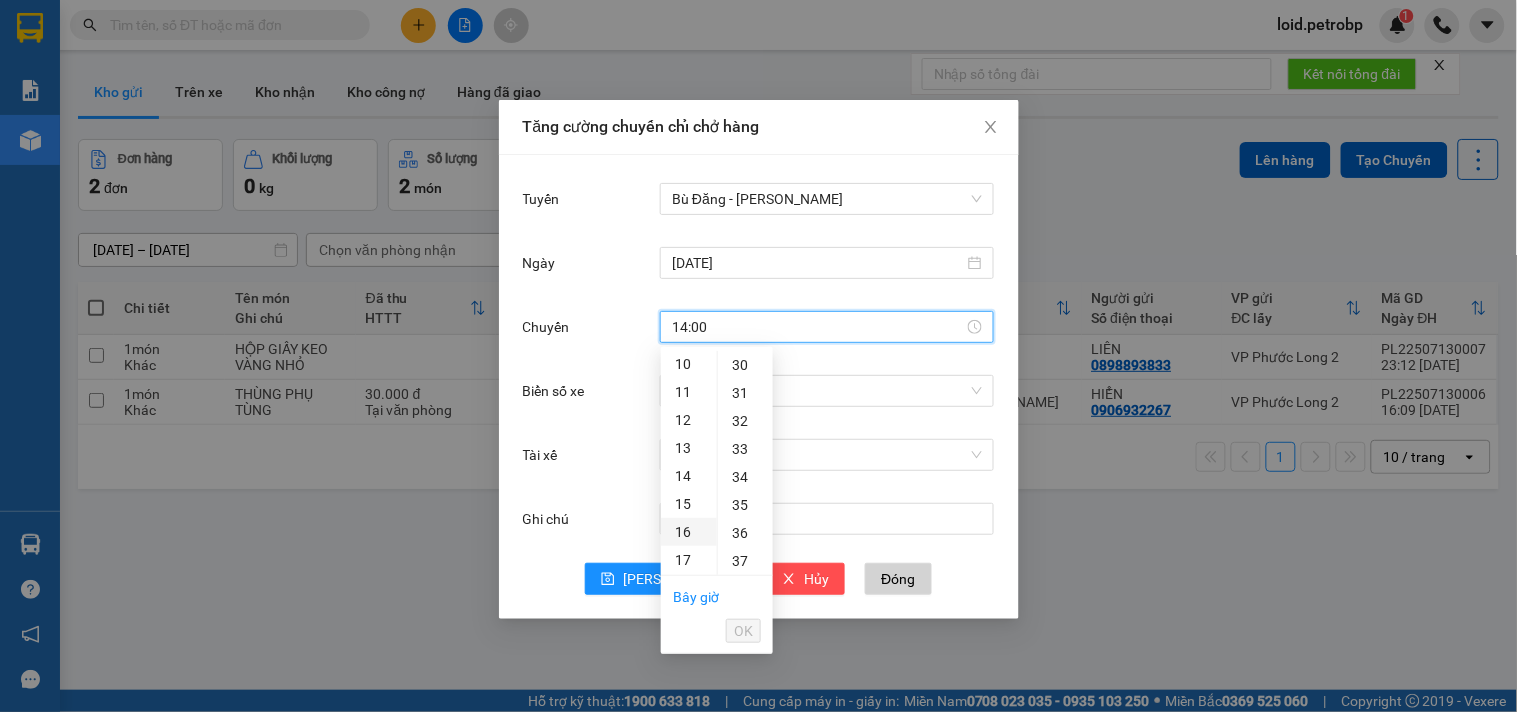 scroll, scrollTop: 354, scrollLeft: 0, axis: vertical 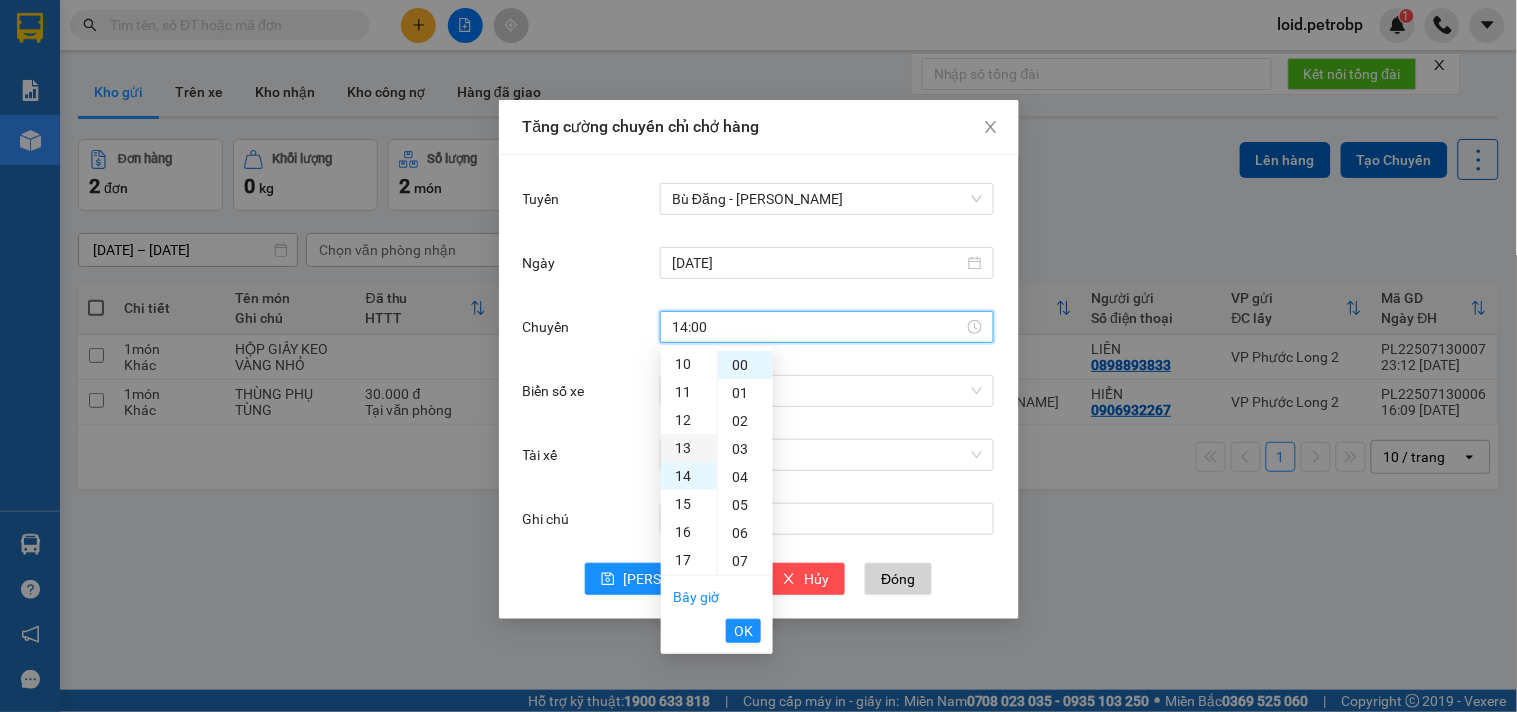 click on "13" at bounding box center [689, 448] 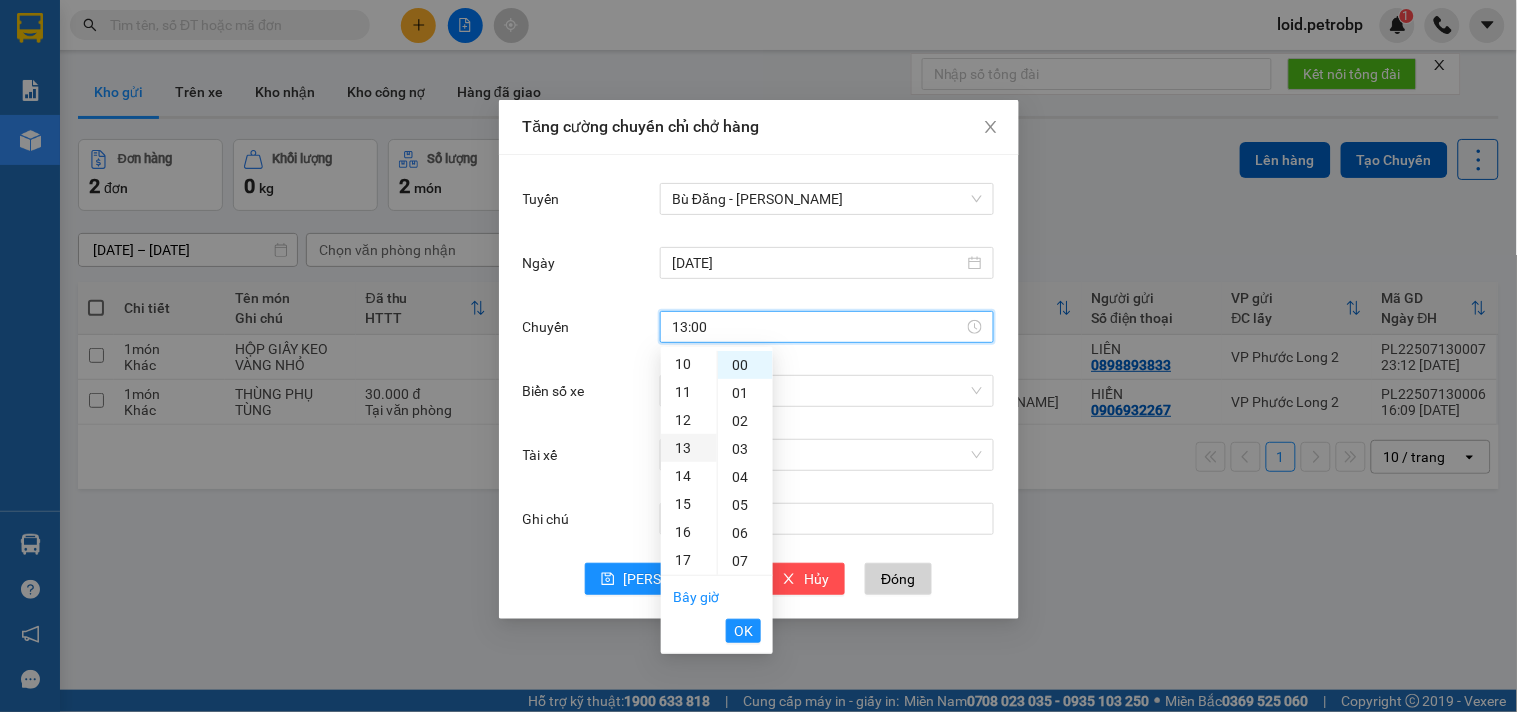 scroll, scrollTop: 364, scrollLeft: 0, axis: vertical 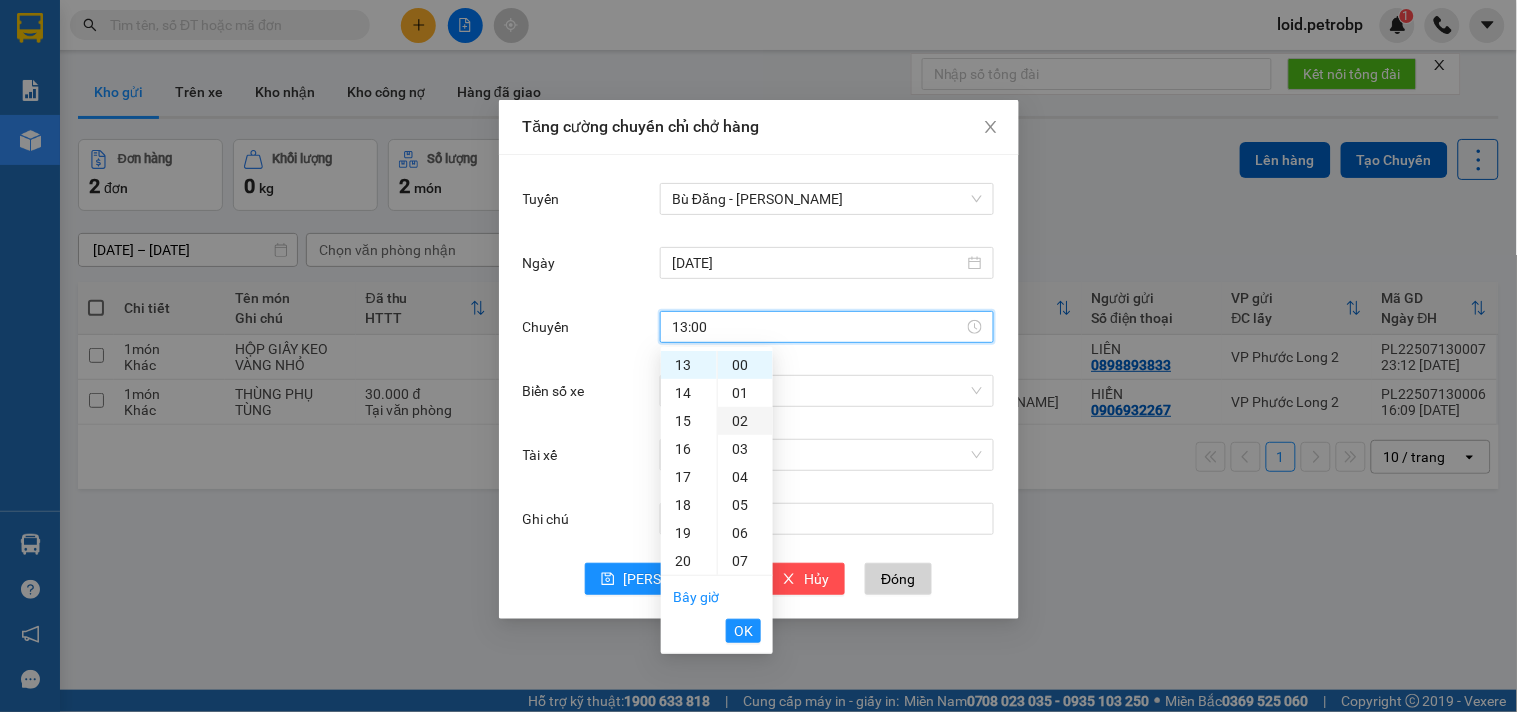 click on "02" at bounding box center (745, 421) 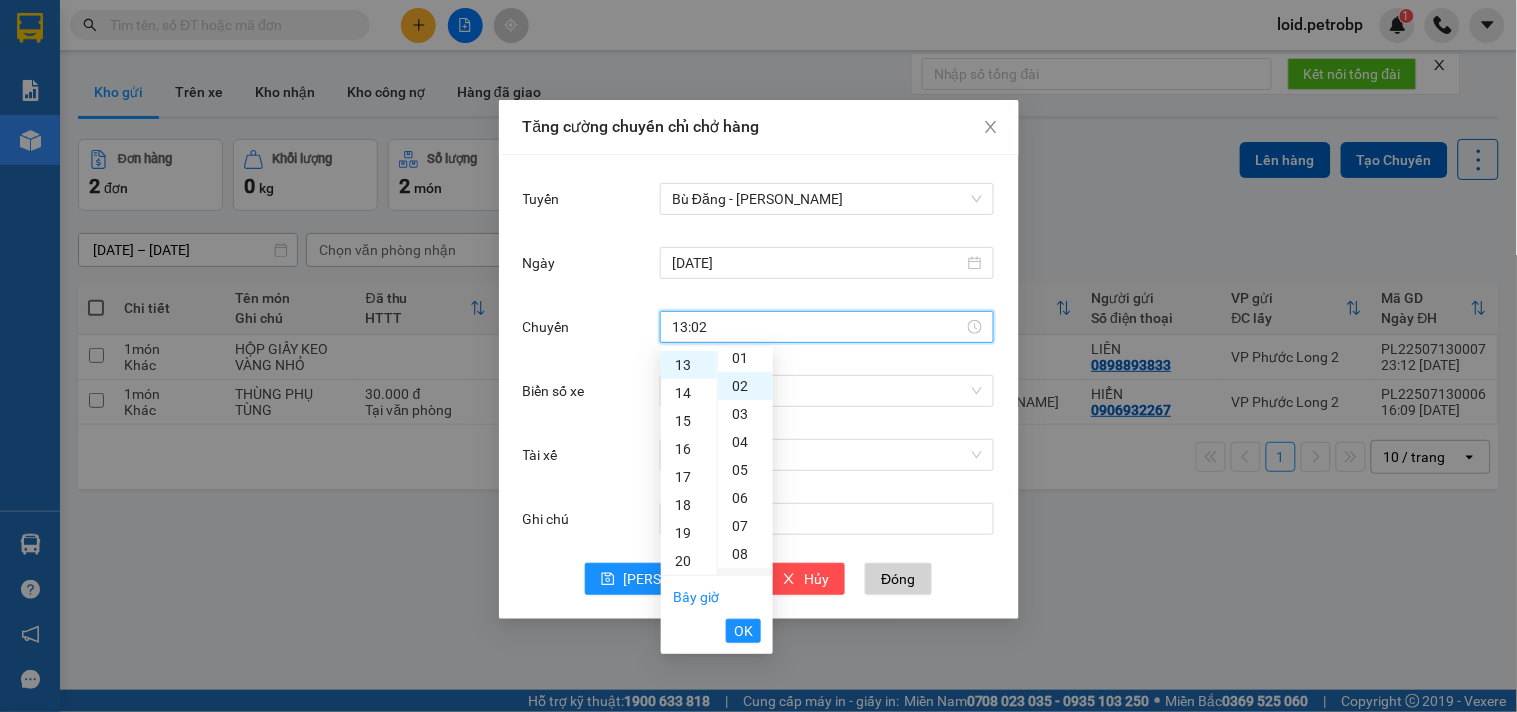 scroll, scrollTop: 55, scrollLeft: 0, axis: vertical 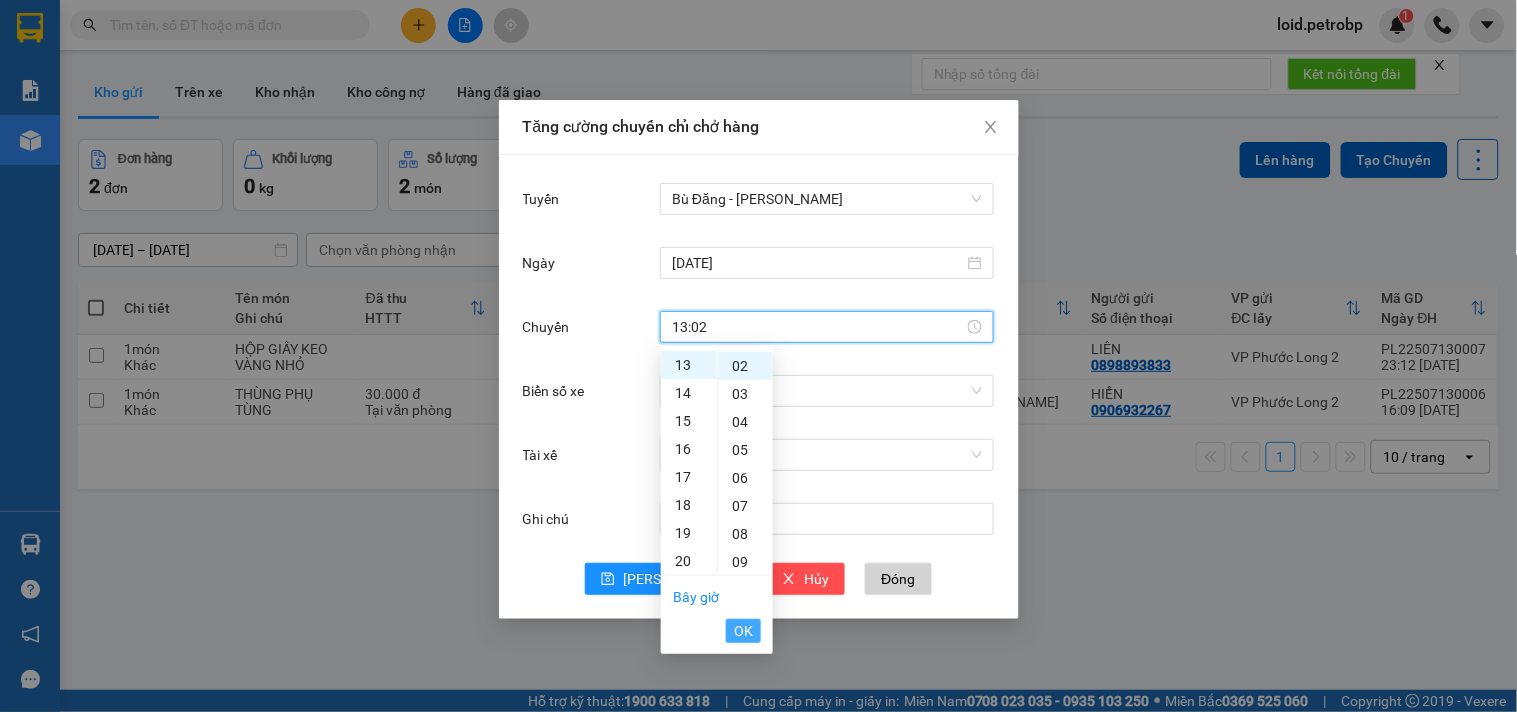 click on "OK" at bounding box center [743, 631] 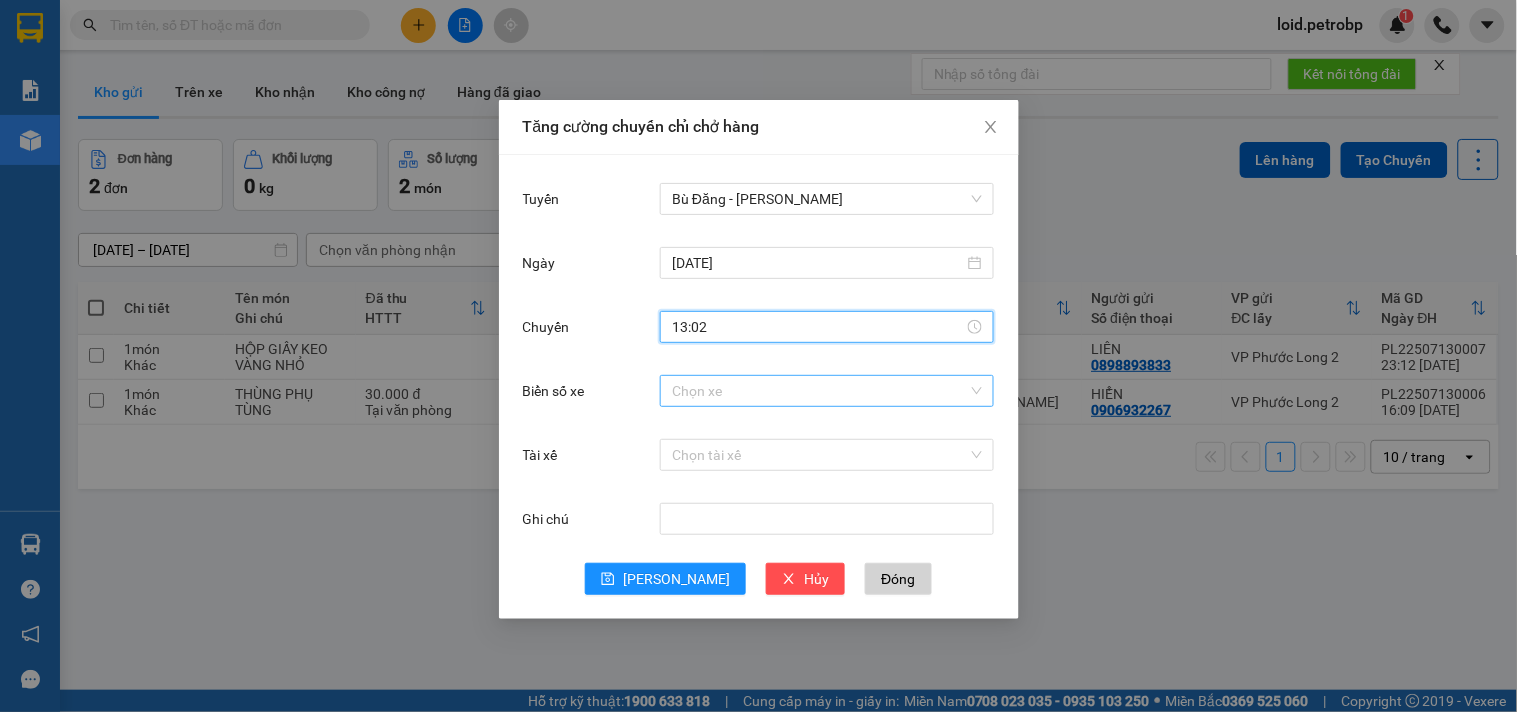 click on "Biển số xe" at bounding box center (820, 391) 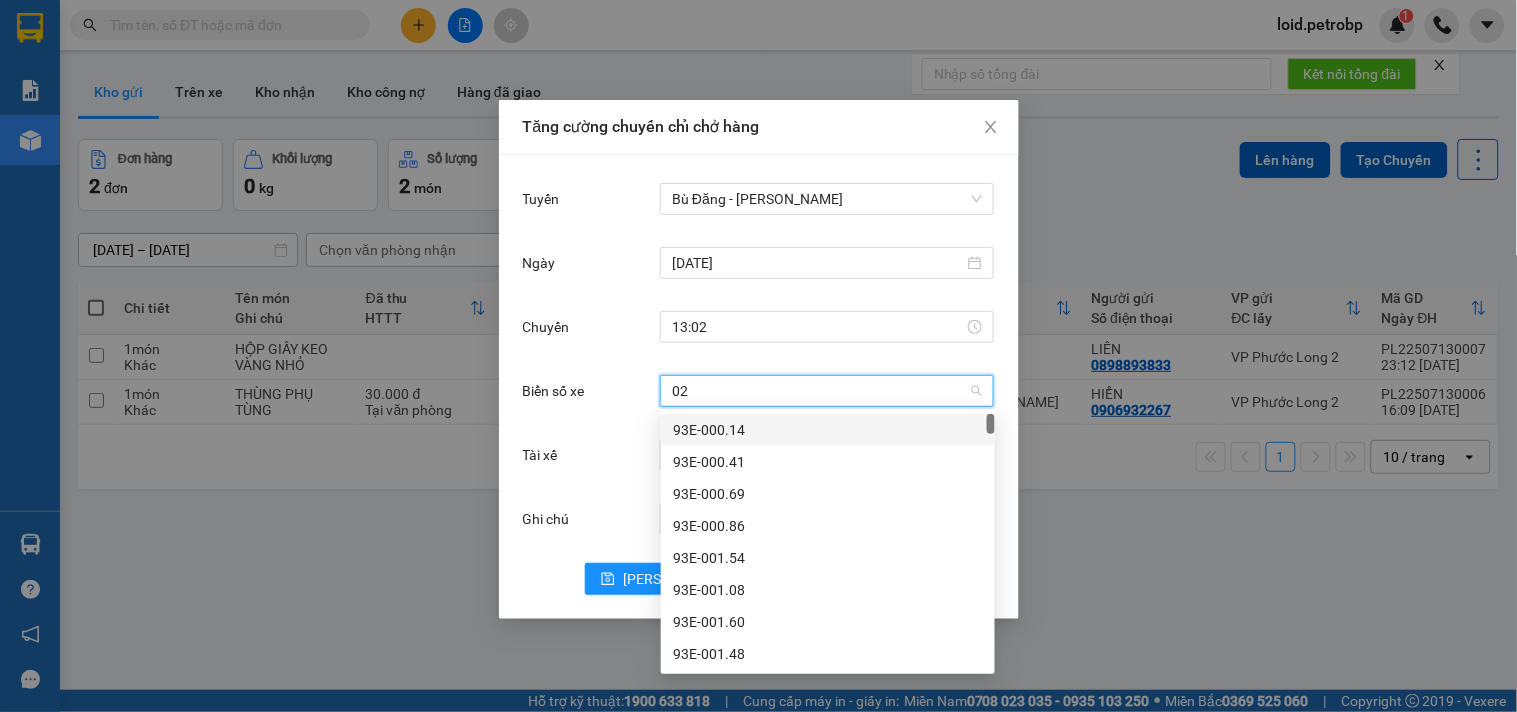 type on "020" 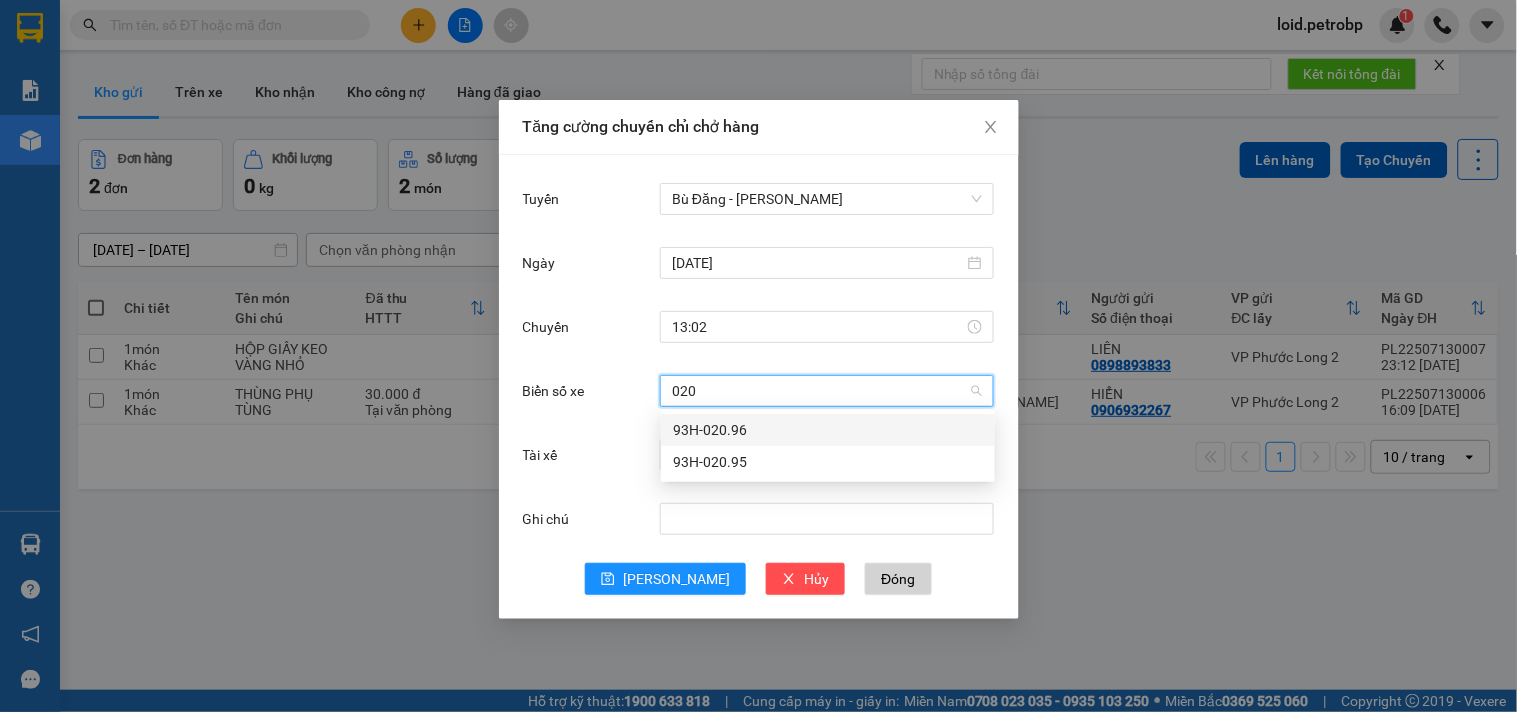 click on "93H-020.96" at bounding box center (828, 430) 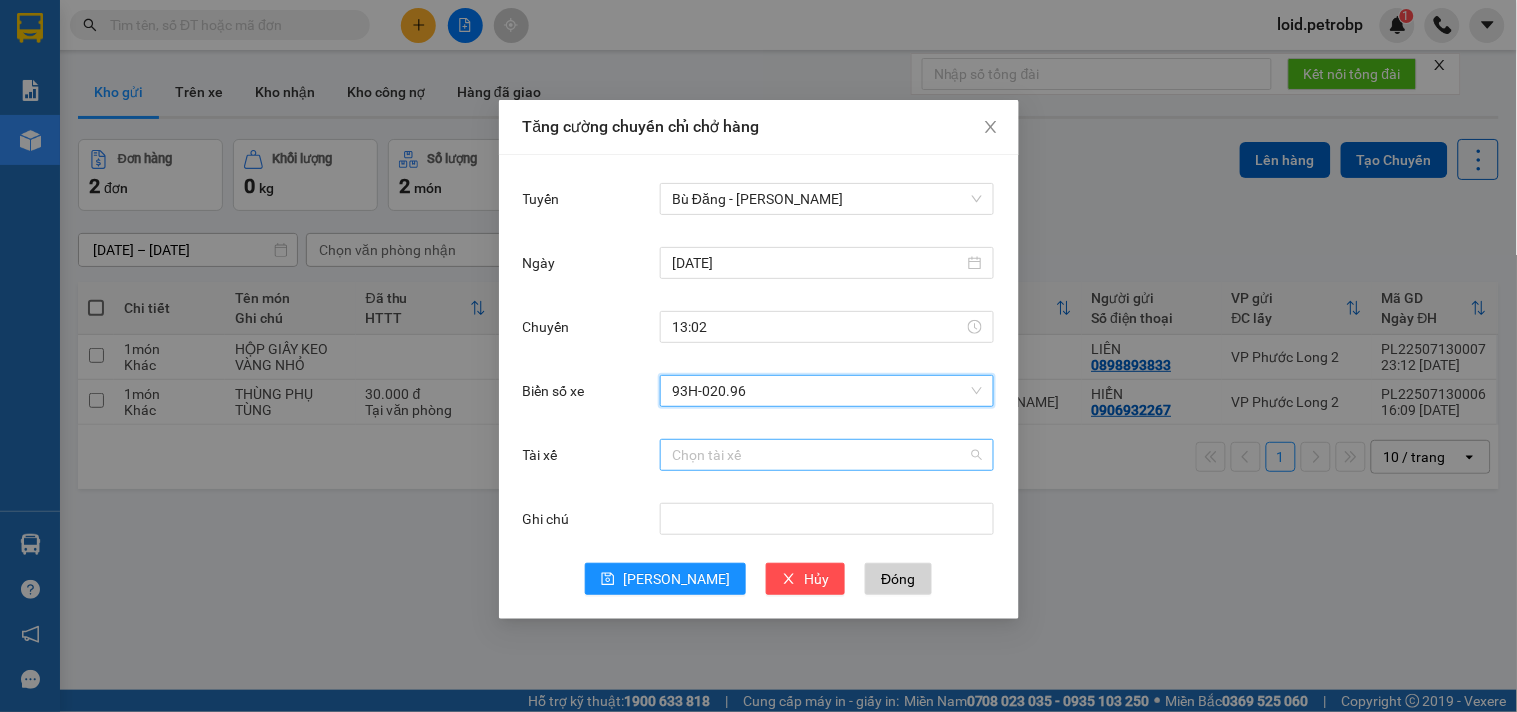 click on "Tài xế" at bounding box center [820, 455] 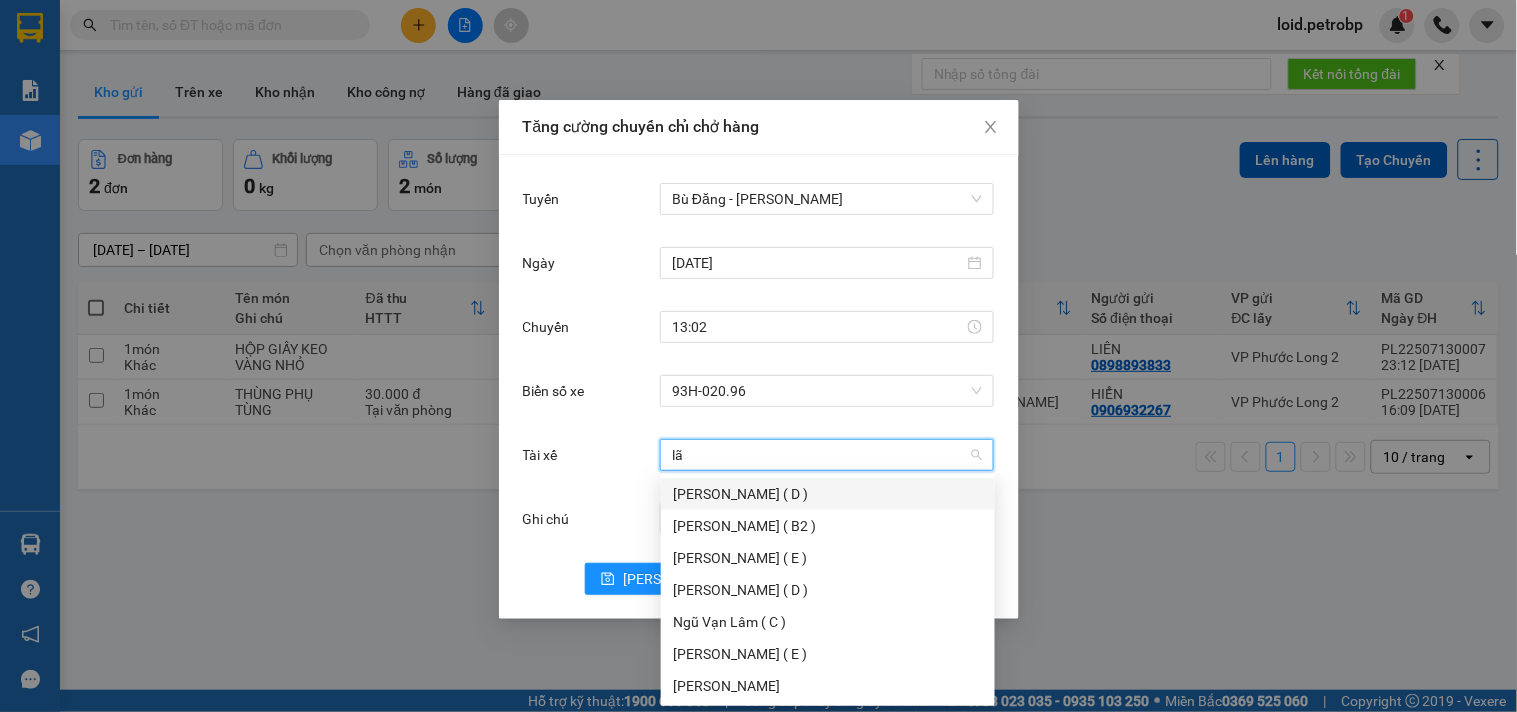 type on "lãm" 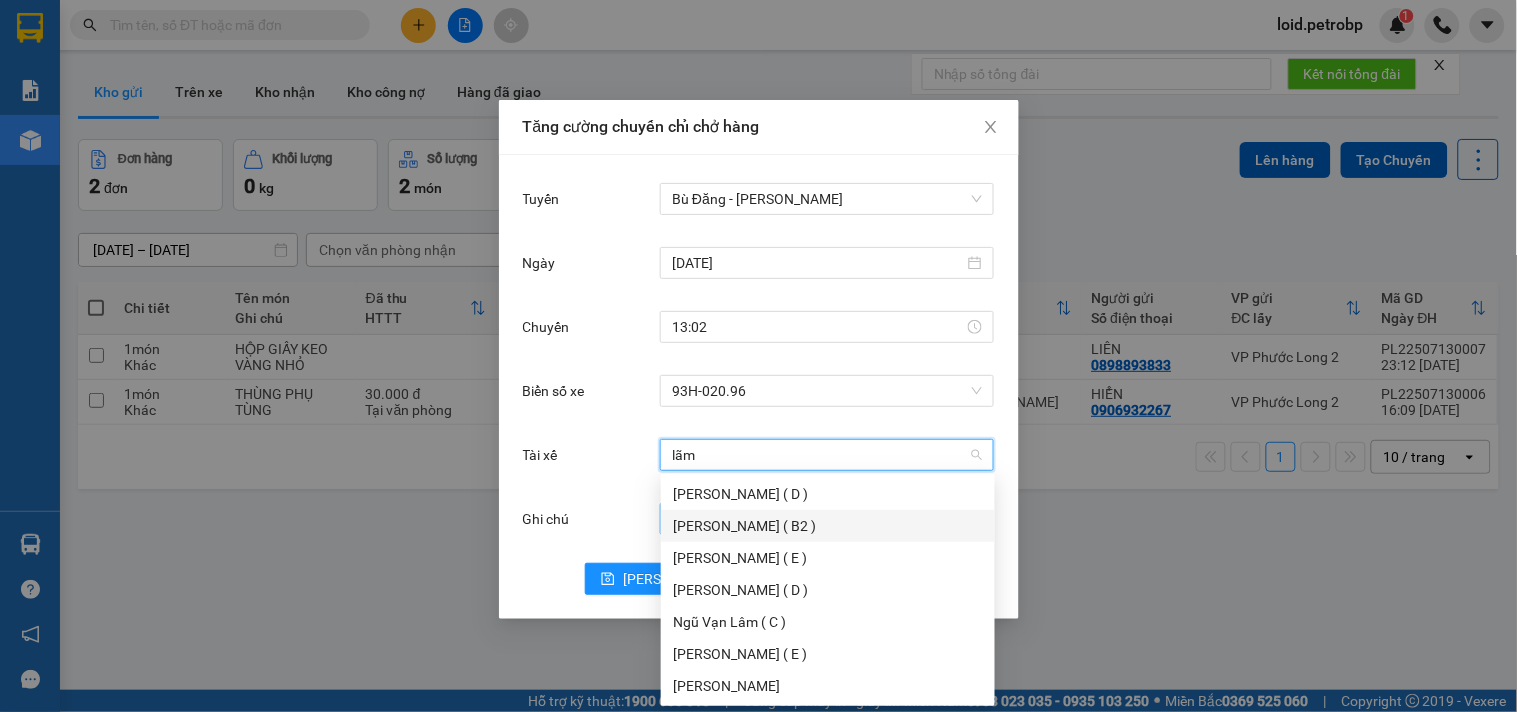 click on "[PERSON_NAME] ( B2 )" at bounding box center [828, 526] 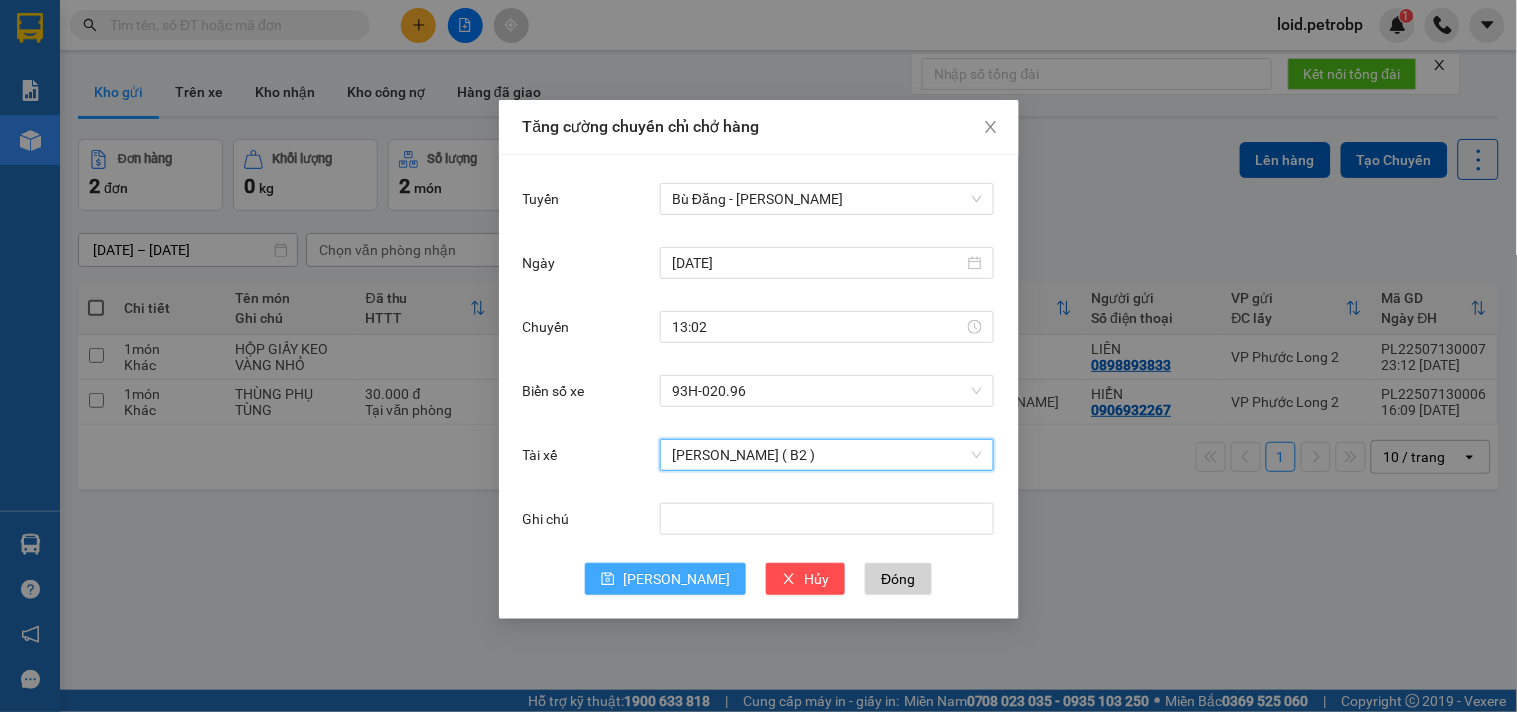 click on "[PERSON_NAME]" at bounding box center [665, 579] 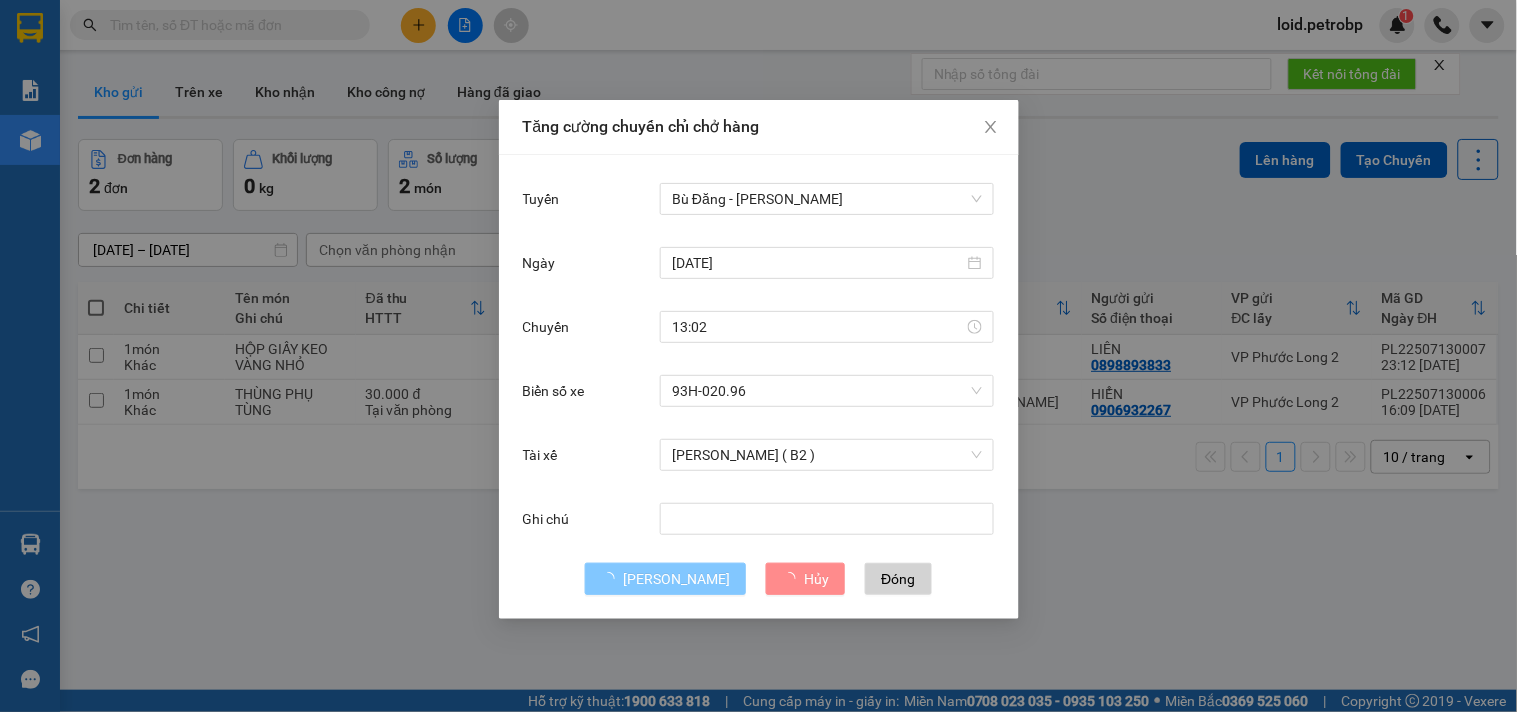 type 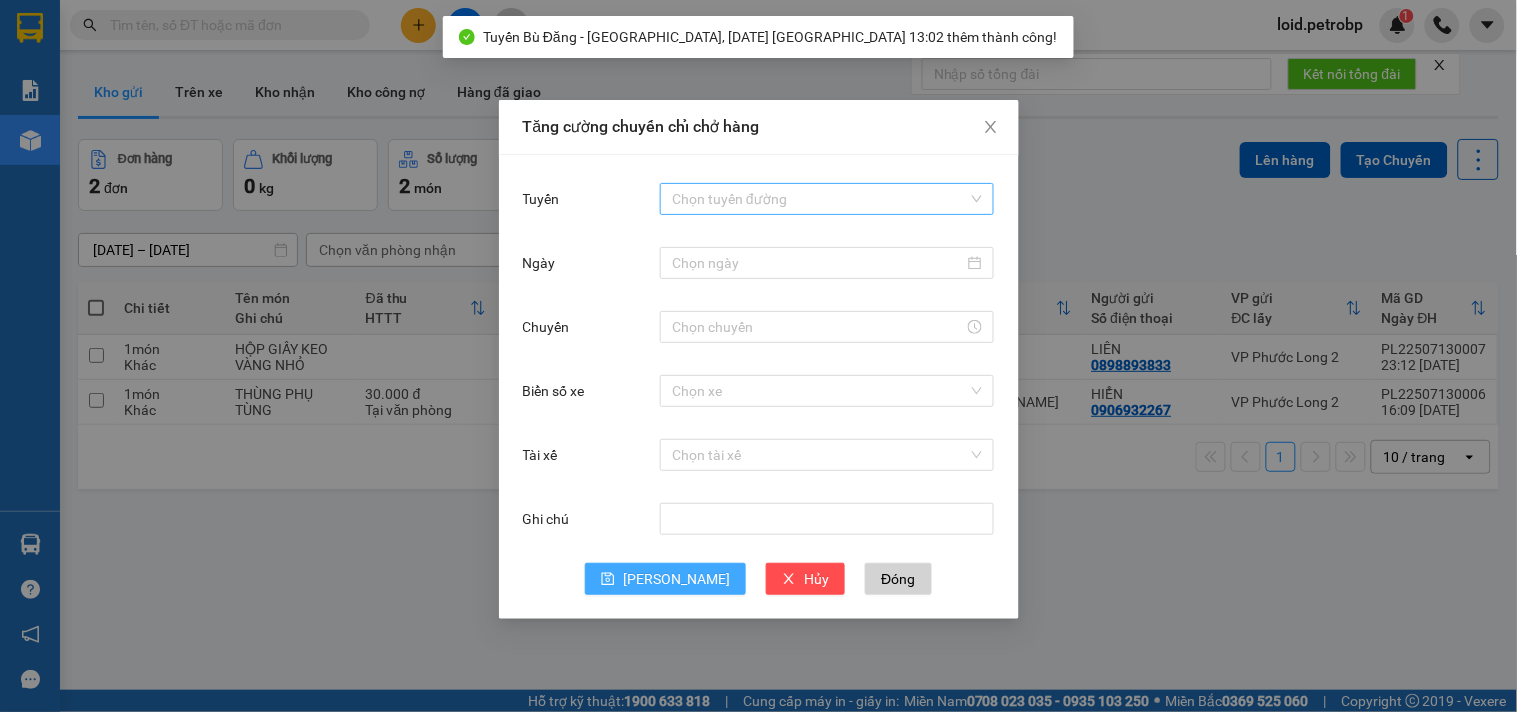 click on "Tuyến" at bounding box center (820, 199) 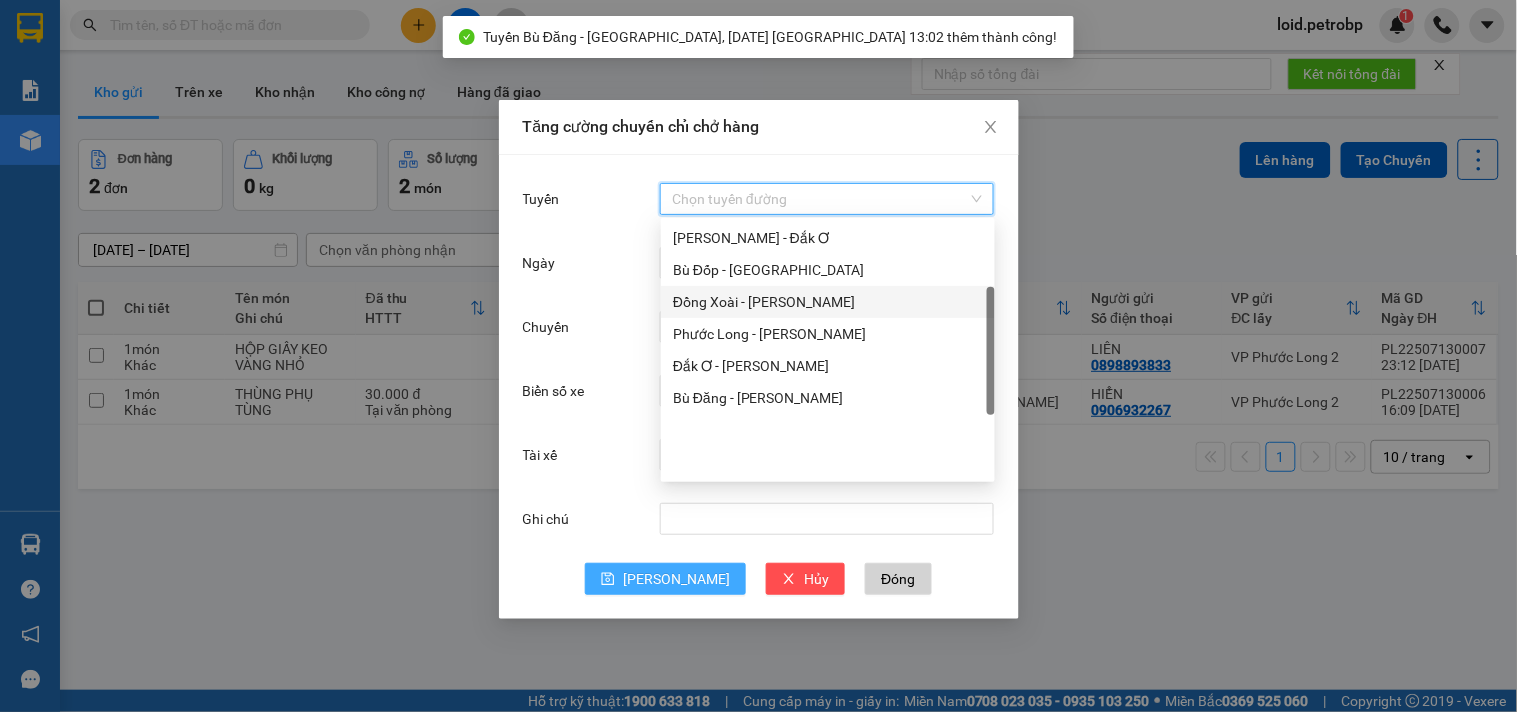 scroll, scrollTop: 2, scrollLeft: 0, axis: vertical 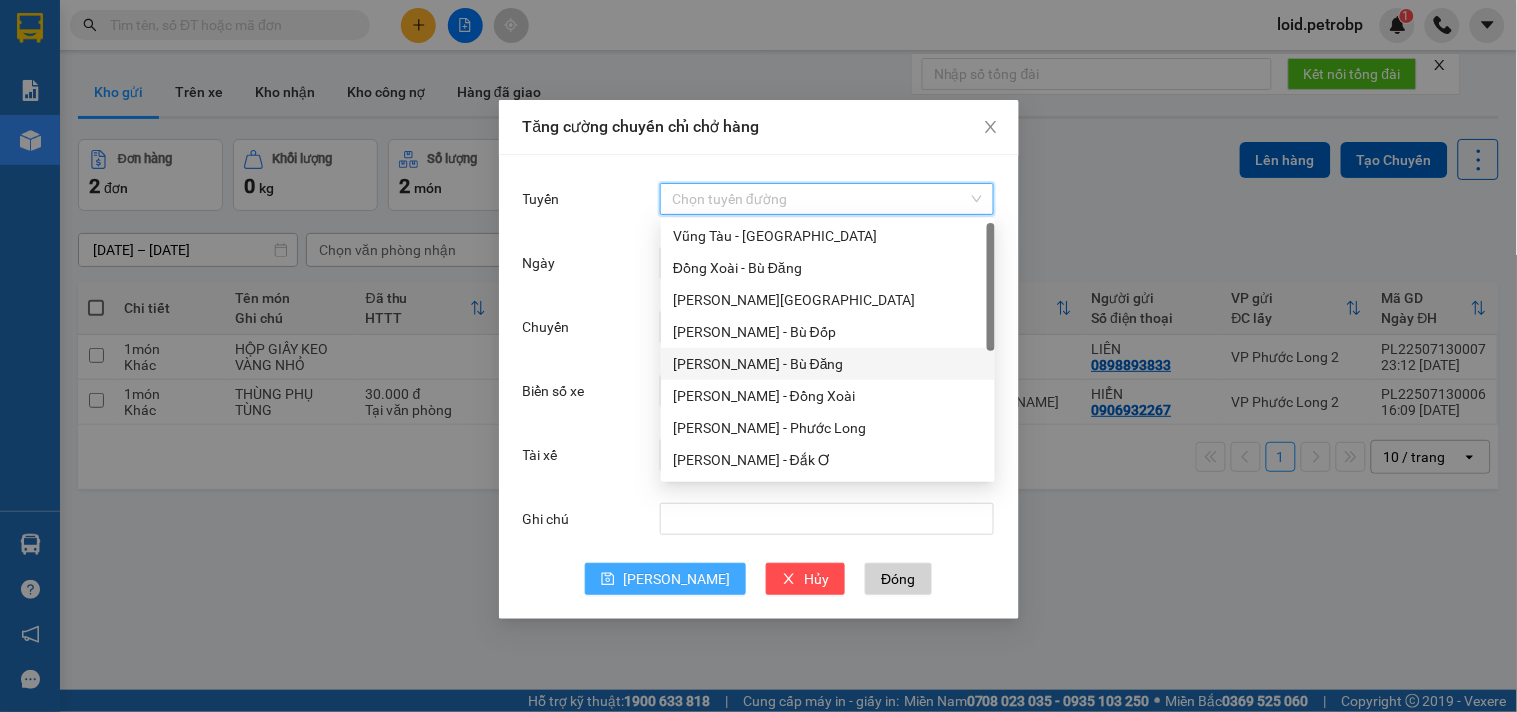 click on "[PERSON_NAME] - Bù Đăng" at bounding box center (828, 364) 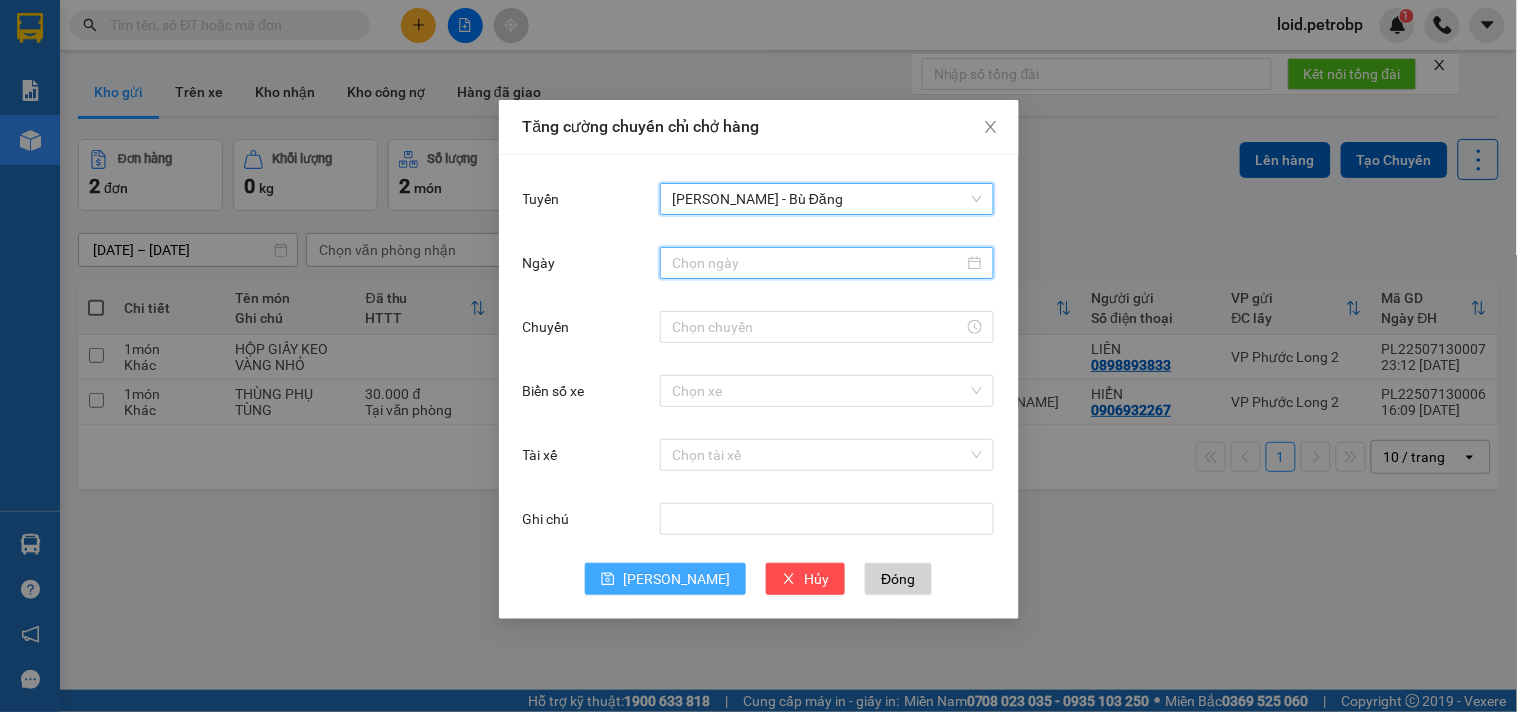 click on "Ngày" at bounding box center (818, 263) 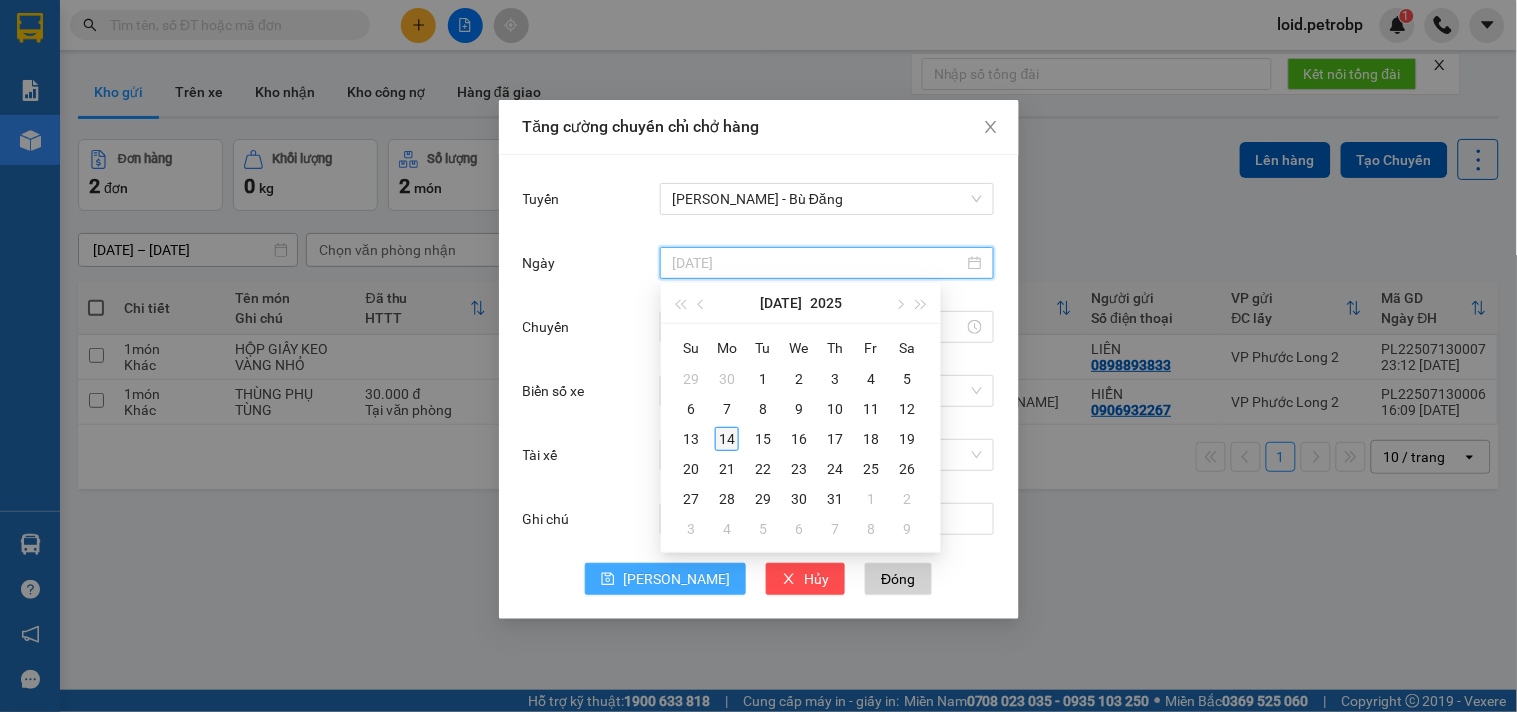 type on "[DATE]" 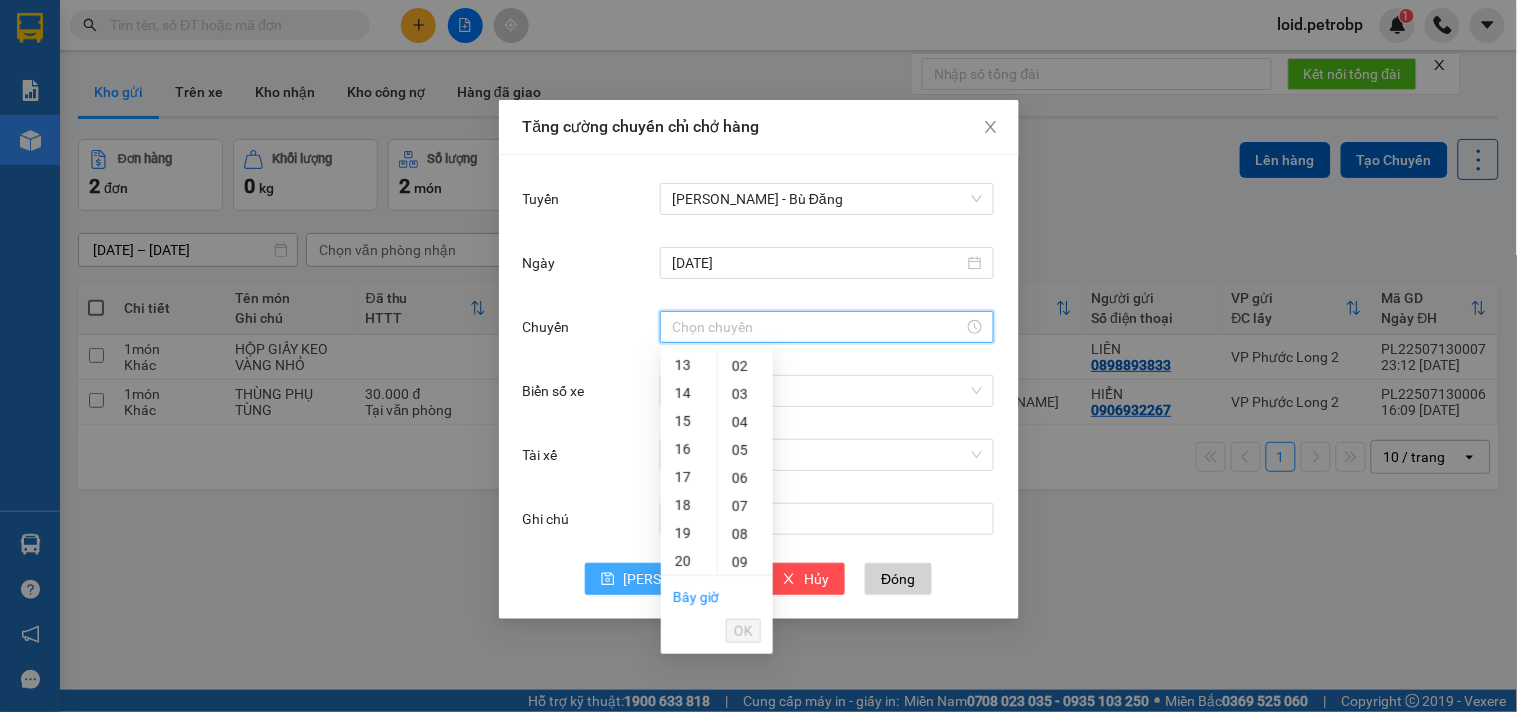 click on "Chuyến" at bounding box center (818, 327) 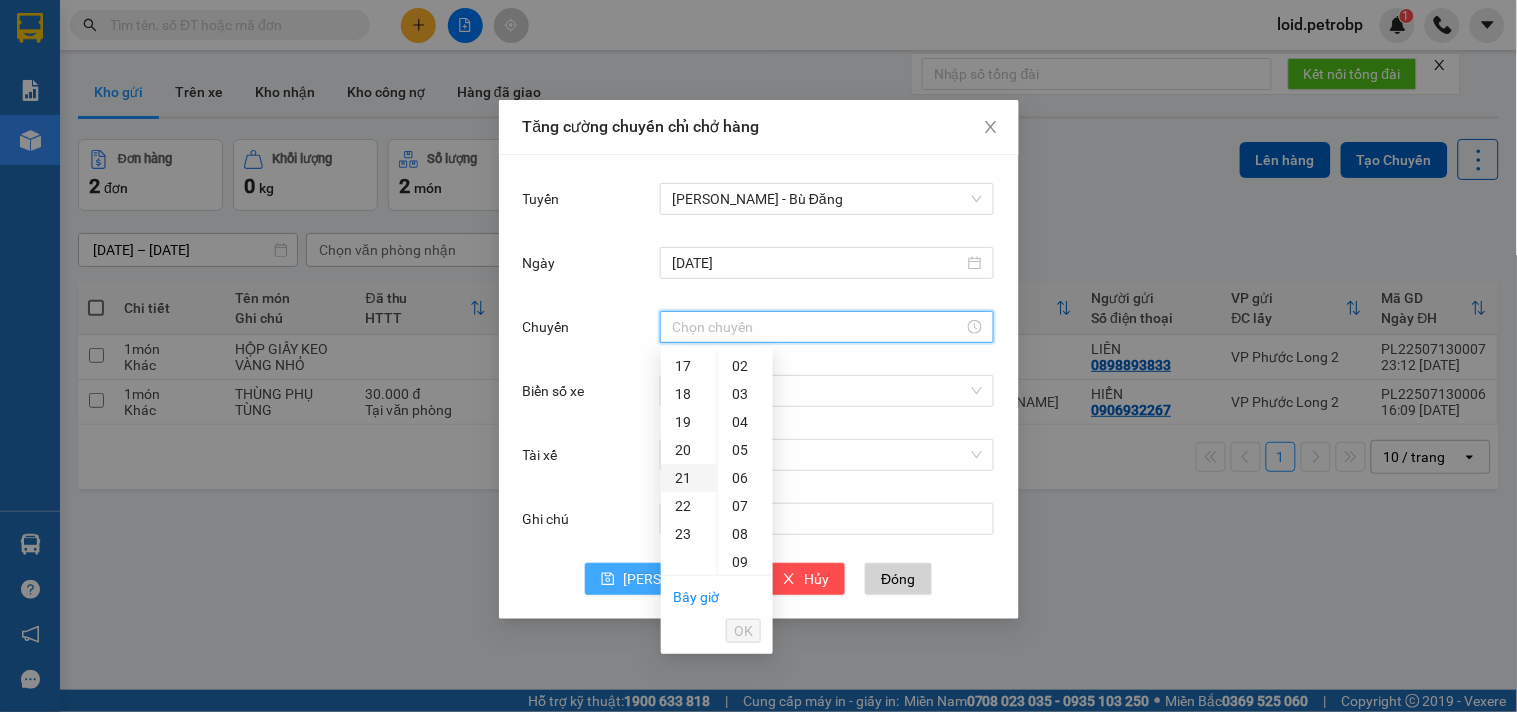 click on "21" at bounding box center (689, 478) 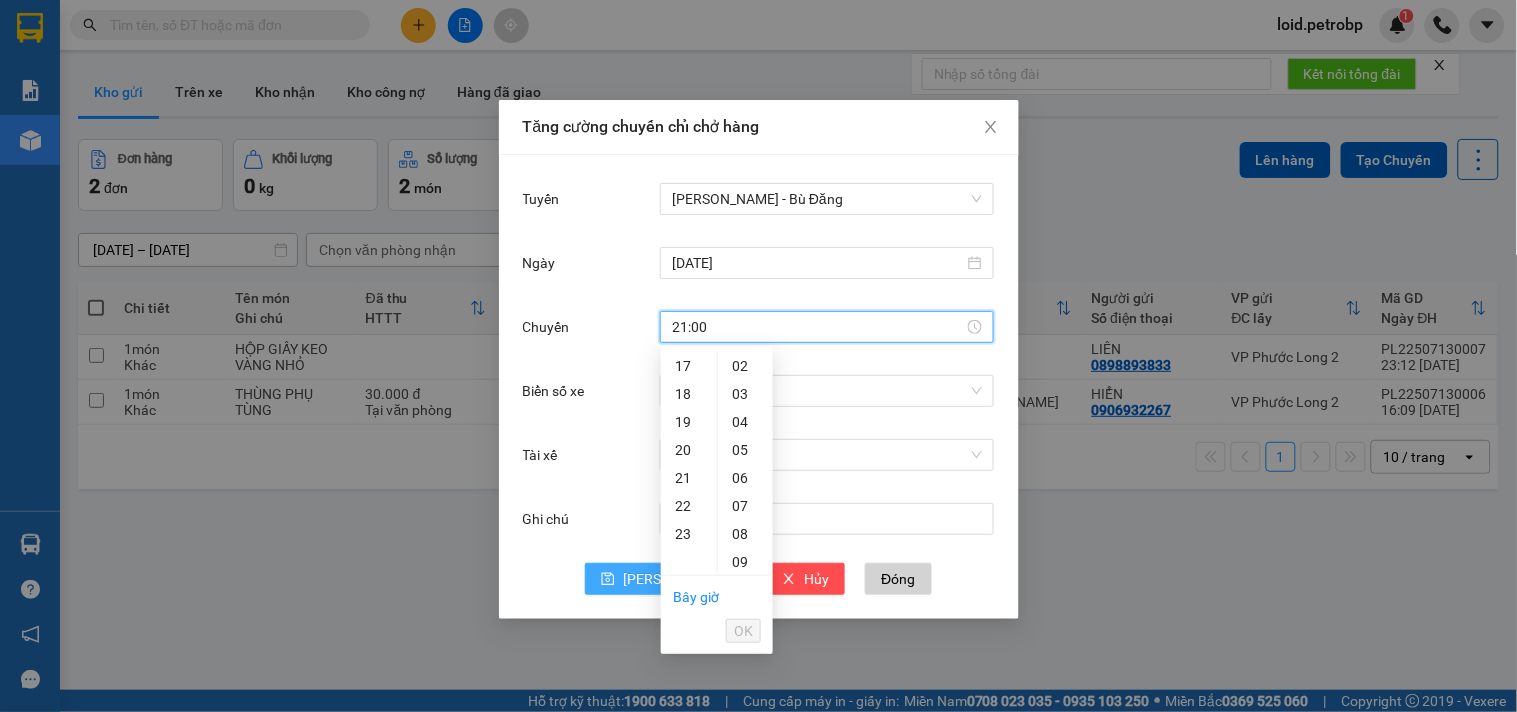 scroll, scrollTop: 550, scrollLeft: 0, axis: vertical 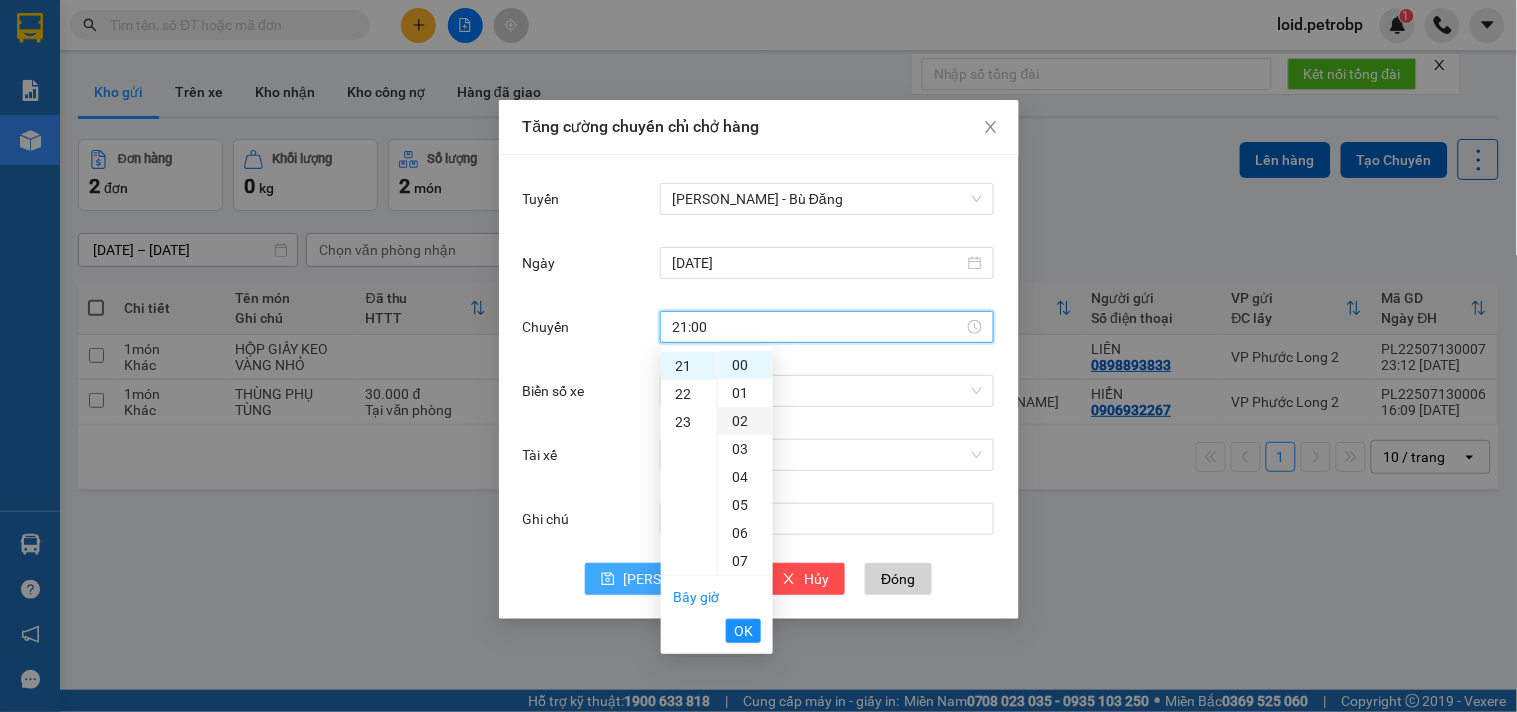 click on "02" at bounding box center [745, 421] 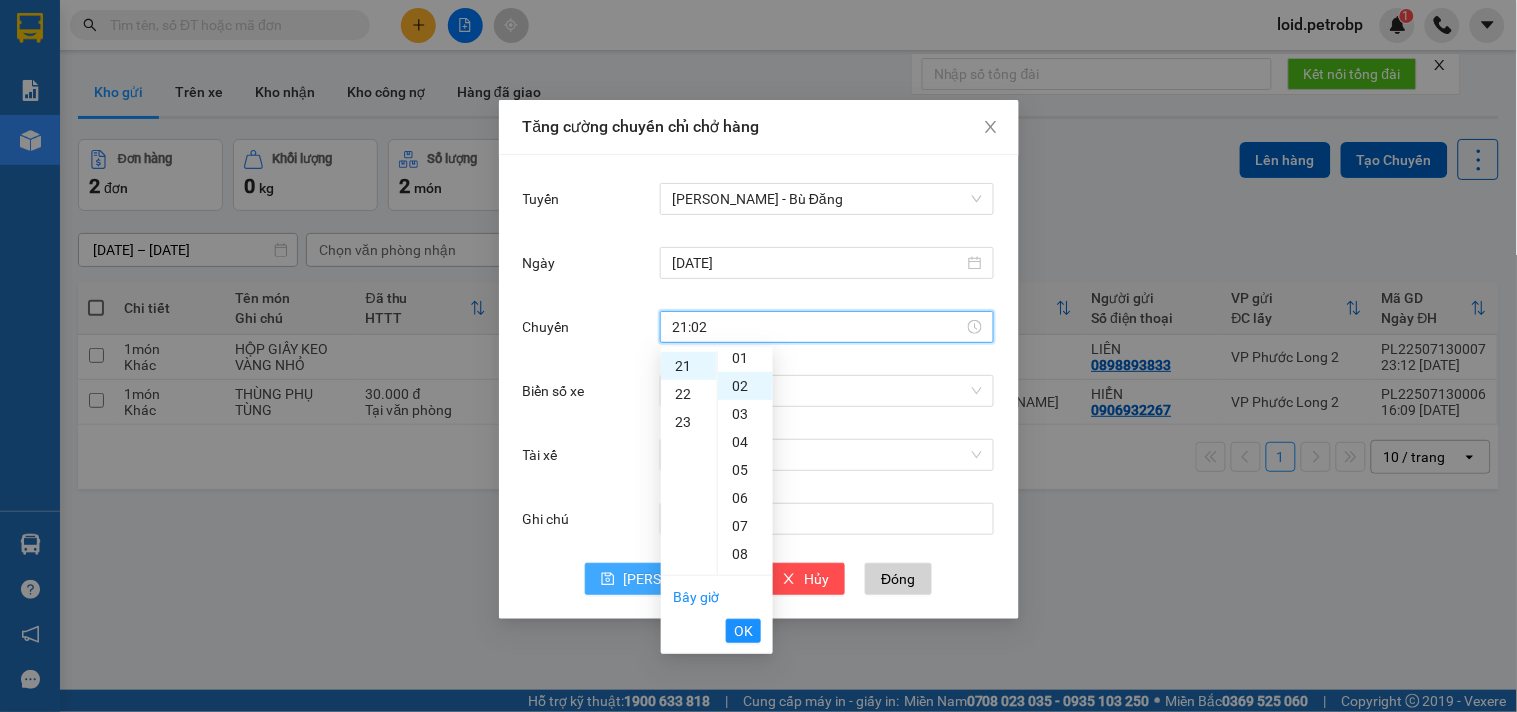 scroll, scrollTop: 55, scrollLeft: 0, axis: vertical 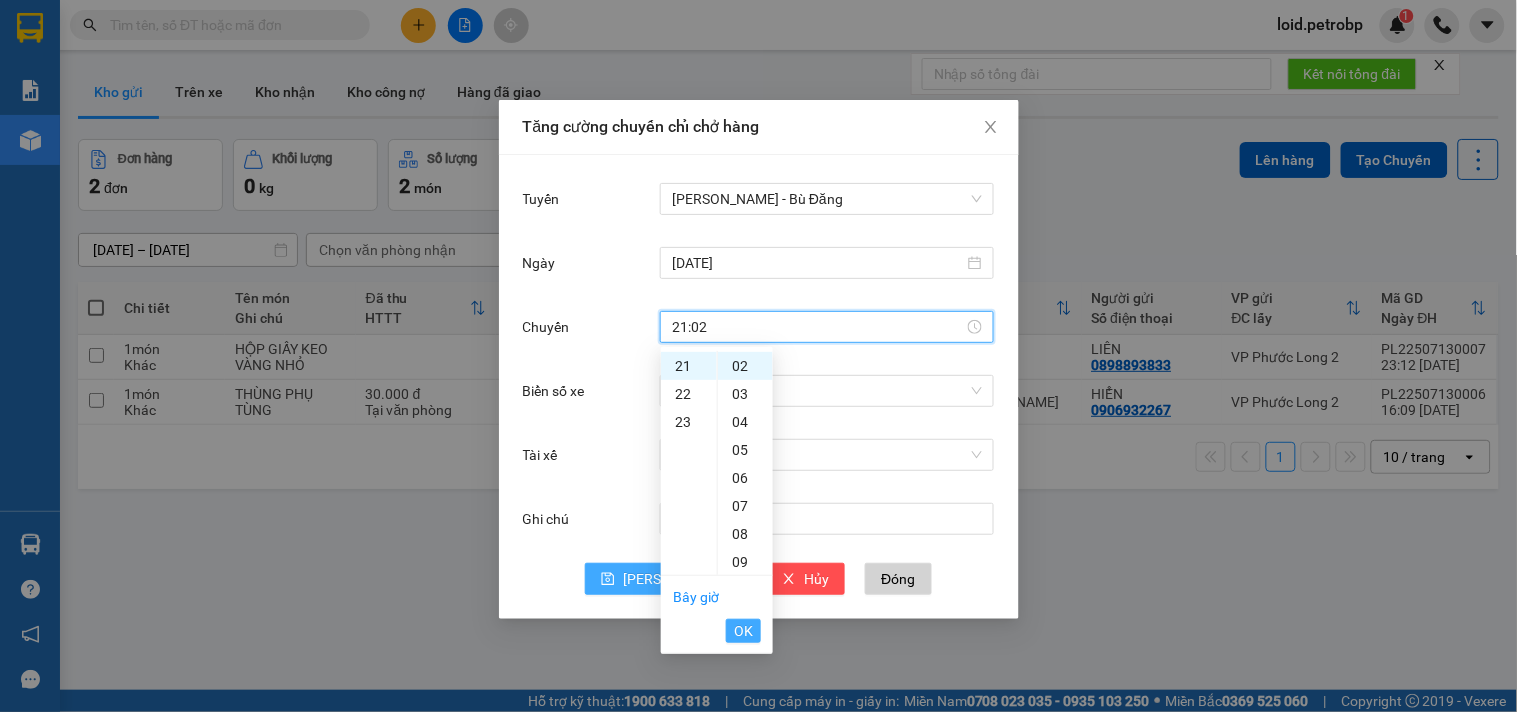 click on "OK" at bounding box center (743, 631) 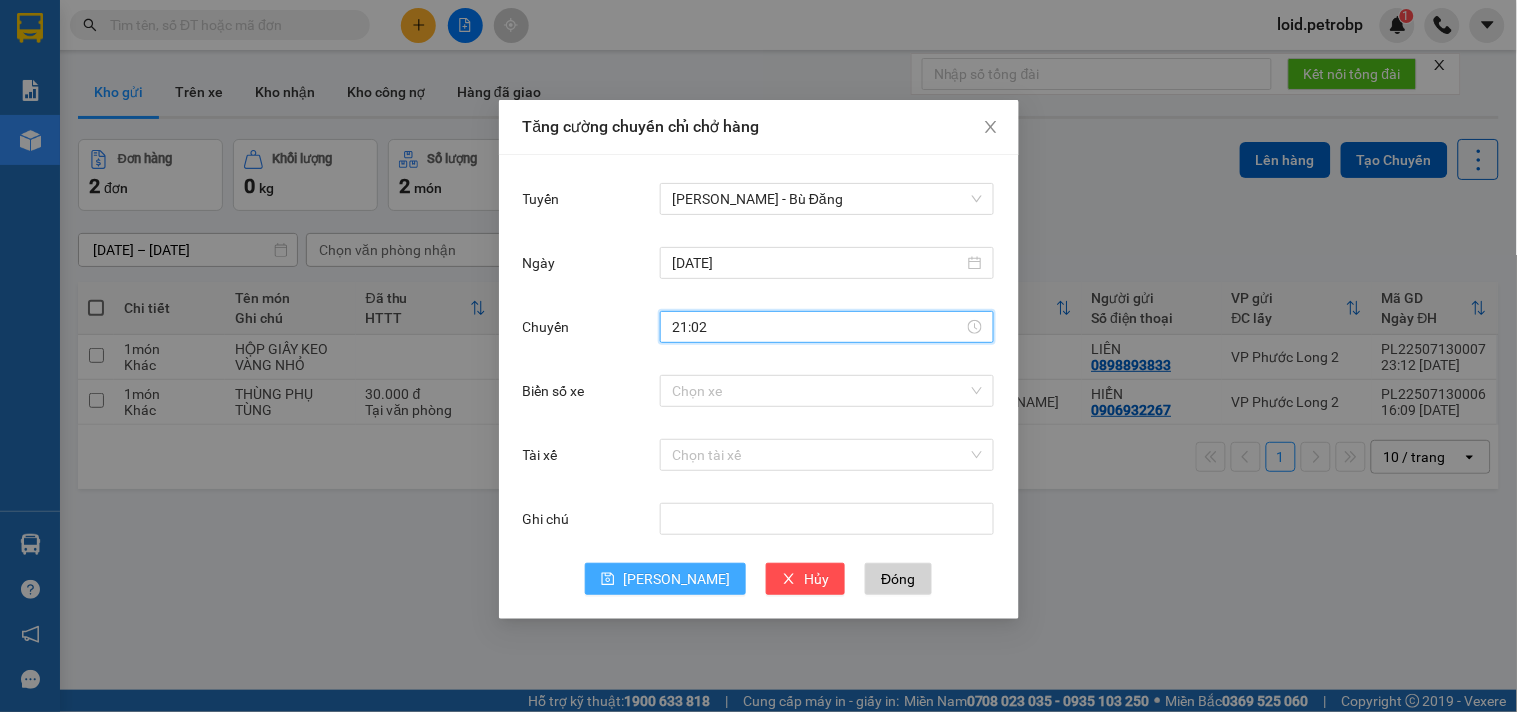 click on "Chọn xe" at bounding box center (827, 391) 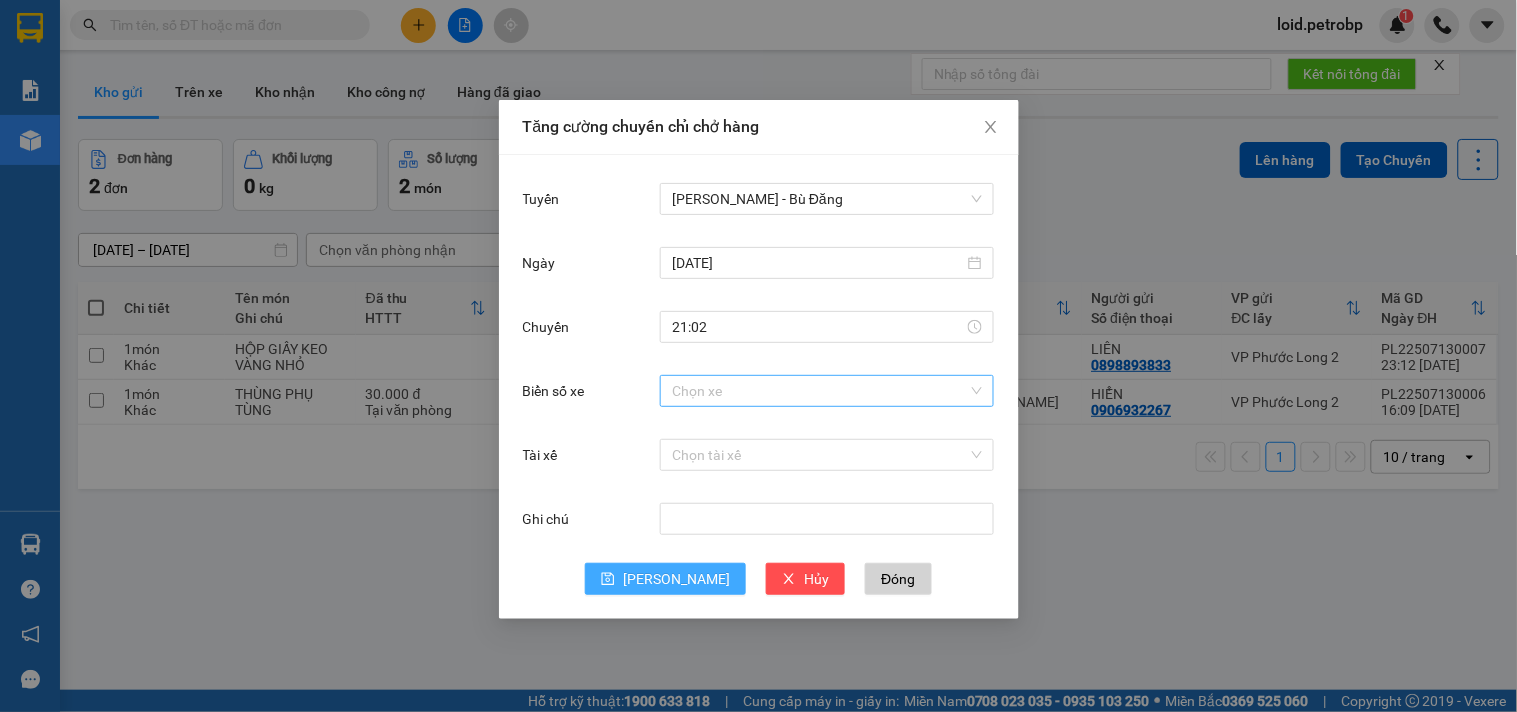 click on "Biển số xe" at bounding box center (820, 391) 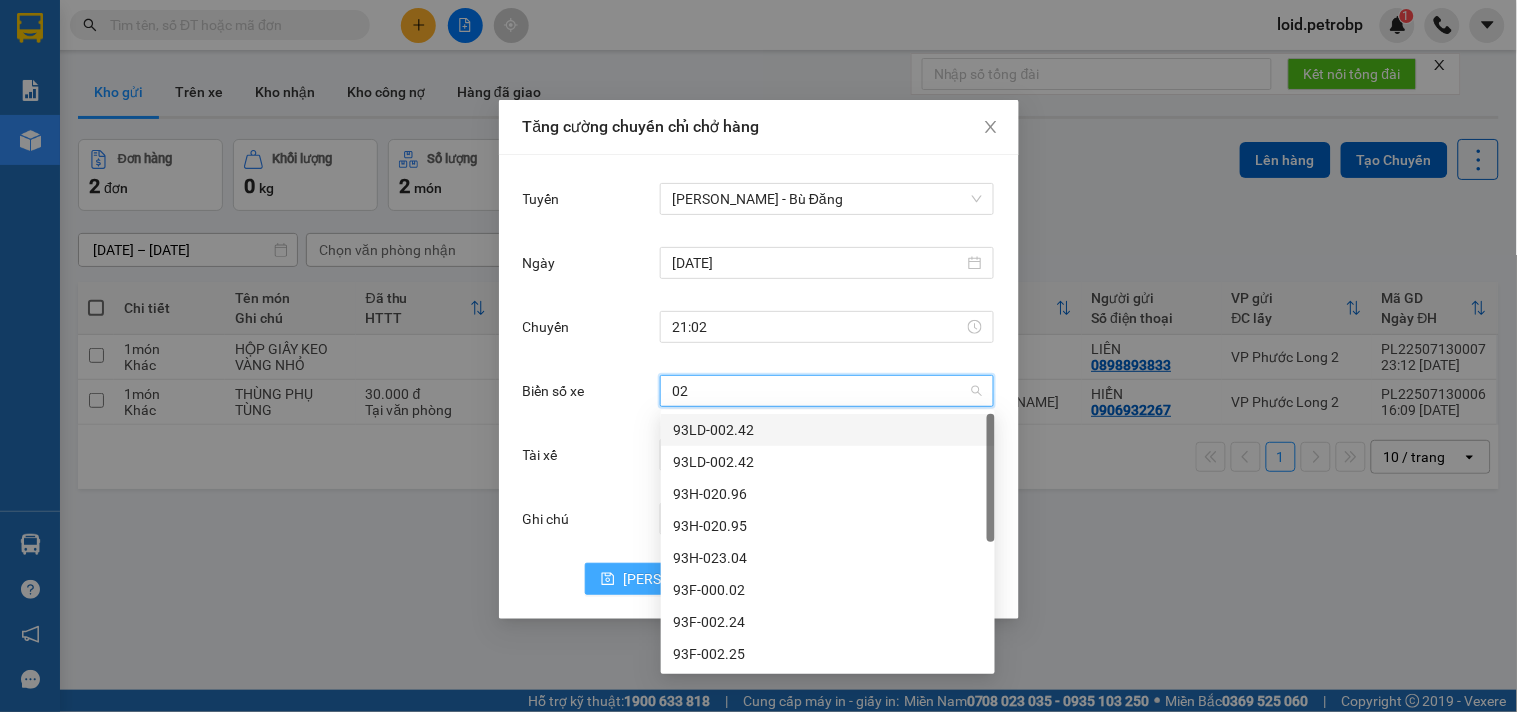 type on "020" 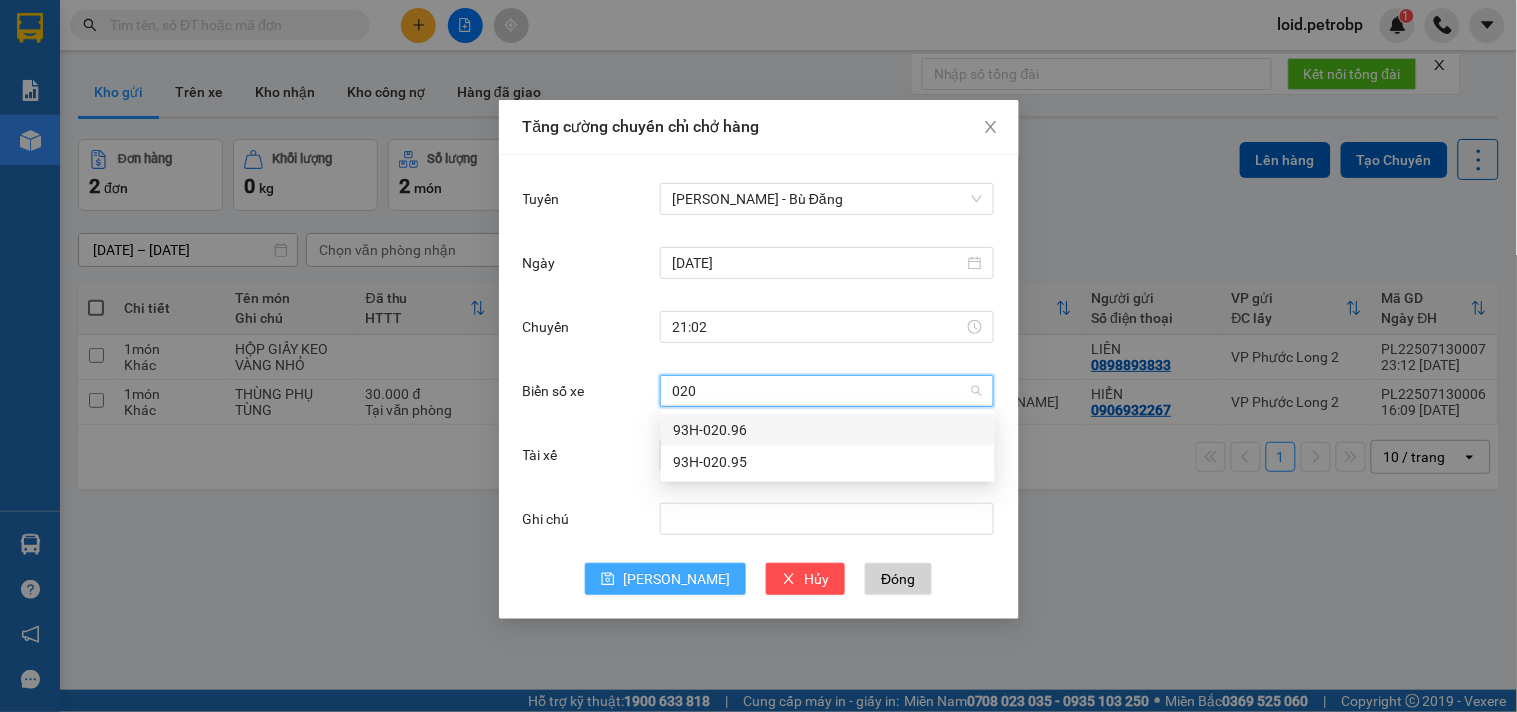 click on "93H-020.96" at bounding box center [828, 430] 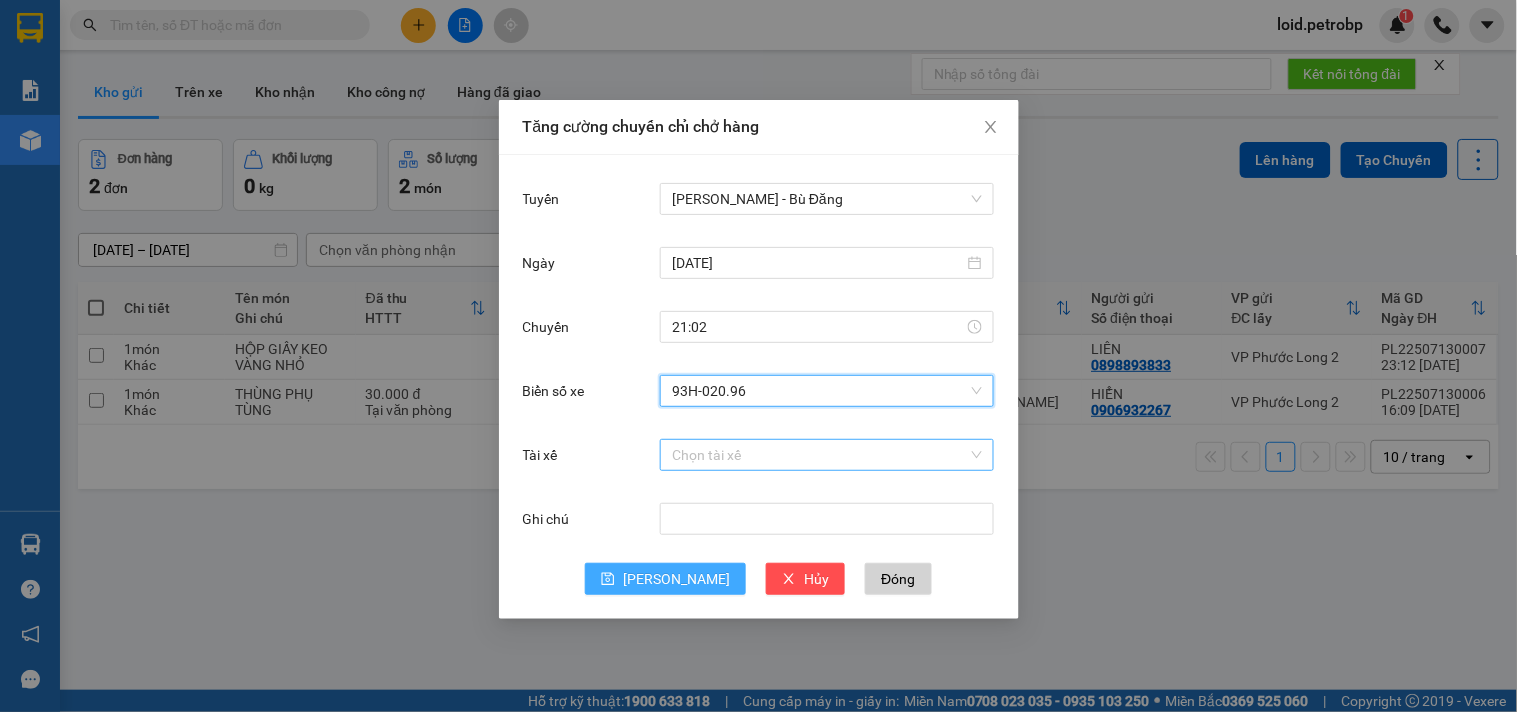 click on "Tài xế" at bounding box center [820, 455] 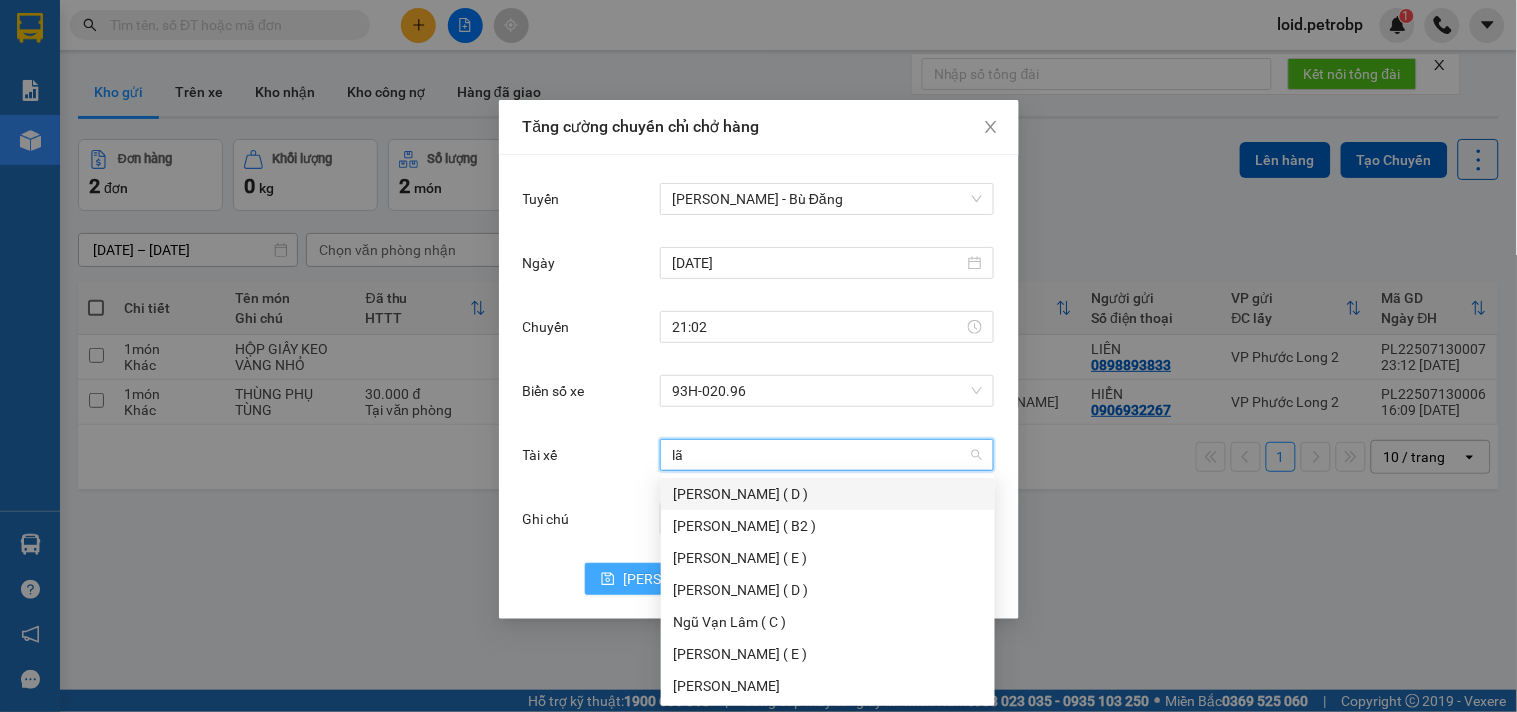 type on "lãm" 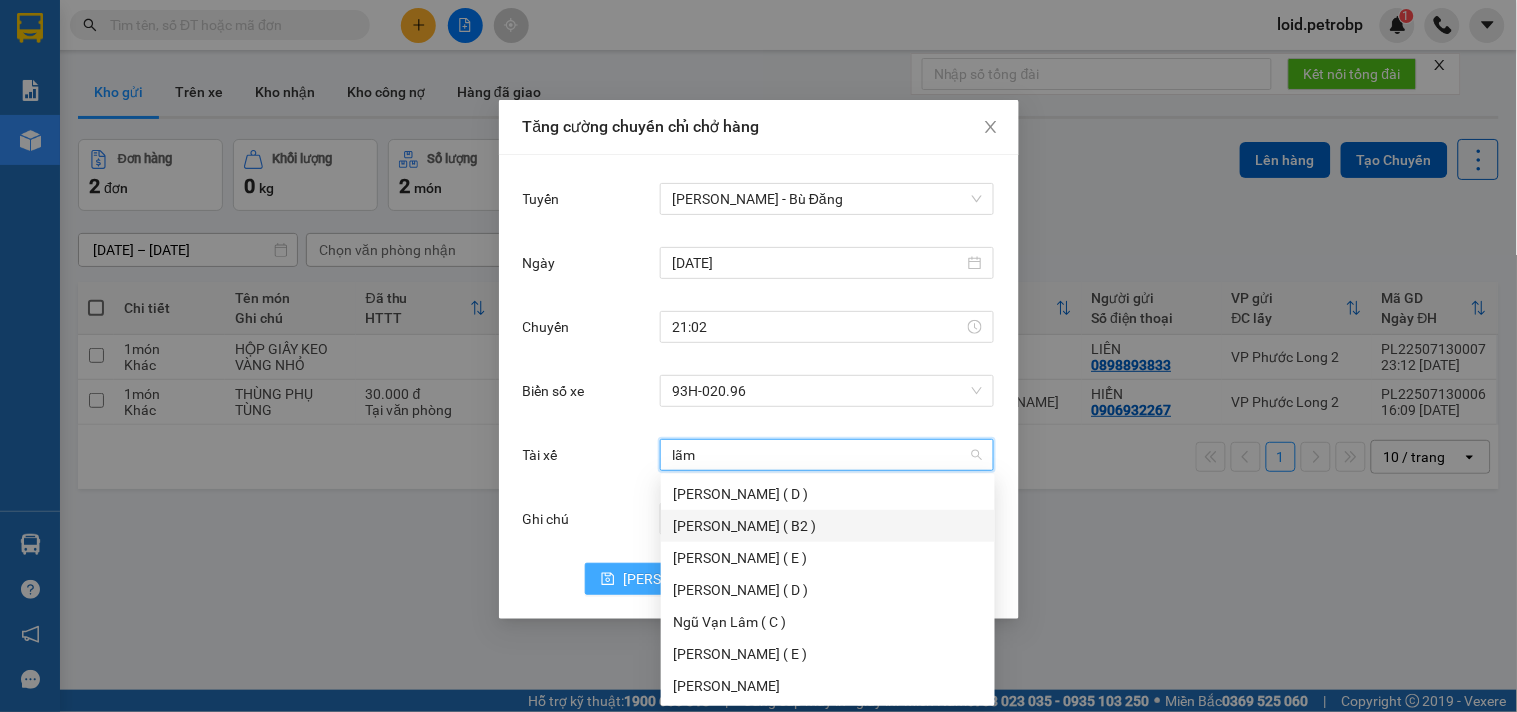 click on "[PERSON_NAME] ( B2 )" at bounding box center [828, 526] 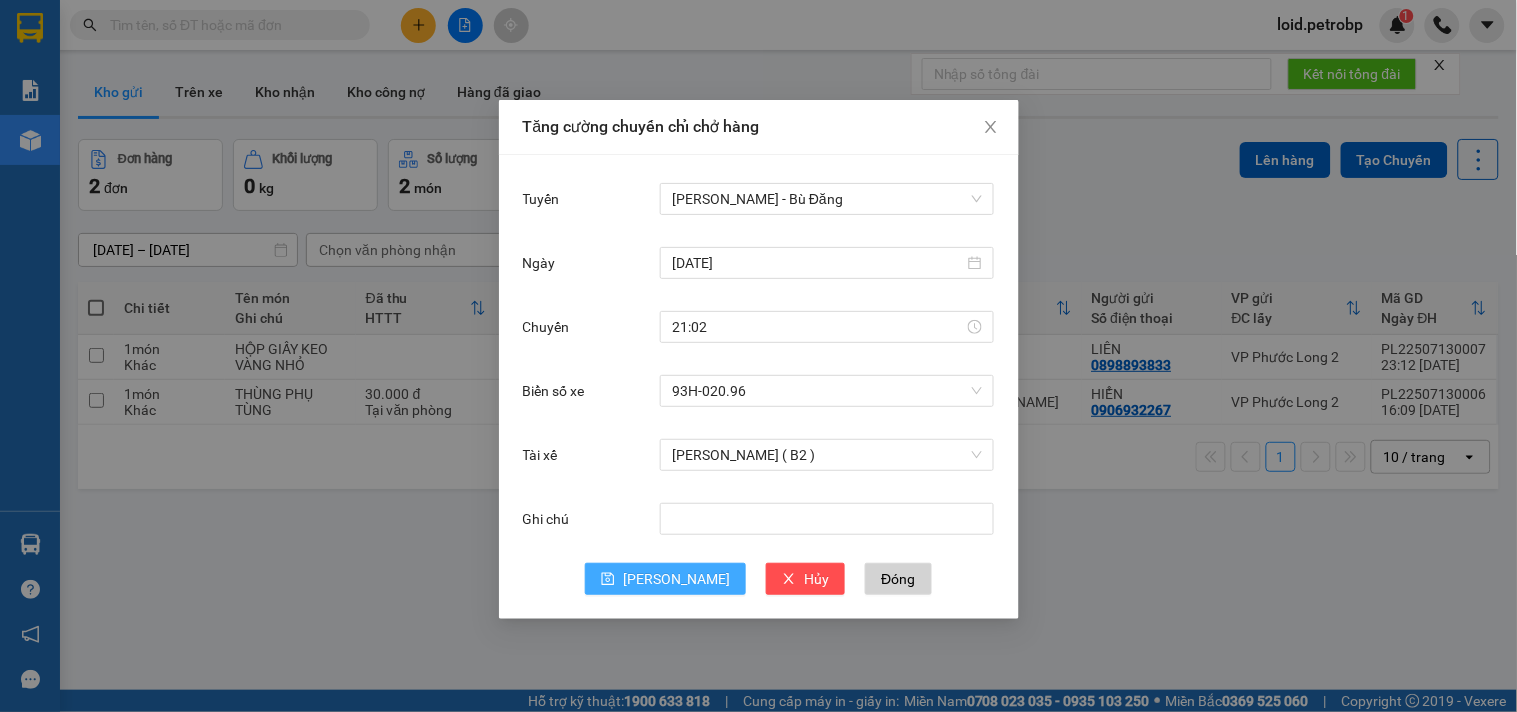 click on "[PERSON_NAME]" at bounding box center [665, 579] 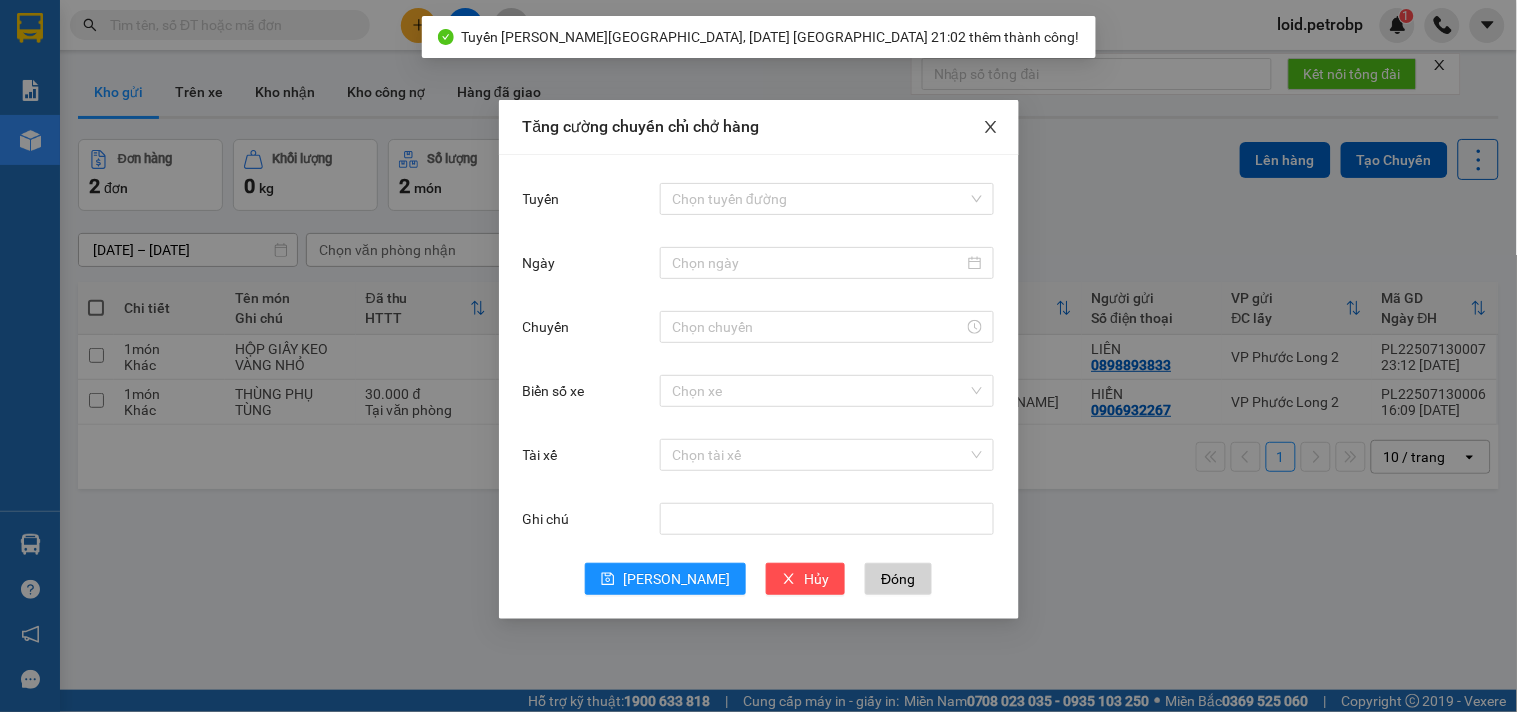 click 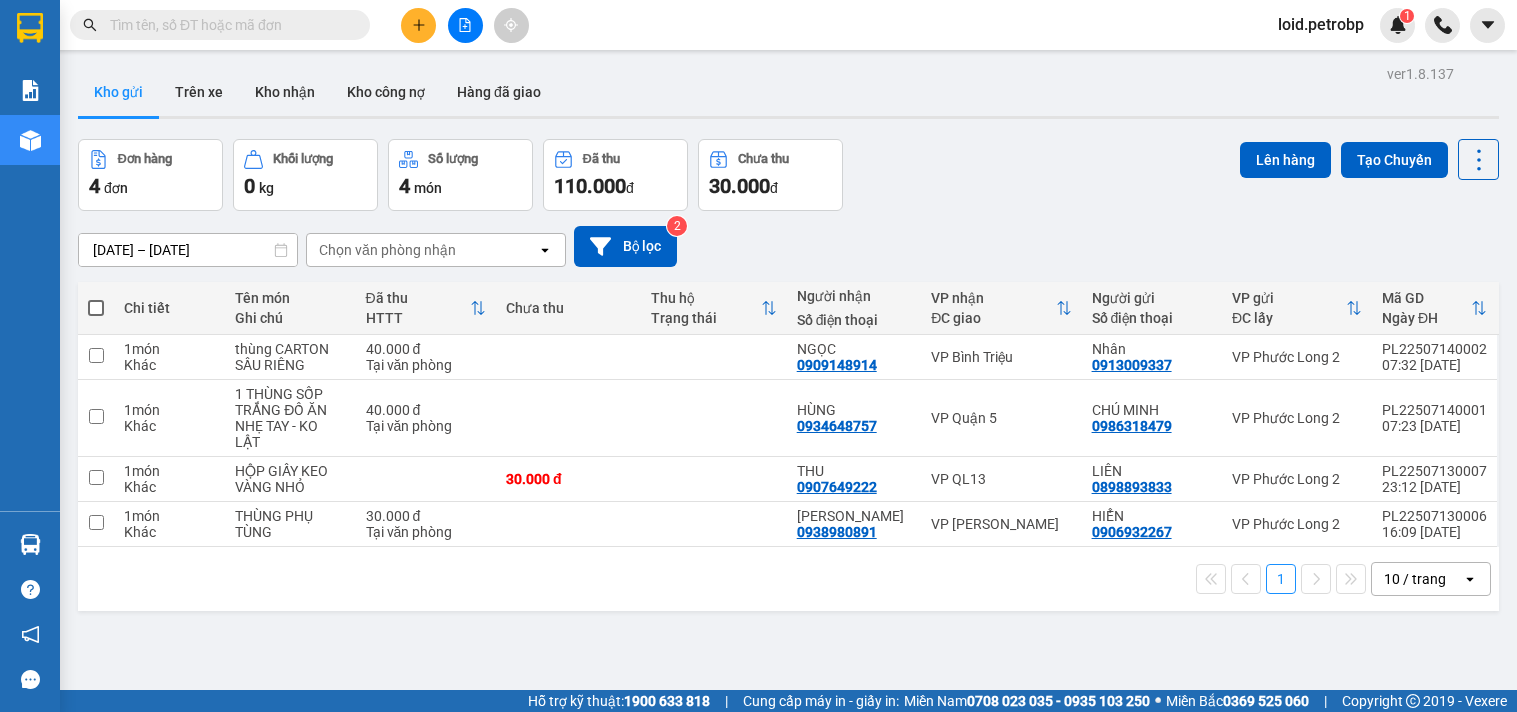 scroll, scrollTop: 0, scrollLeft: 0, axis: both 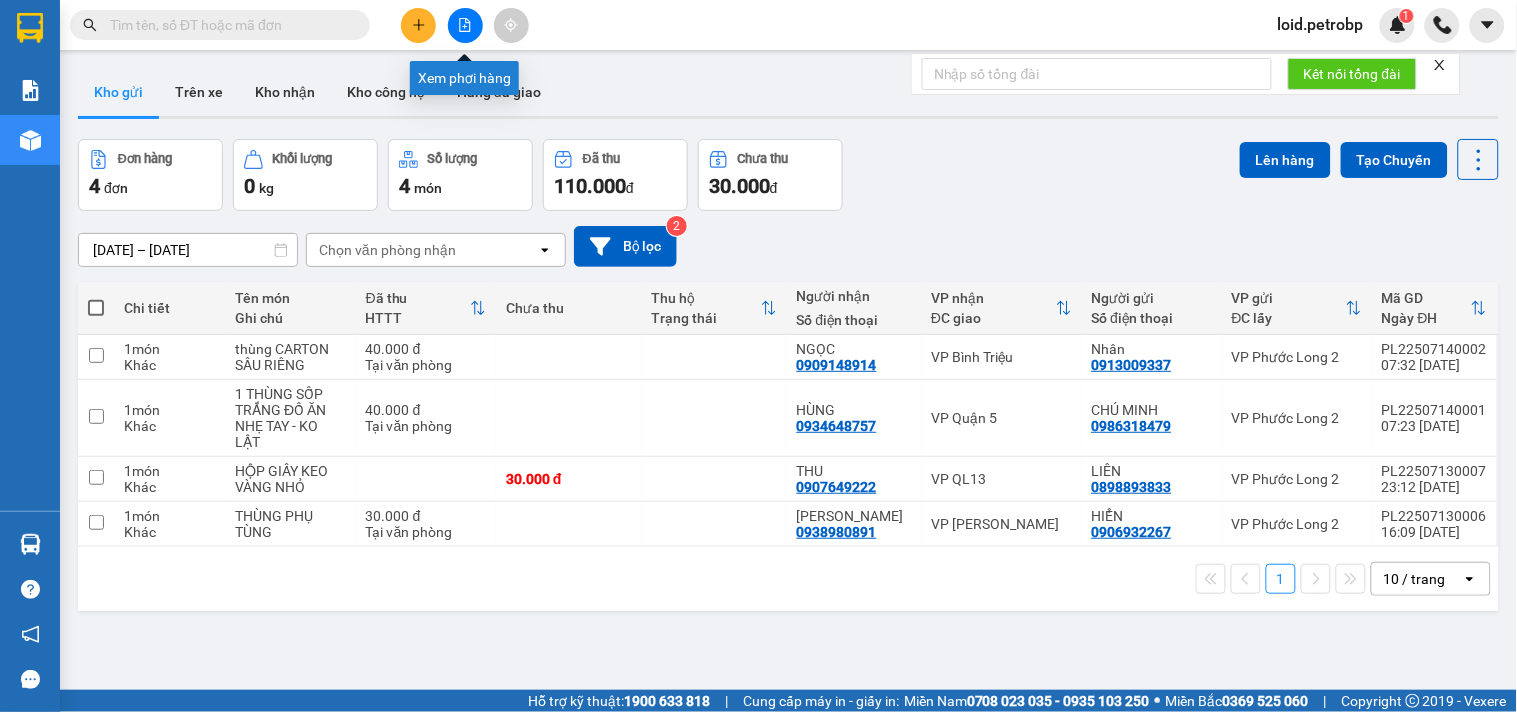 click at bounding box center (465, 25) 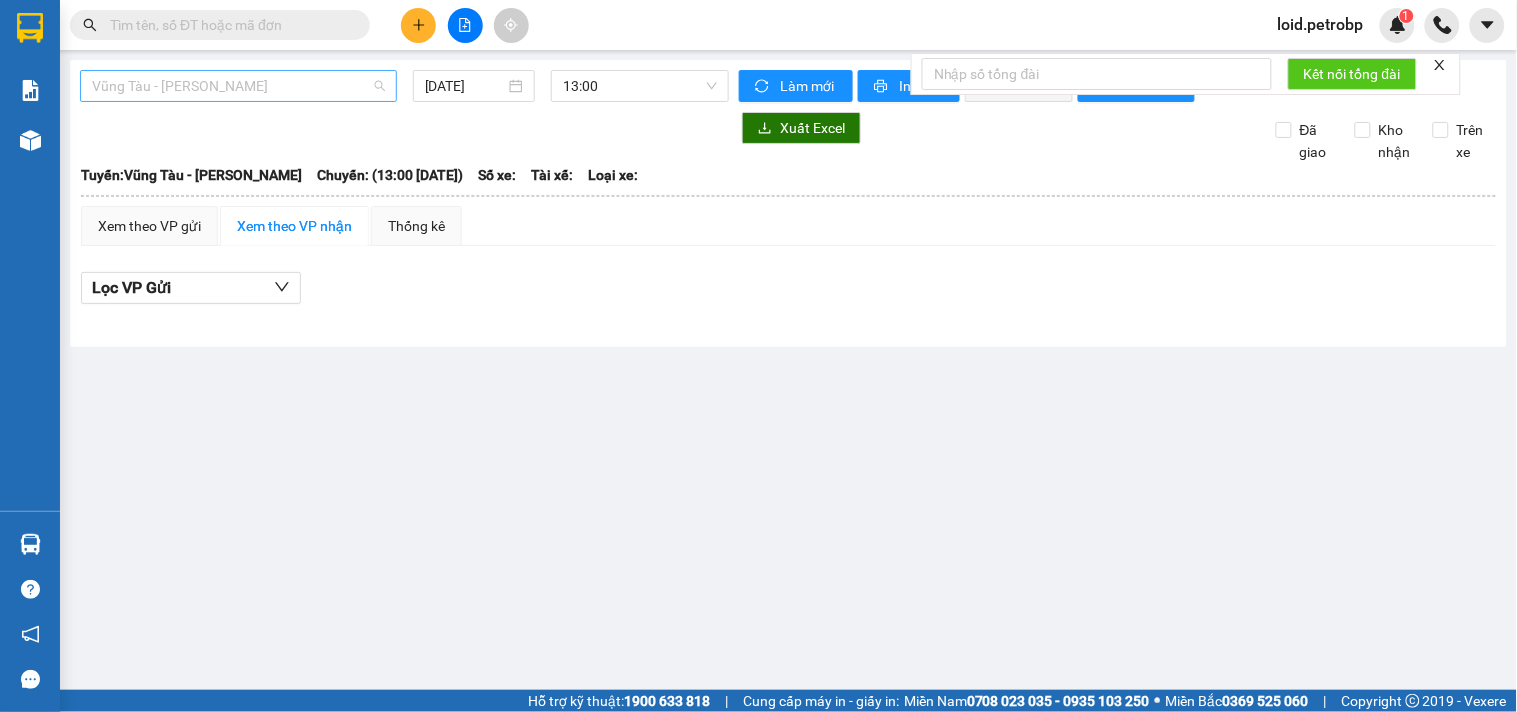 click on "Vũng Tàu - [GEOGRAPHIC_DATA]" at bounding box center [238, 86] 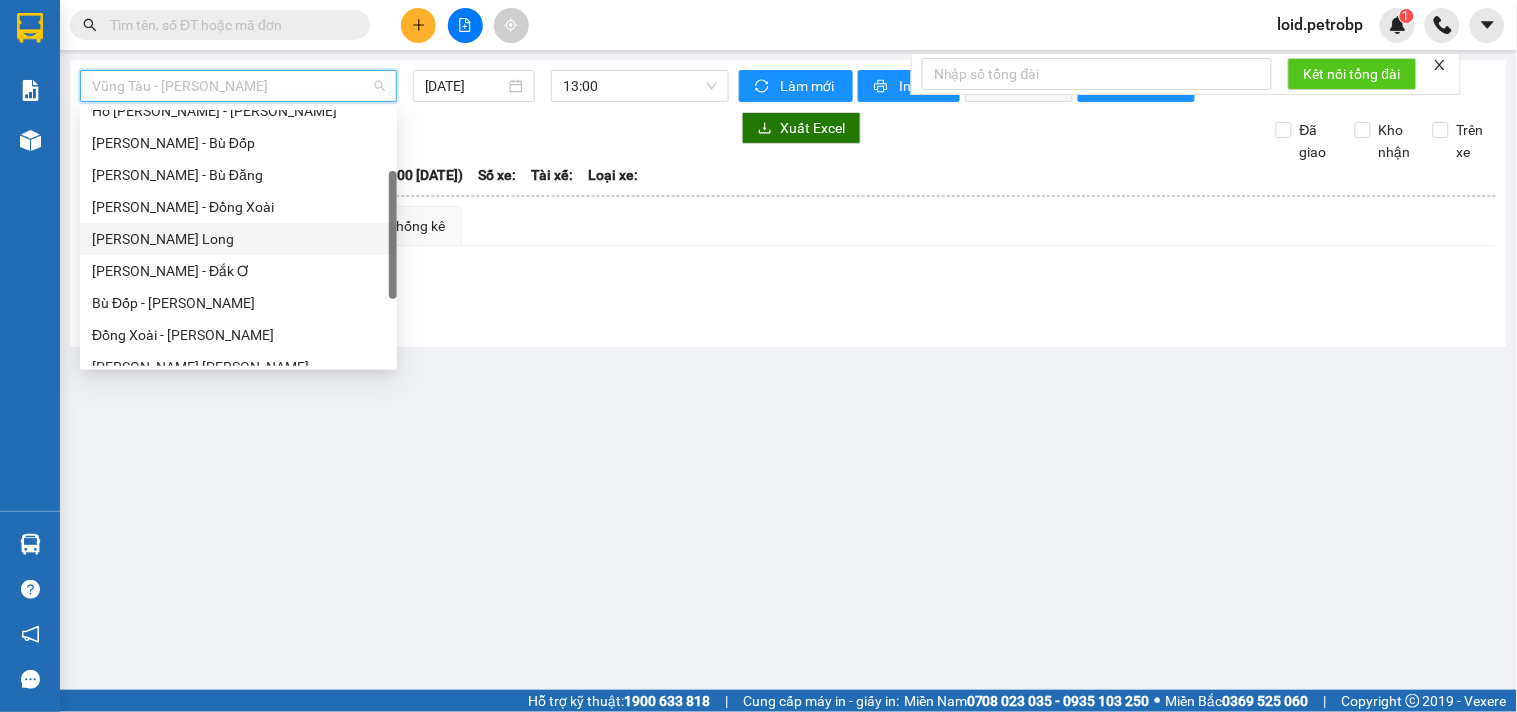 scroll, scrollTop: 222, scrollLeft: 0, axis: vertical 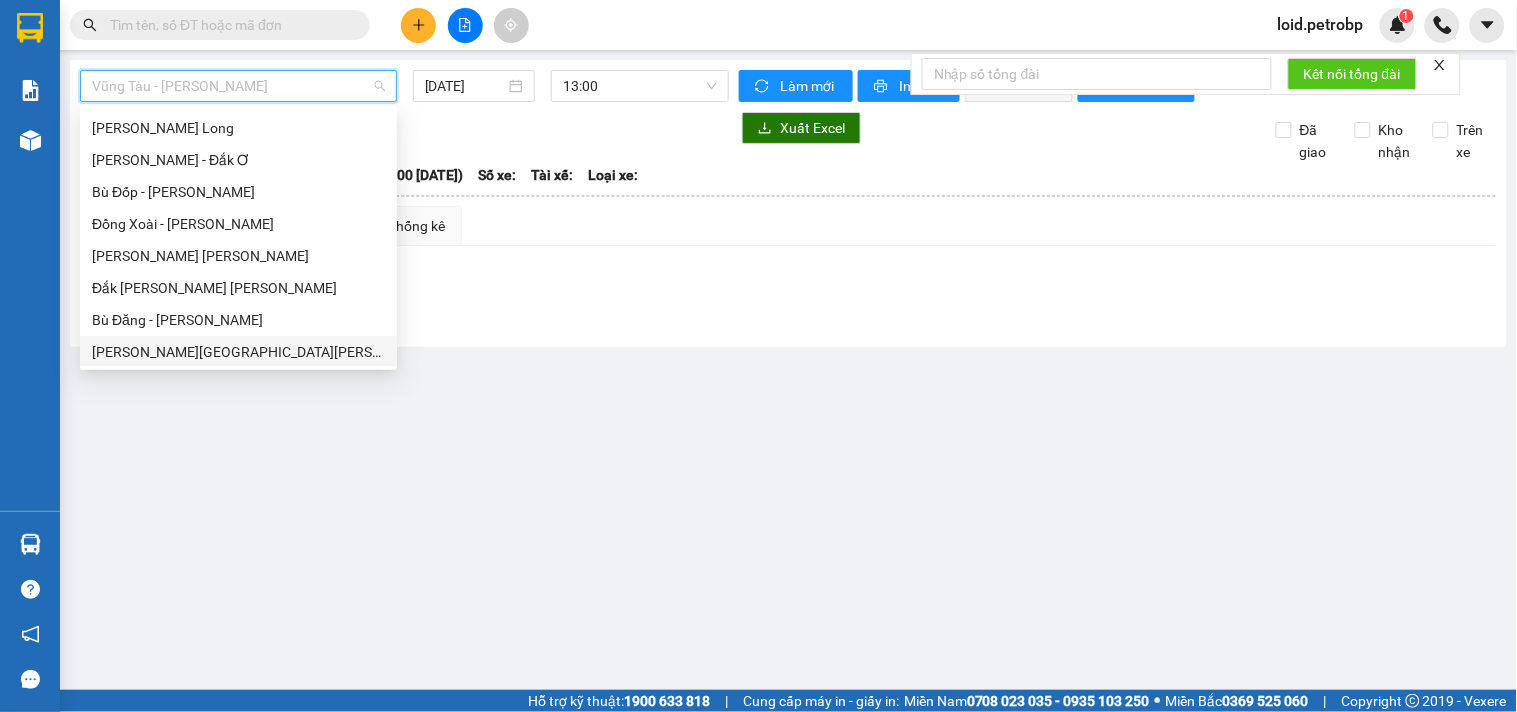 click on "[PERSON_NAME][GEOGRAPHIC_DATA]" at bounding box center (238, 352) 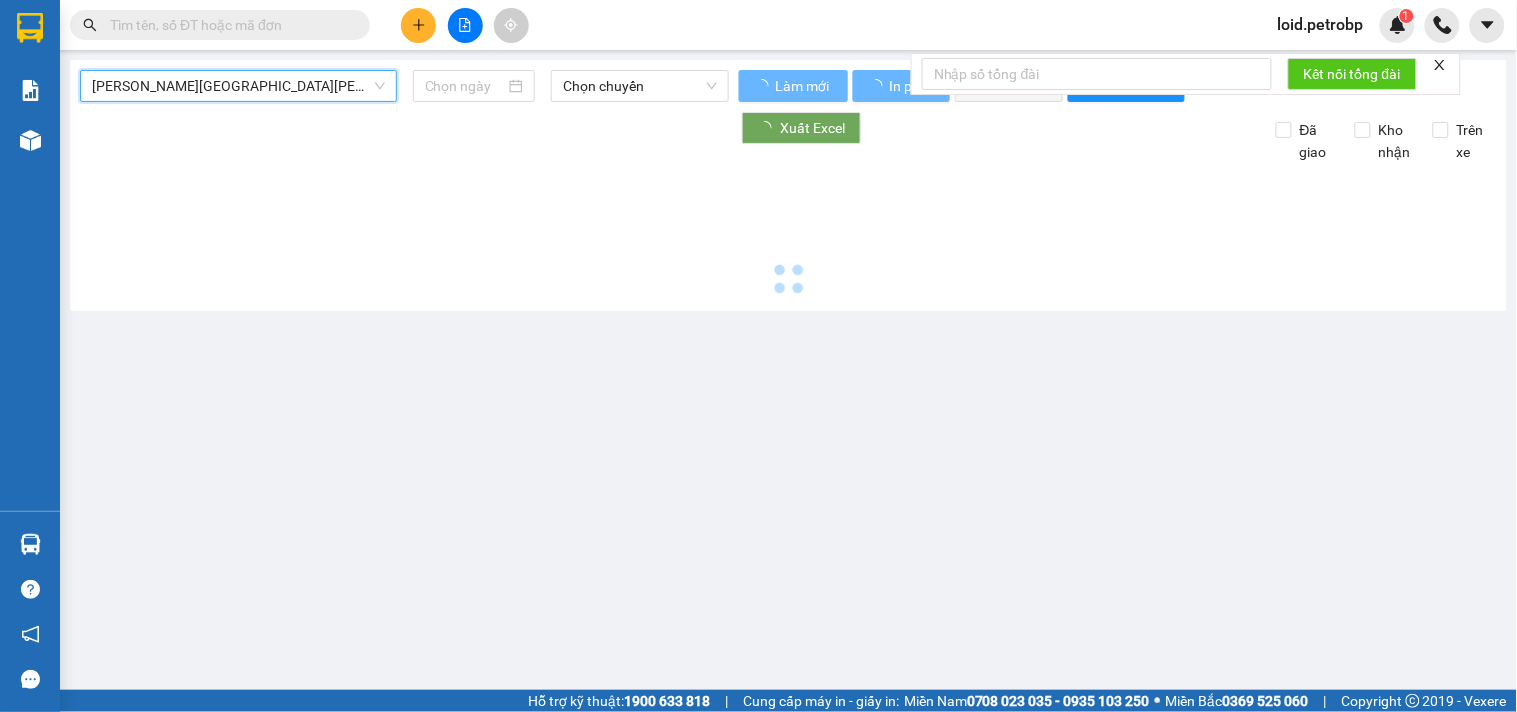 type on "[DATE]" 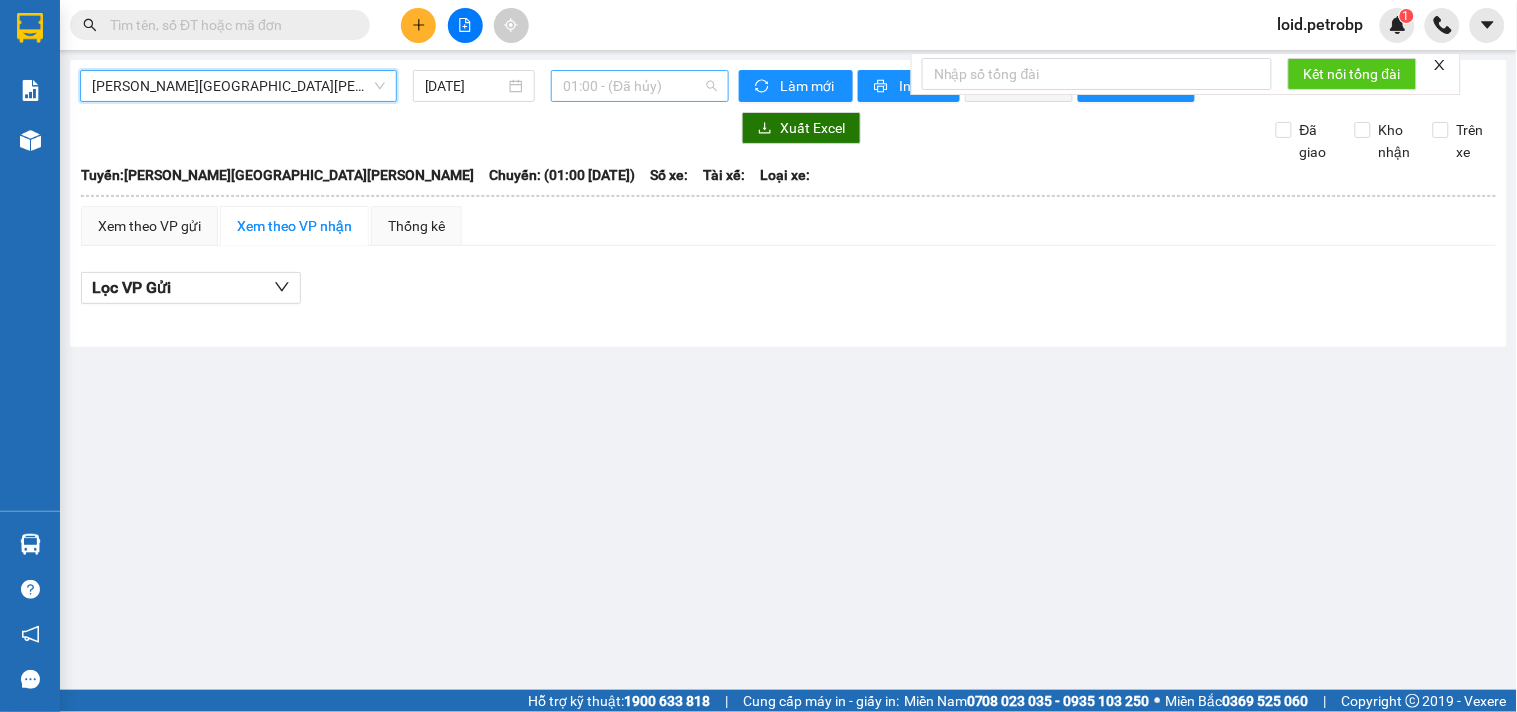 click on "01:00     - (Đã hủy)" at bounding box center (640, 86) 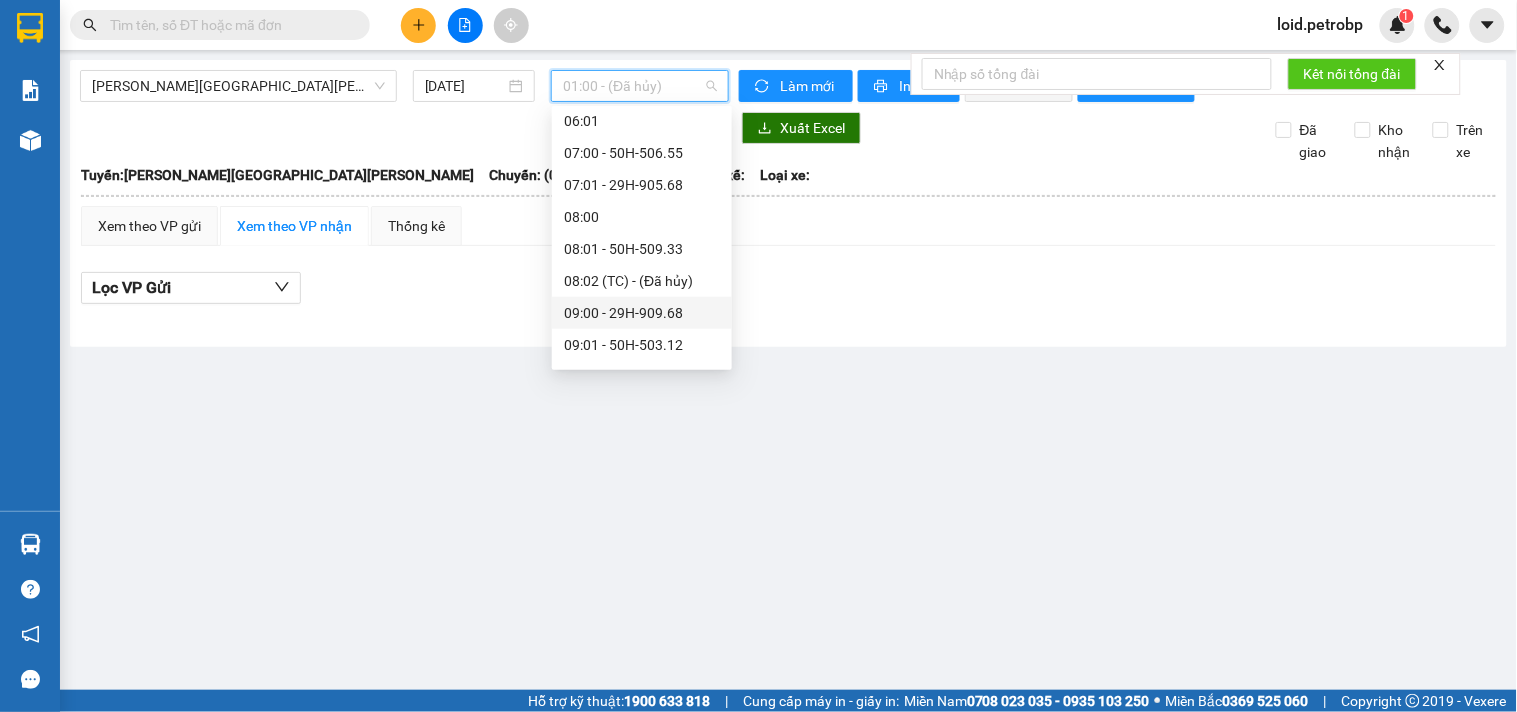 scroll, scrollTop: 596, scrollLeft: 0, axis: vertical 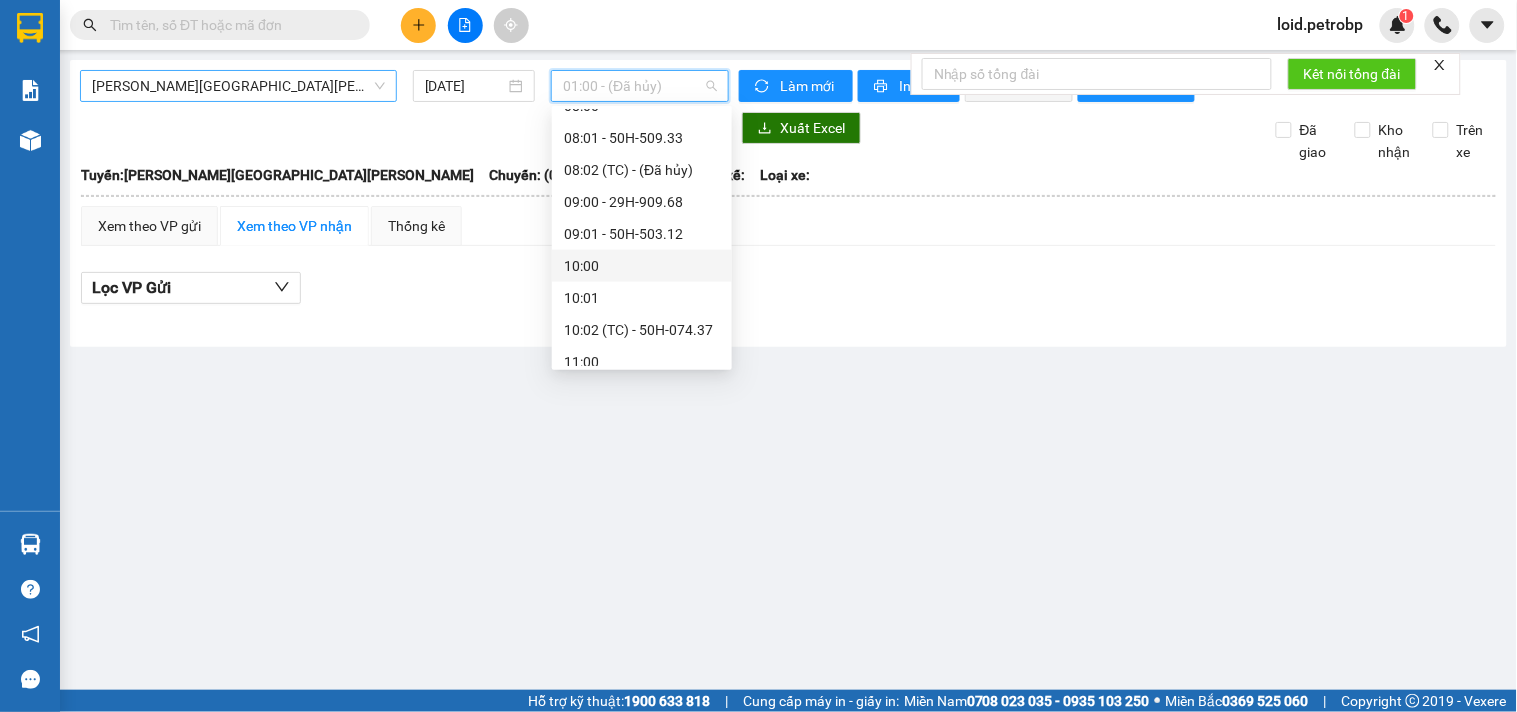 click on "[PERSON_NAME][GEOGRAPHIC_DATA]" at bounding box center [238, 86] 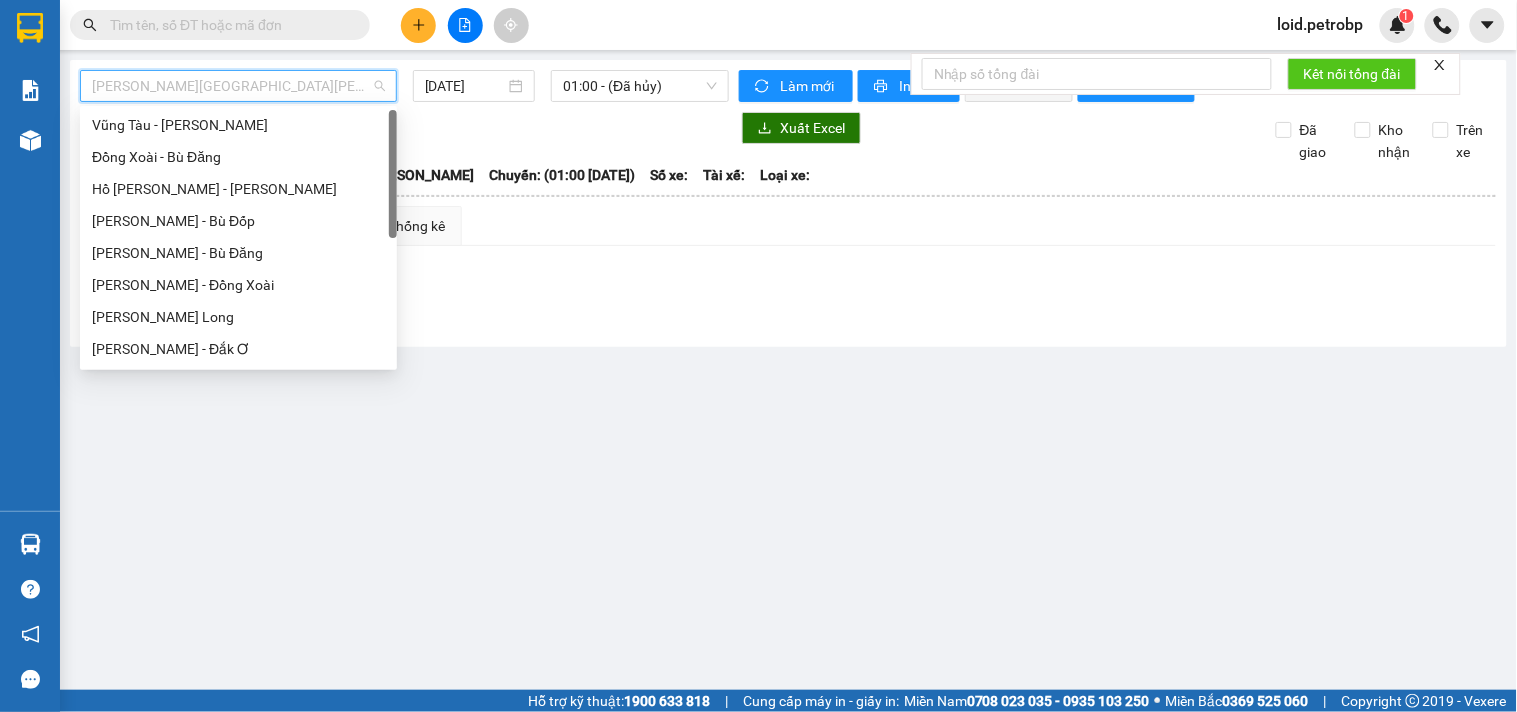 scroll, scrollTop: 0, scrollLeft: 0, axis: both 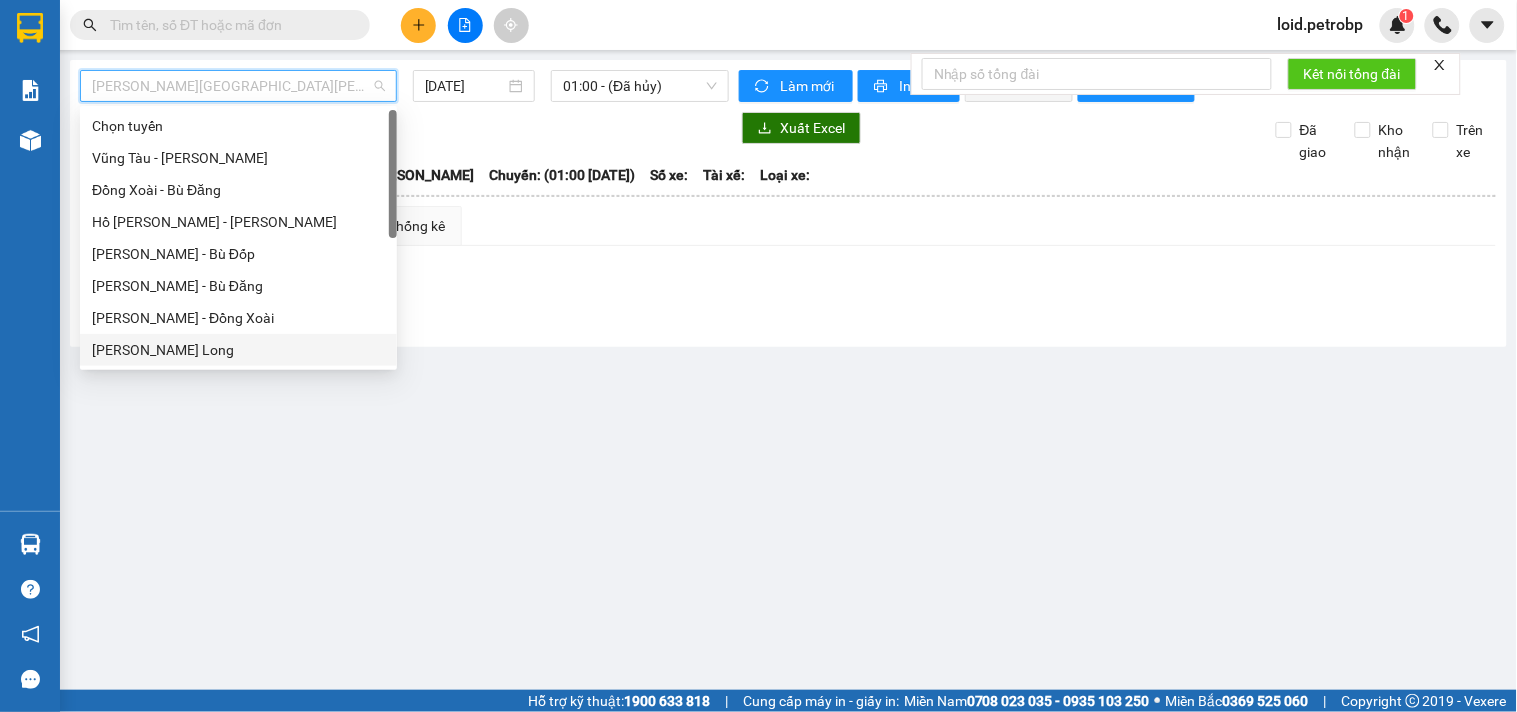 click on "[PERSON_NAME] - Phước Long" at bounding box center (238, 350) 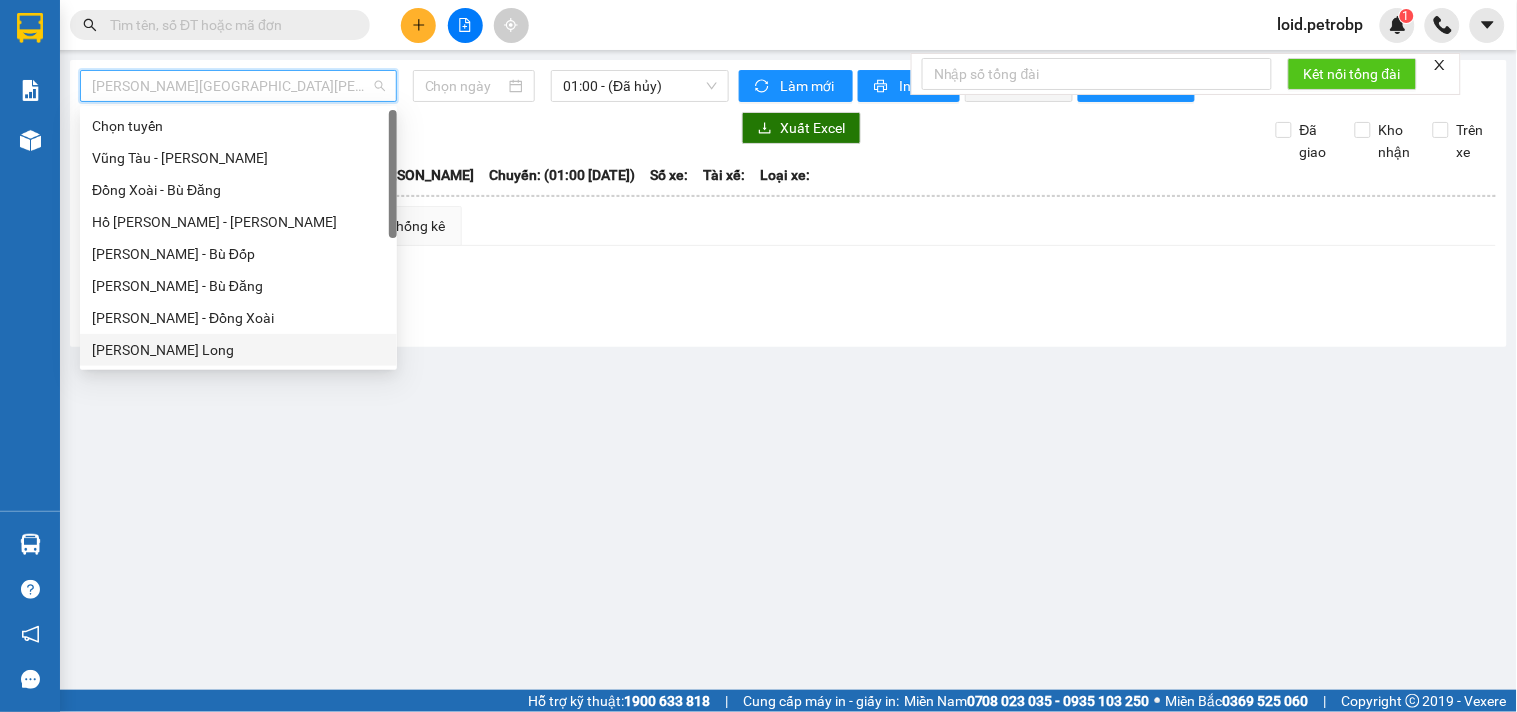 type on "[DATE]" 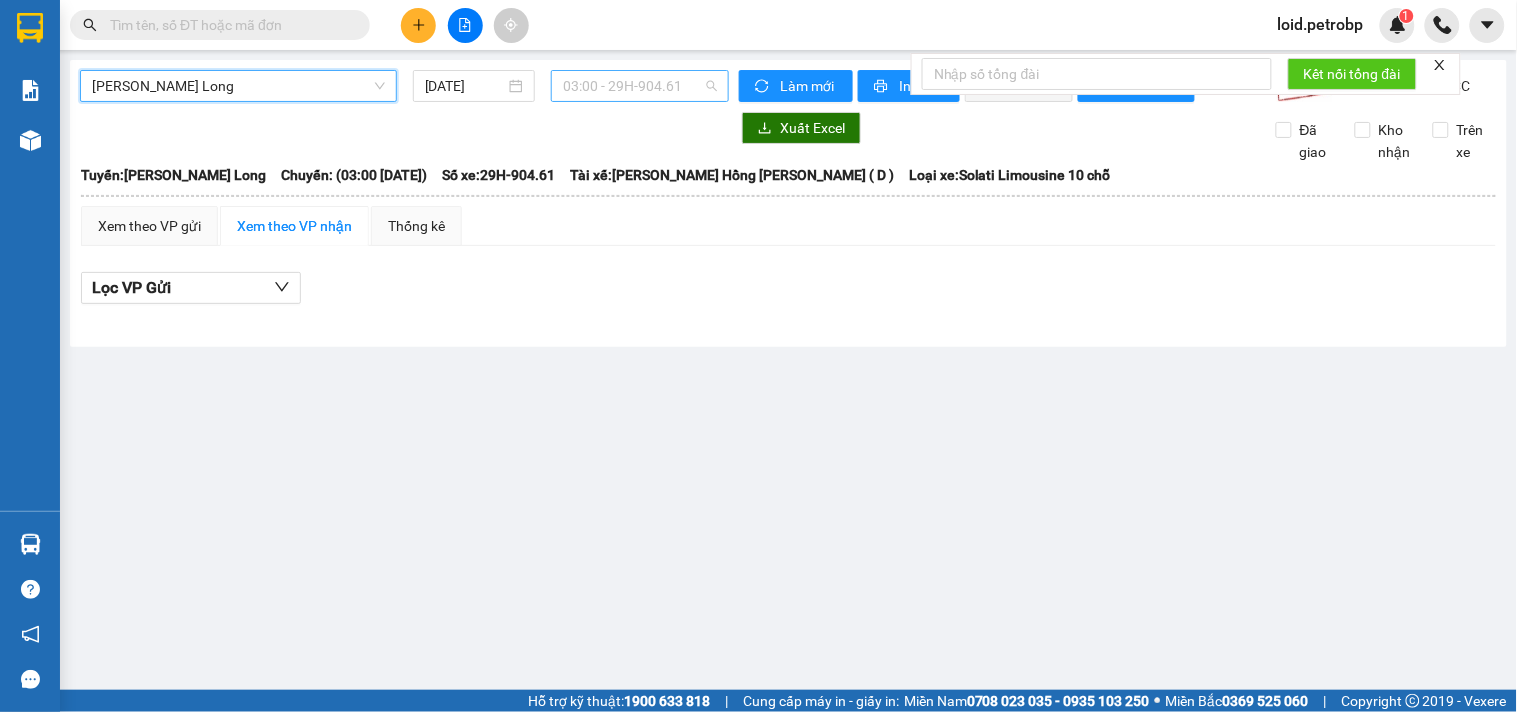 click on "03:00     - 29H-904.61" at bounding box center [640, 86] 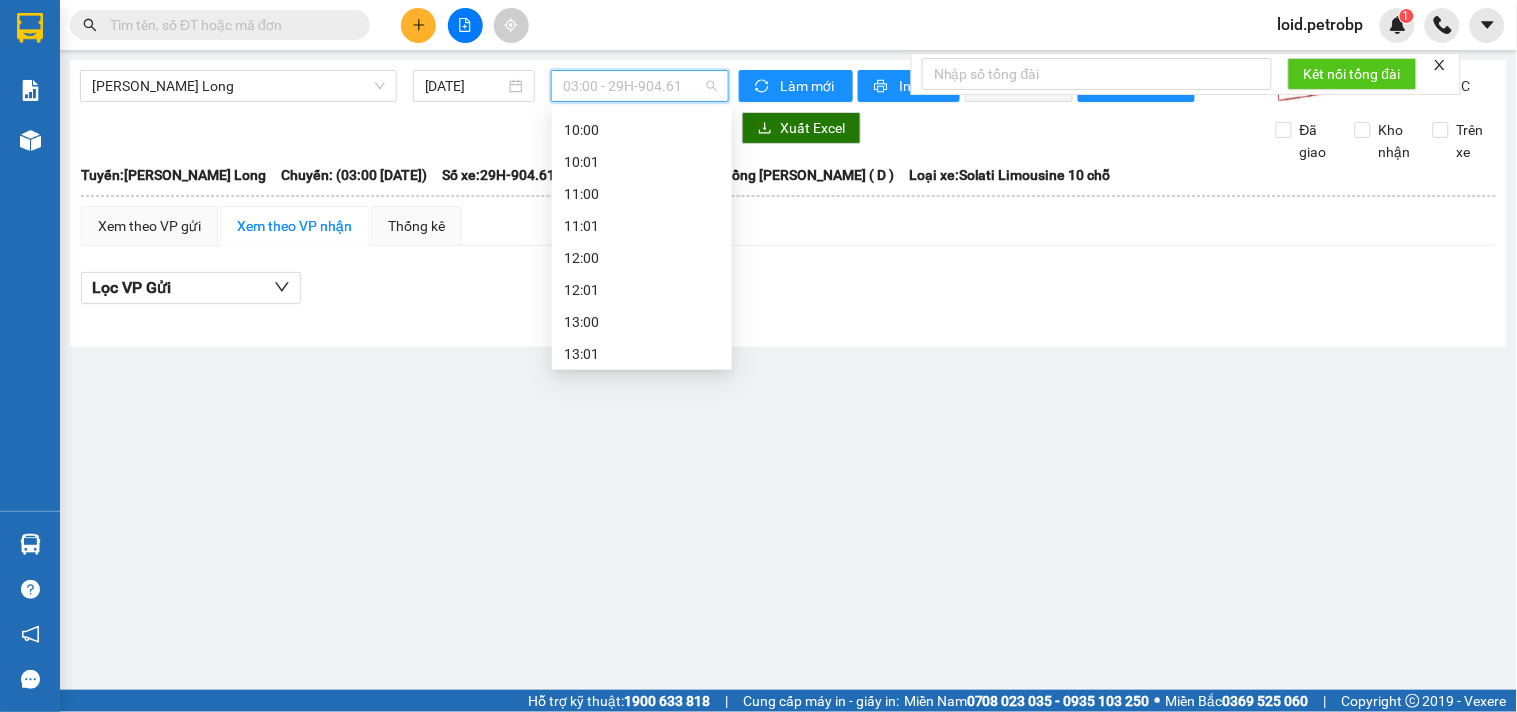 scroll, scrollTop: 698, scrollLeft: 0, axis: vertical 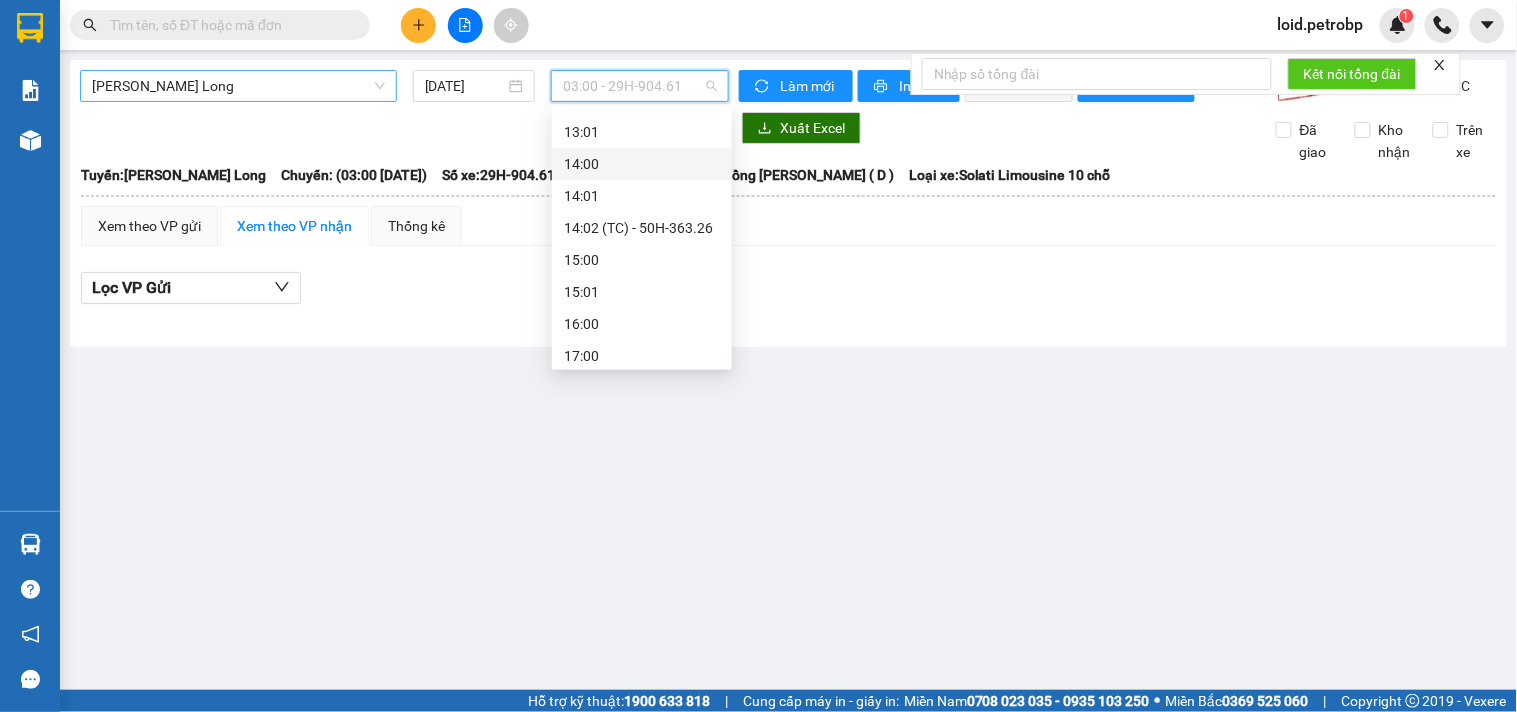 click on "[PERSON_NAME] - Phước Long" at bounding box center (238, 86) 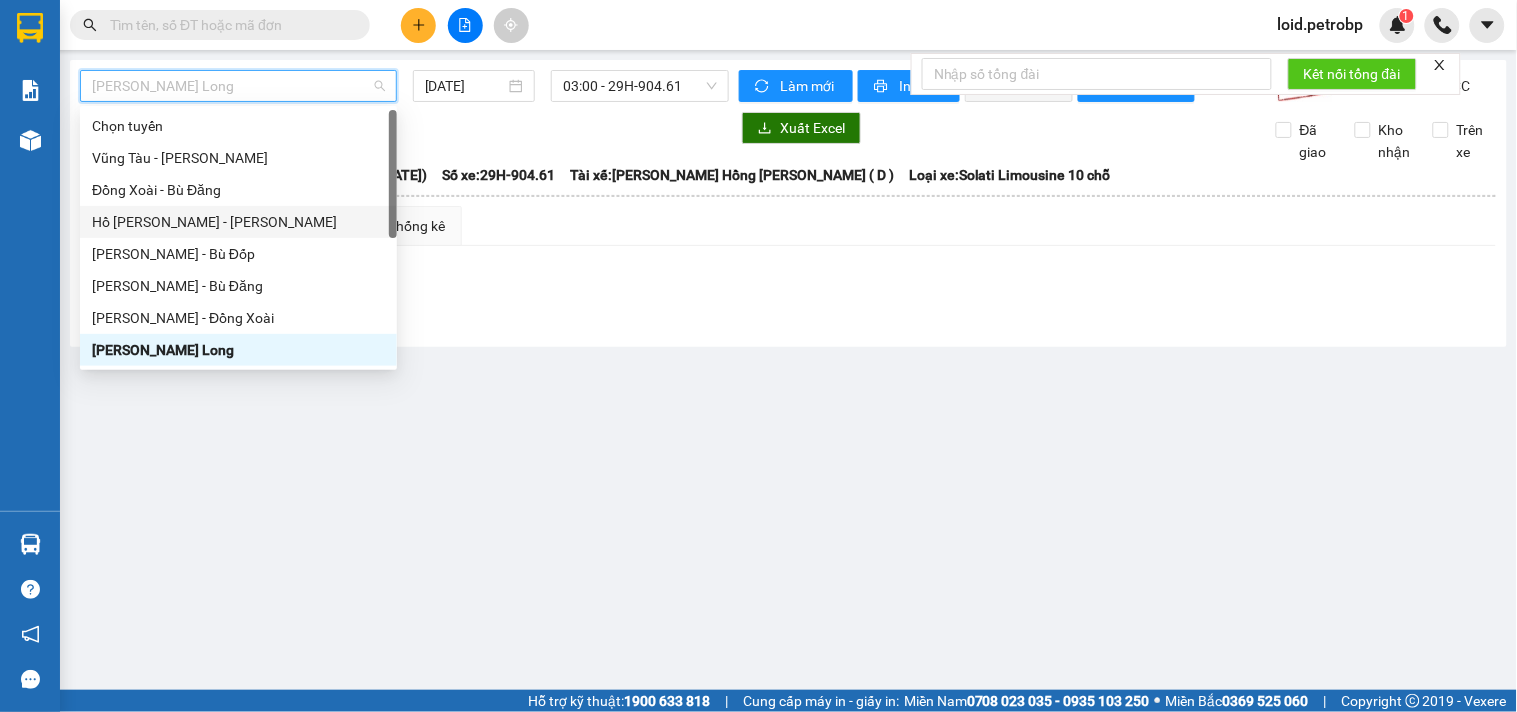 click on "[PERSON_NAME][GEOGRAPHIC_DATA]" at bounding box center (238, 222) 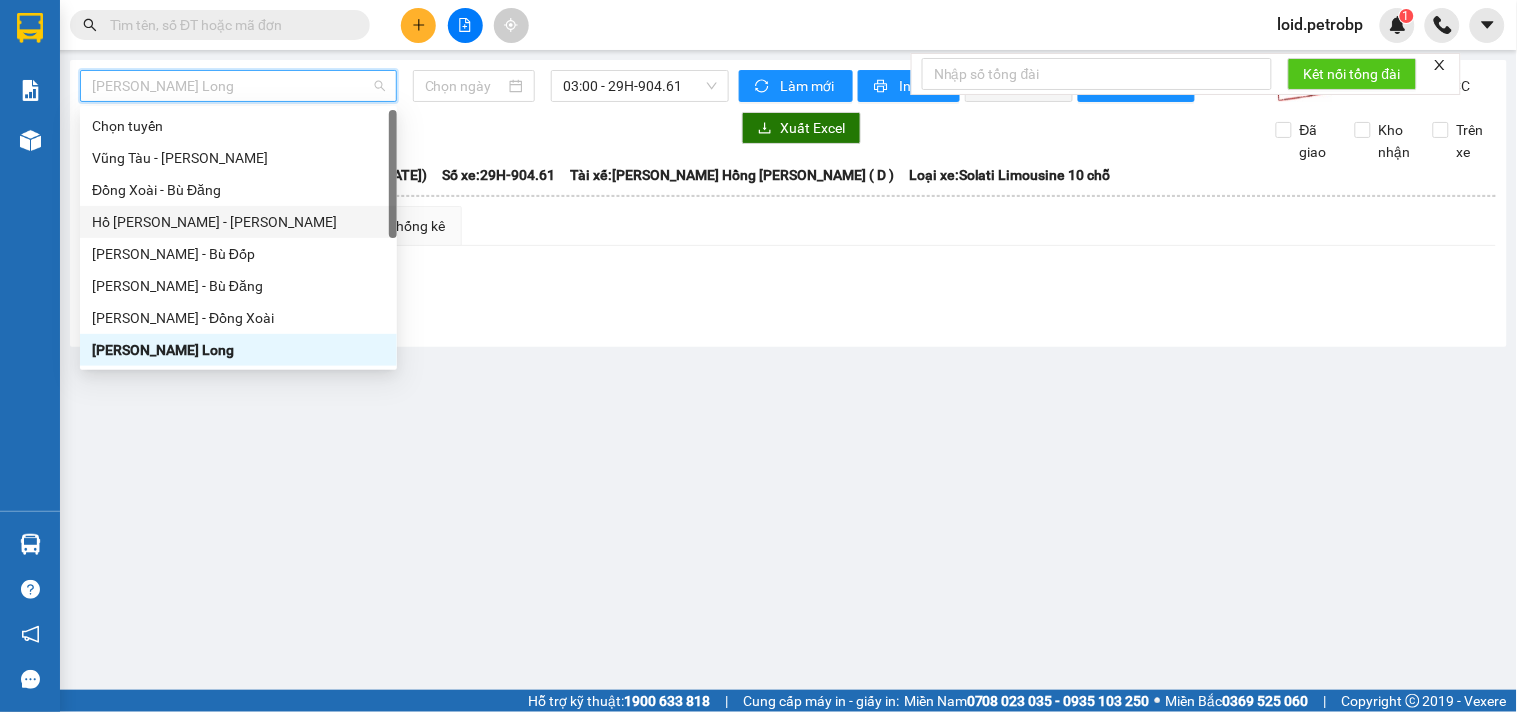 type on "[DATE]" 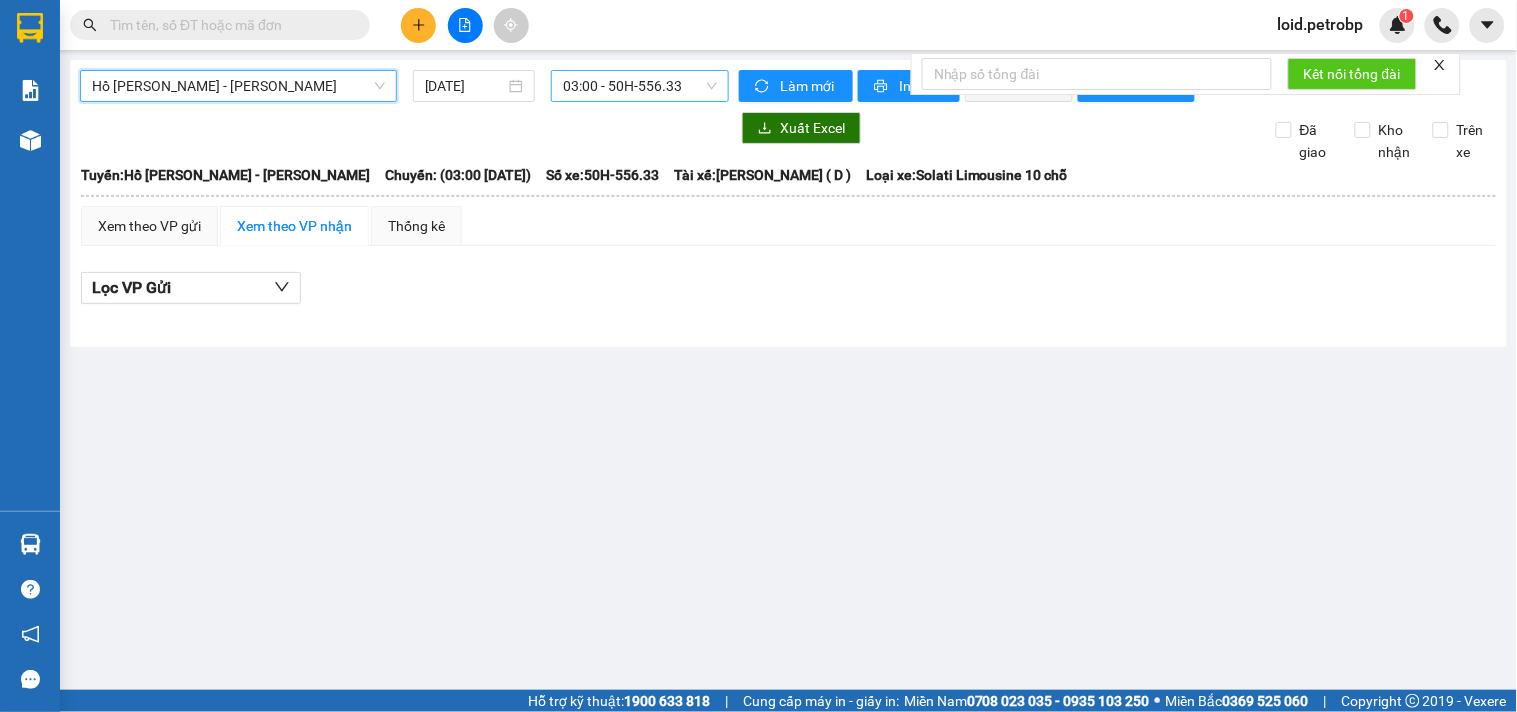 click on "03:00     - 50H-556.33" at bounding box center [640, 86] 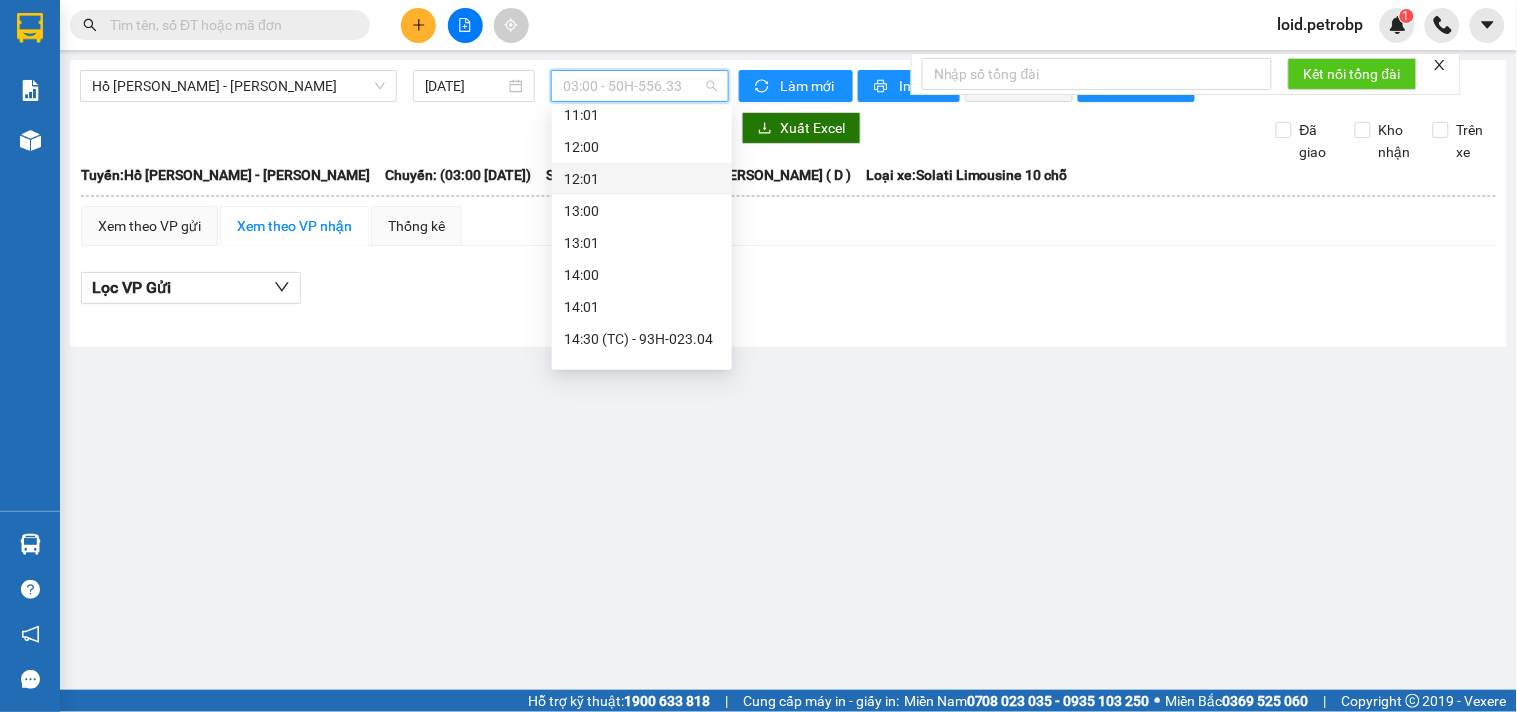 scroll, scrollTop: 698, scrollLeft: 0, axis: vertical 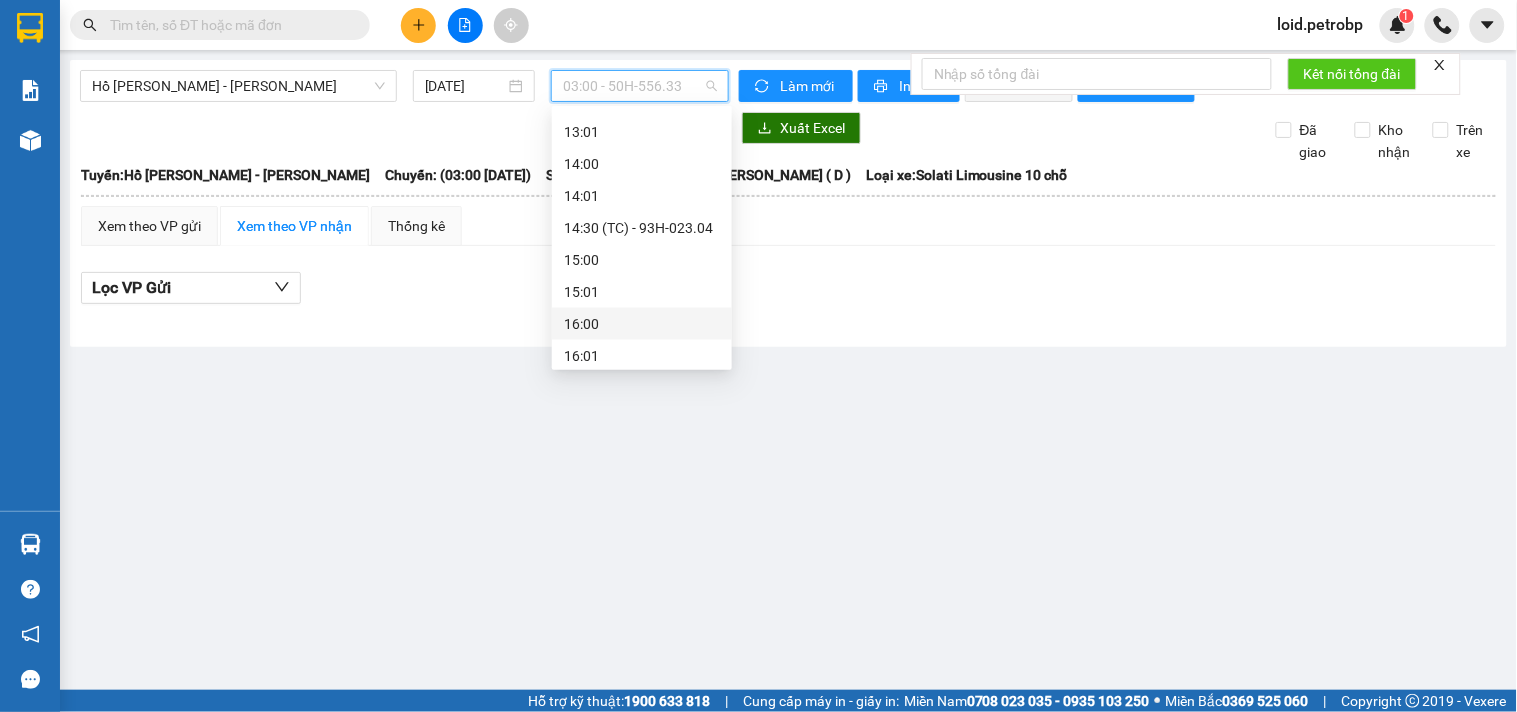 click on "Hồ Chí Minh - Lộc Ninh 14/07/2025 03:00     - 50H-556.33  Làm mới In phơi In đơn chọn Thống kê Lọc  CR Lọc  CC Xuất Excel Đã giao Kho nhận Trên xe Petro Bình Phước   02716.55.56.57 & CSKH: 0983.776.777   692 Phú Riềng Đỏ, P Tân Xuân, TP Đồng Xoài, Tỉnh Bình Phước 07:43 - 14/07/2025 Tuyến:  Hồ Chí Minh - Lộc Ninh Chuyến:   (03:00 - 14/07/2025) Tài xế:  Tăng Ngọc Tú ( D )   Số xe:  50H-556.33 Loại xe:  Solati Limousine 10 chỗ Tuyến:  Hồ Chí Minh - Lộc Ninh Chuyến:   (03:00 - 14/07/2025) Số xe:  50H-556.33 Tài xế:  Tăng Ngọc Tú ( D ) Loại xe:  Solati Limousine 10 chỗ Xem theo VP gửi Xem theo VP nhận Thống kê Lọc VP Gửi Cước rồi :   0  VNĐ Chưa cước :   0  VNĐ Thu hộ:  0  VNĐ Petro Bình Phước   02716.55.56.57 & CSKH: 0983.776.777   692 Phú Riềng Đỏ, P Tân Xuân, TP Đồng Xoài, Tỉnh Bình Phước VP Phước Long 2  -  07:43 - 14/07/2025 Tuyến:  Hồ Chí Minh - Lộc Ninh" at bounding box center [758, 345] 